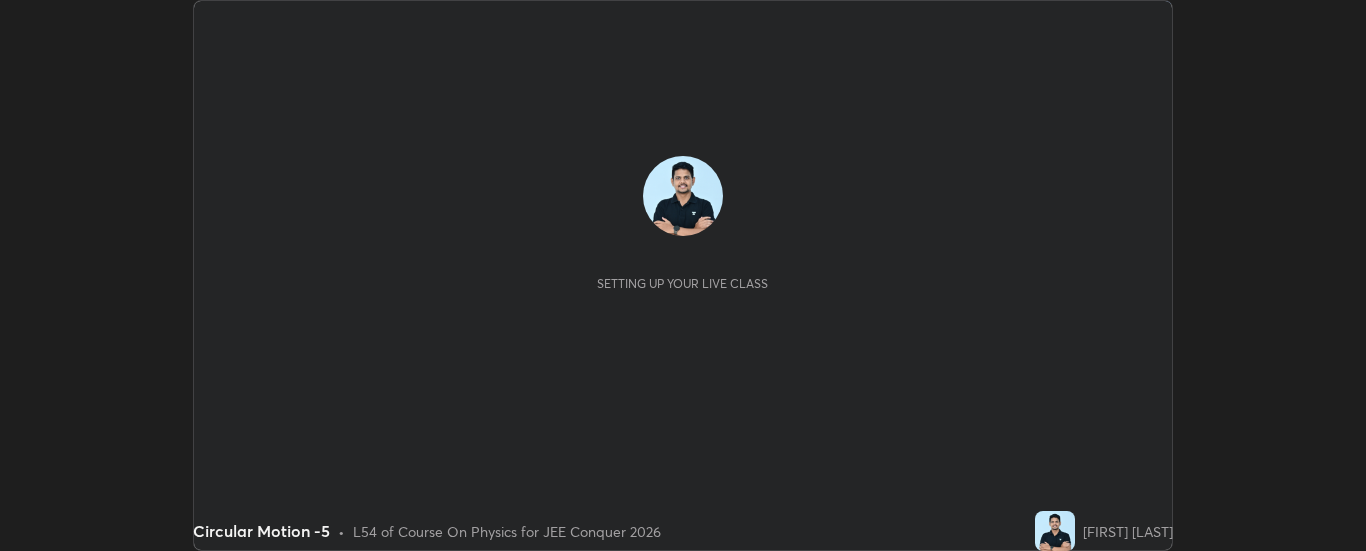 scroll, scrollTop: 0, scrollLeft: 0, axis: both 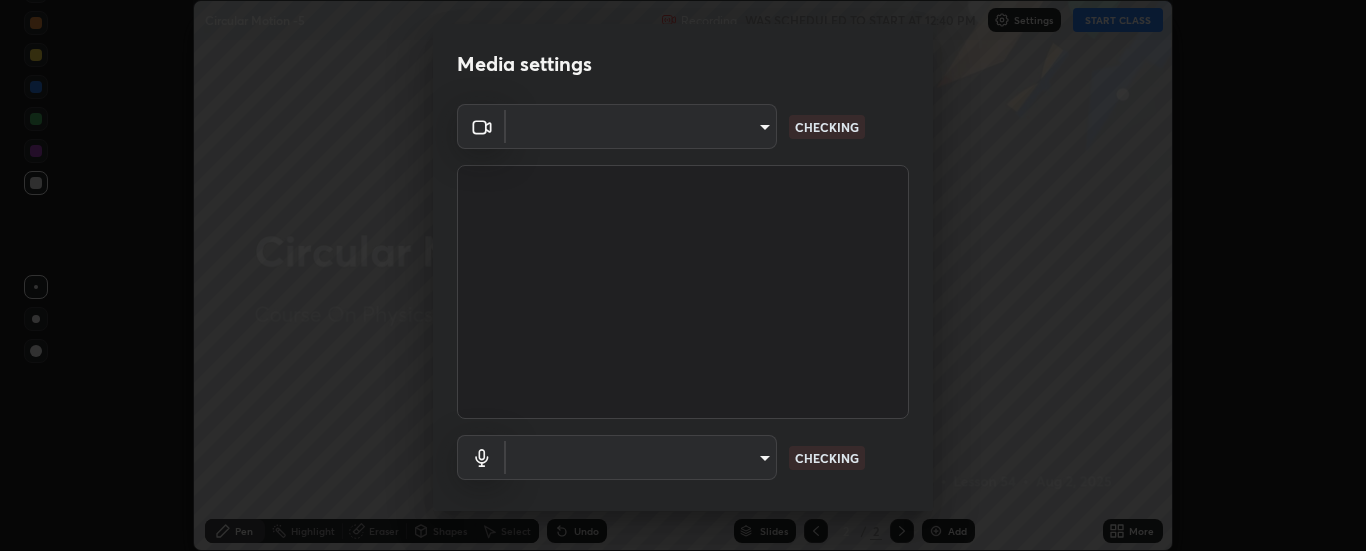 type on "6d3829c99f98afdfe7c29186be8927c2ef9ac3e8f7233b1026567672352cba5b" 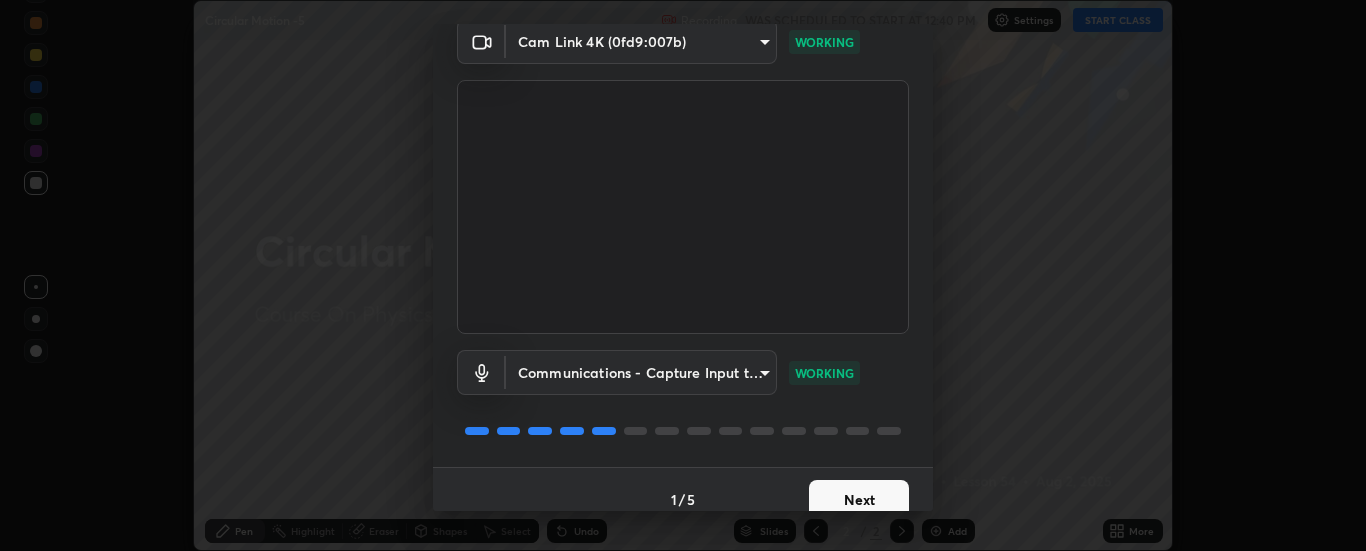 scroll, scrollTop: 105, scrollLeft: 0, axis: vertical 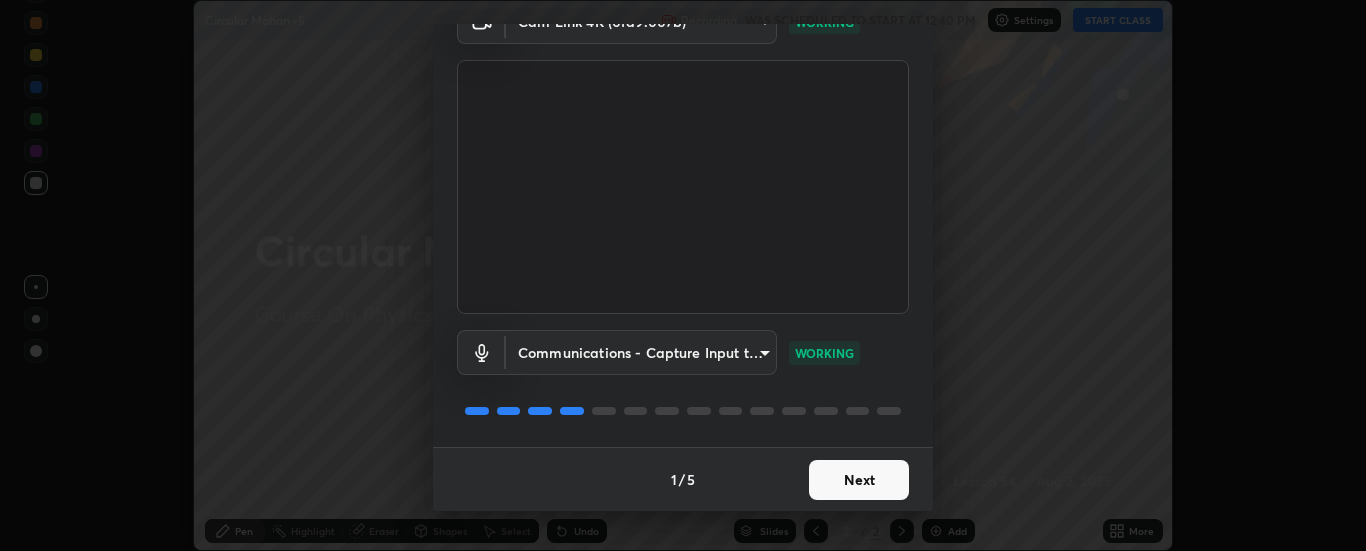 click on "Next" at bounding box center [859, 480] 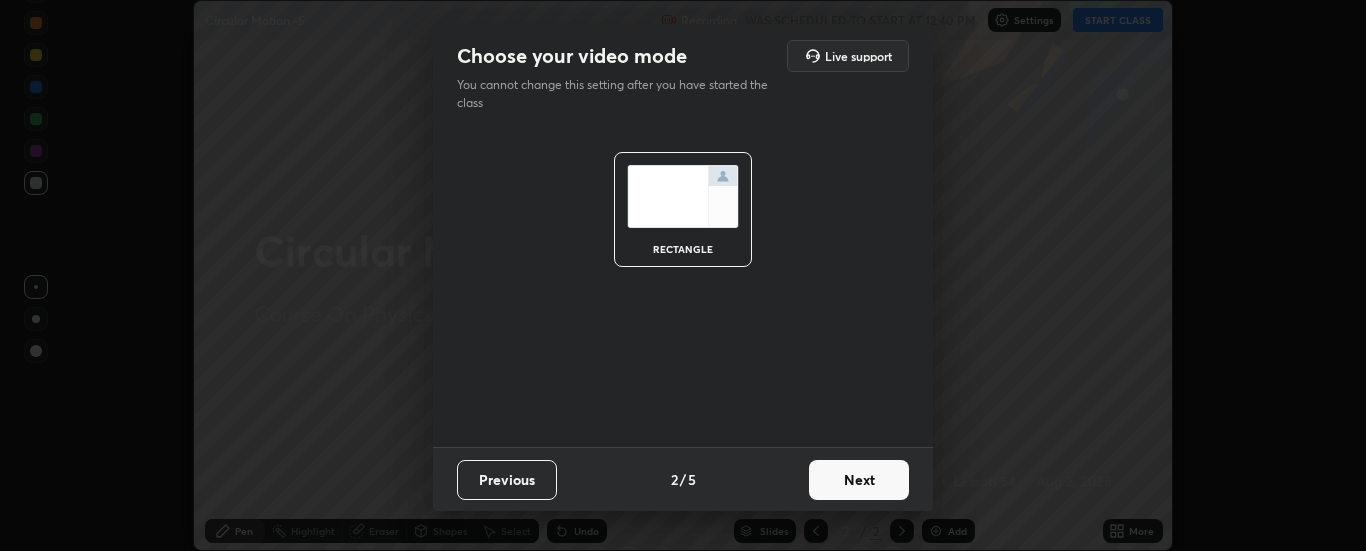 scroll, scrollTop: 0, scrollLeft: 0, axis: both 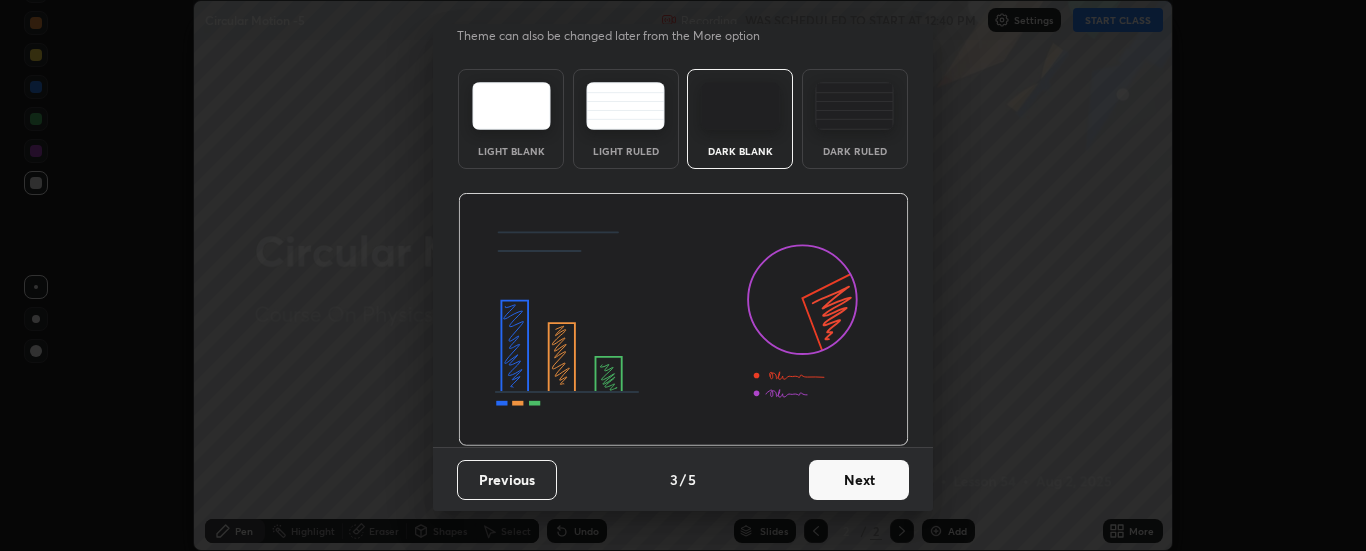 click on "Next" at bounding box center [859, 480] 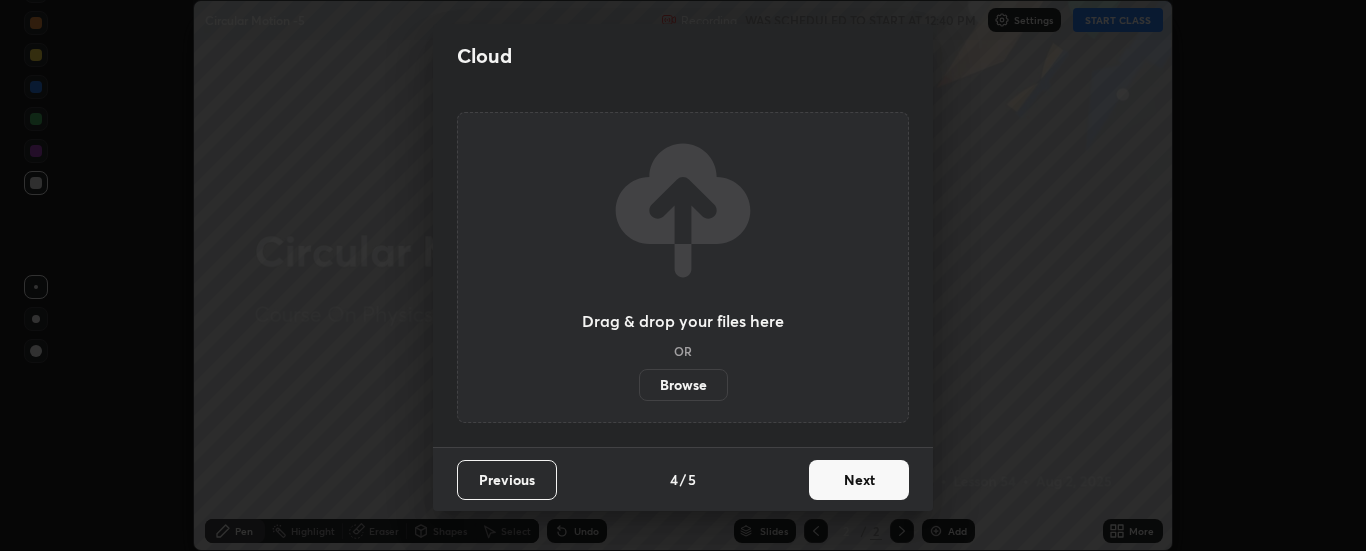 scroll, scrollTop: 0, scrollLeft: 0, axis: both 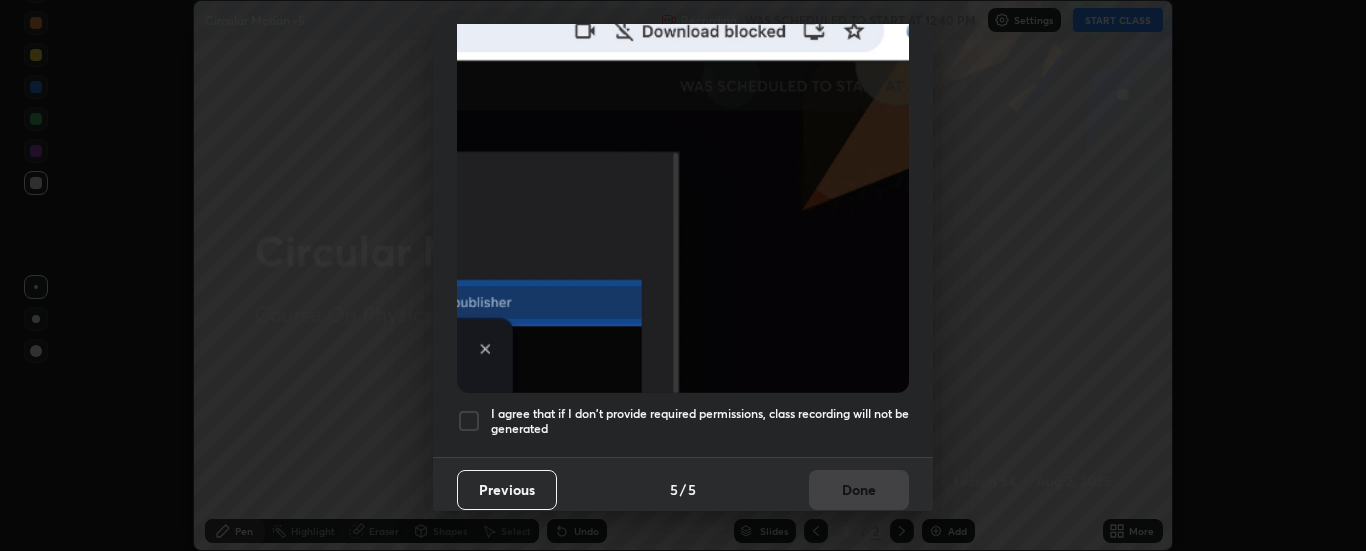 click on "I agree that if I don't provide required permissions, class recording will not be generated" at bounding box center [700, 421] 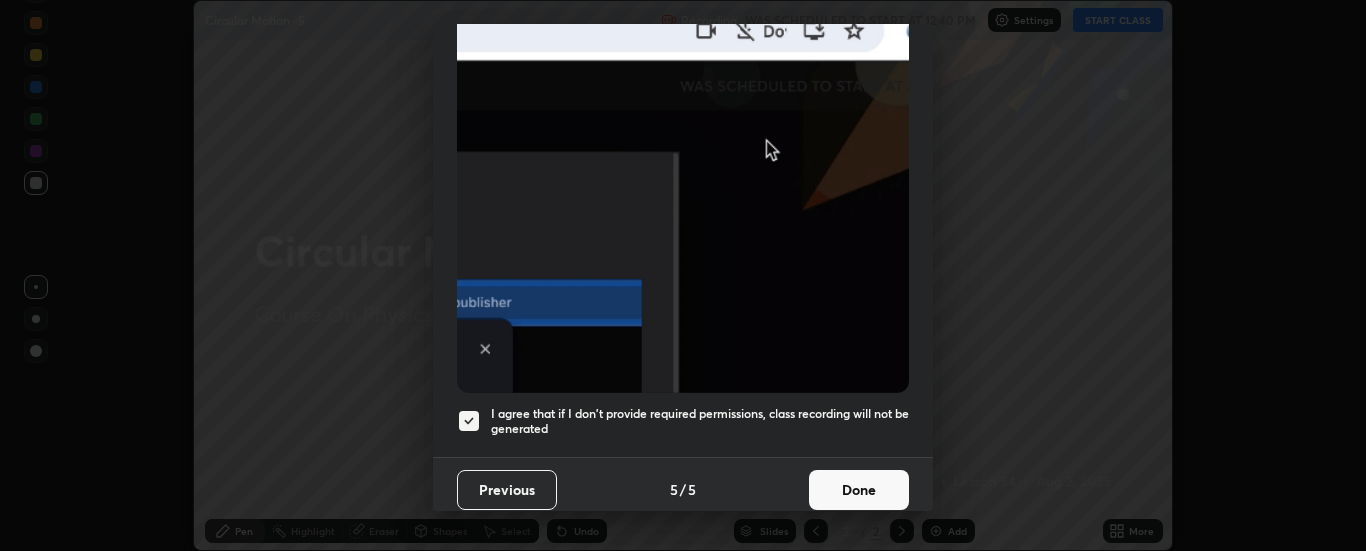 click on "Done" at bounding box center (859, 490) 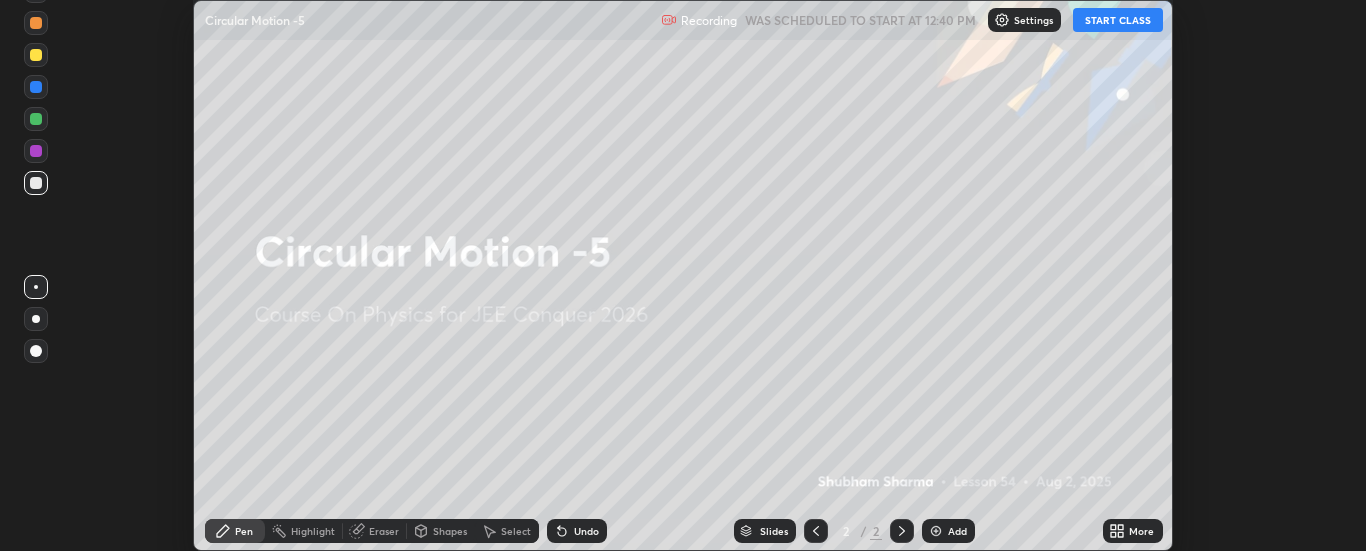 click on "More" at bounding box center (1141, 531) 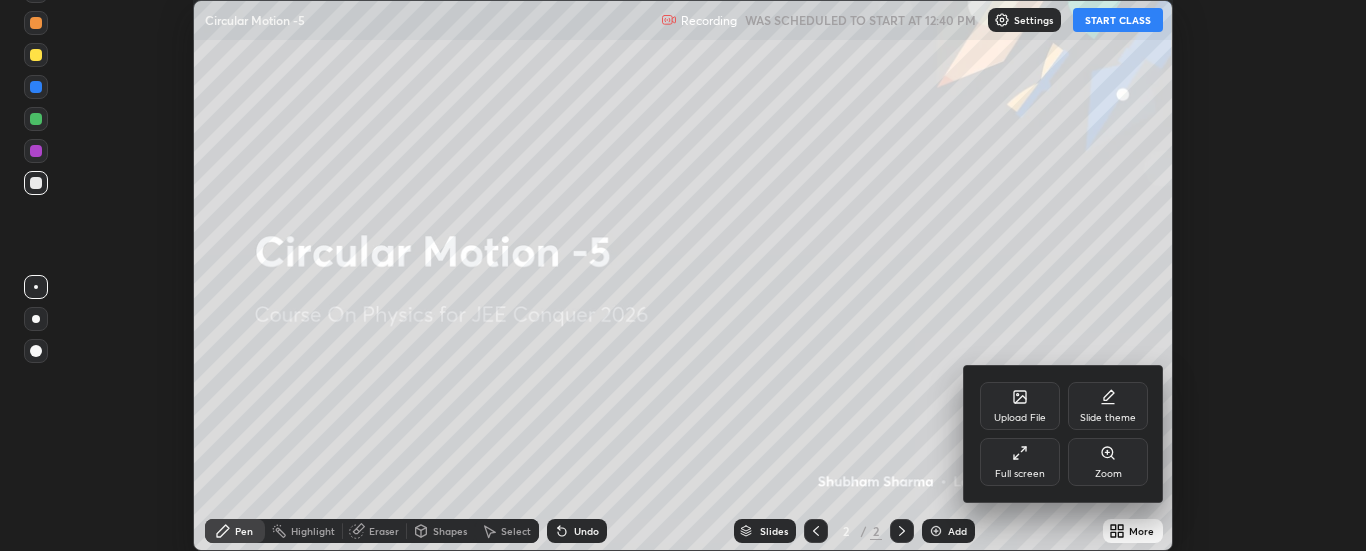click on "Full screen" at bounding box center [1020, 462] 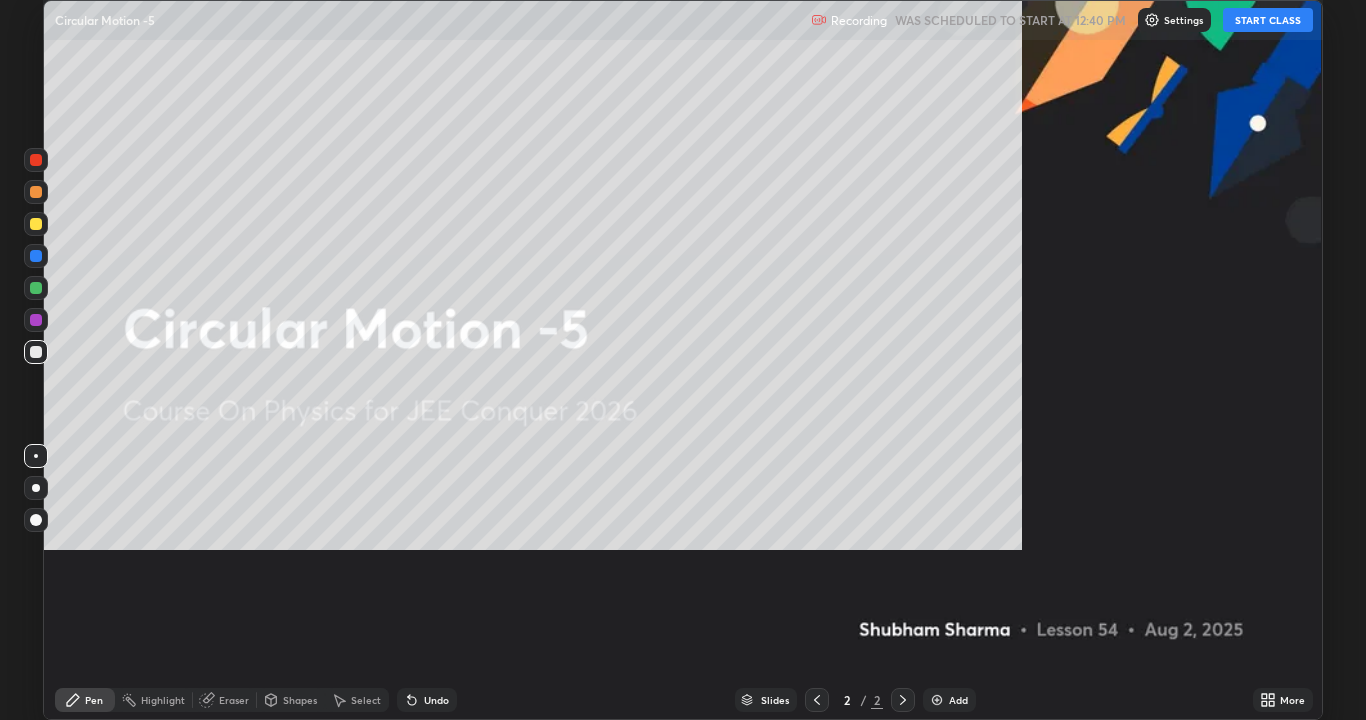 scroll, scrollTop: 99280, scrollLeft: 98634, axis: both 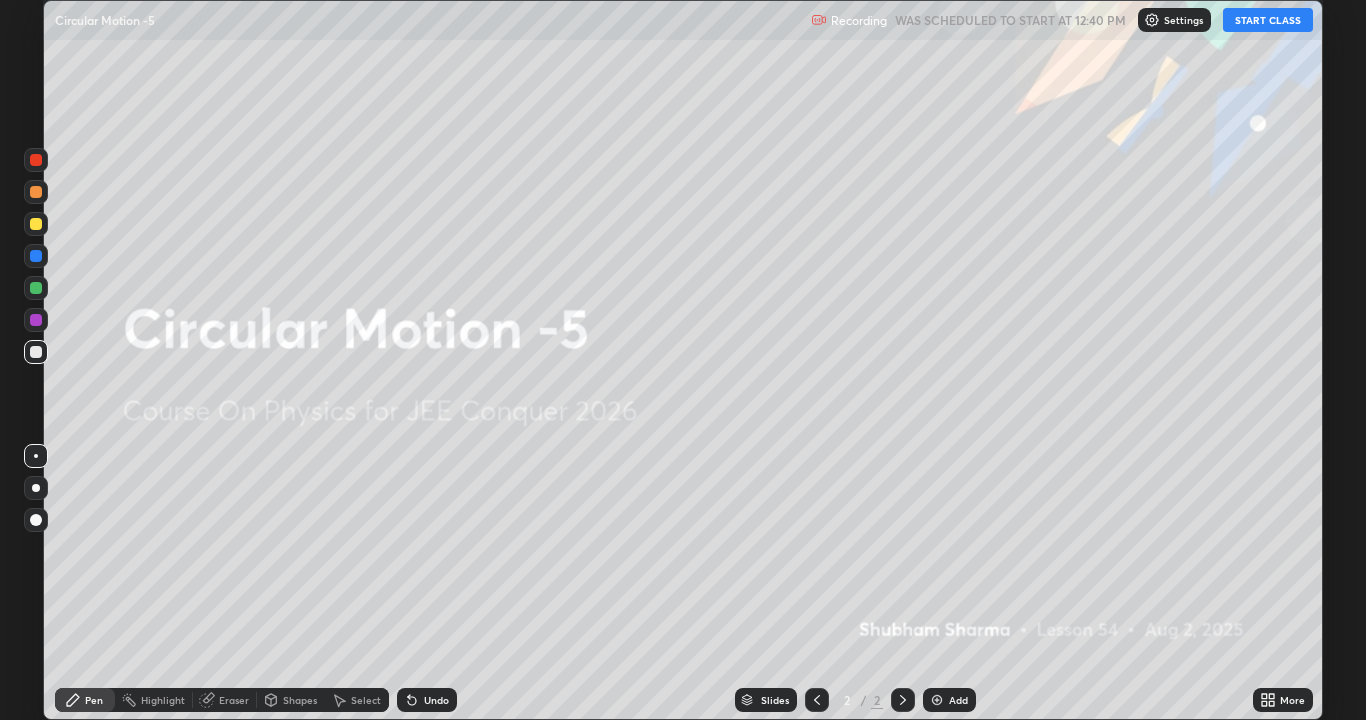 click on "START CLASS" at bounding box center [1268, 20] 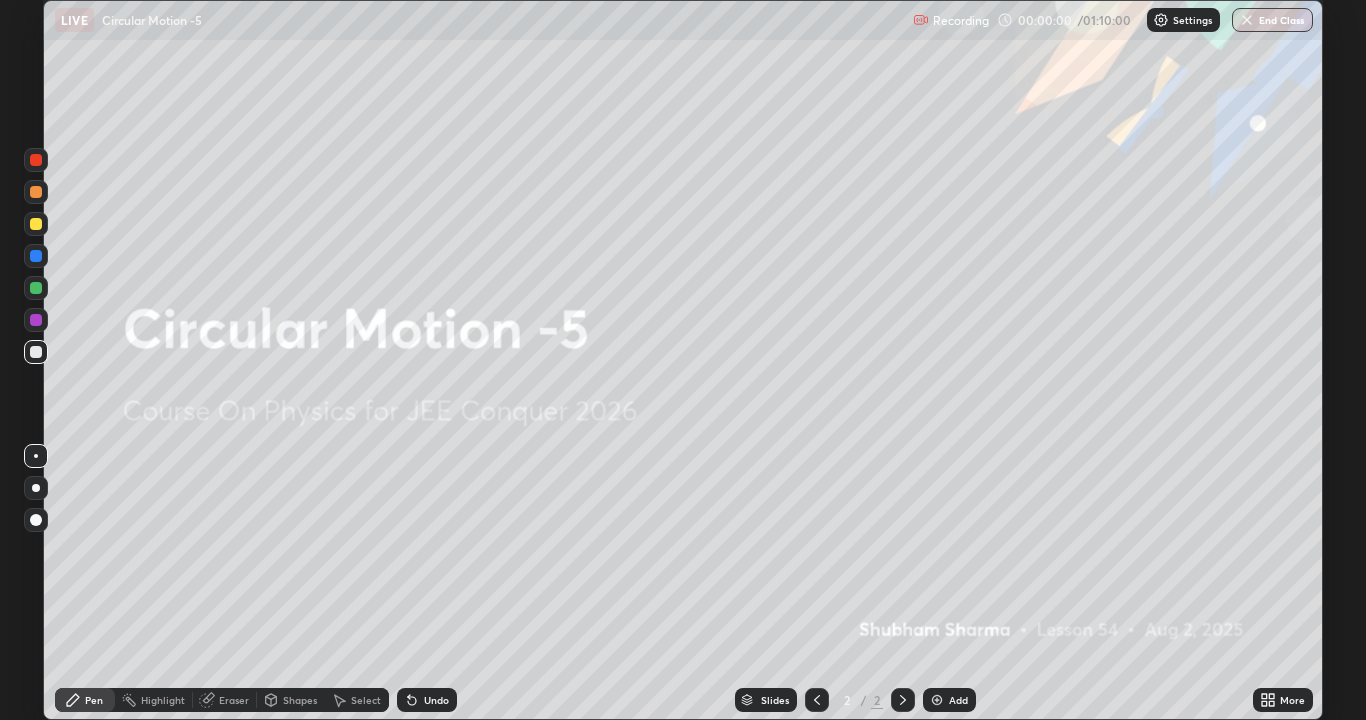 click on "Add" at bounding box center (949, 700) 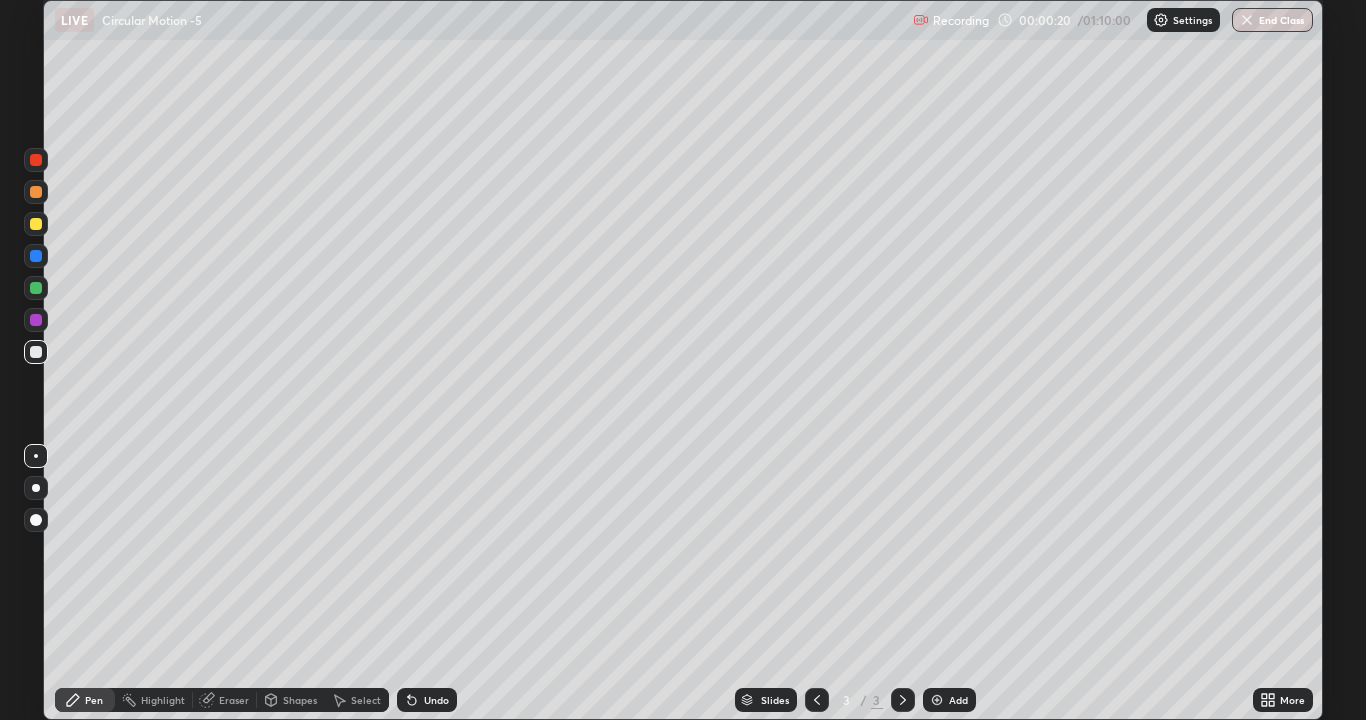 click on "Undo" at bounding box center [427, 700] 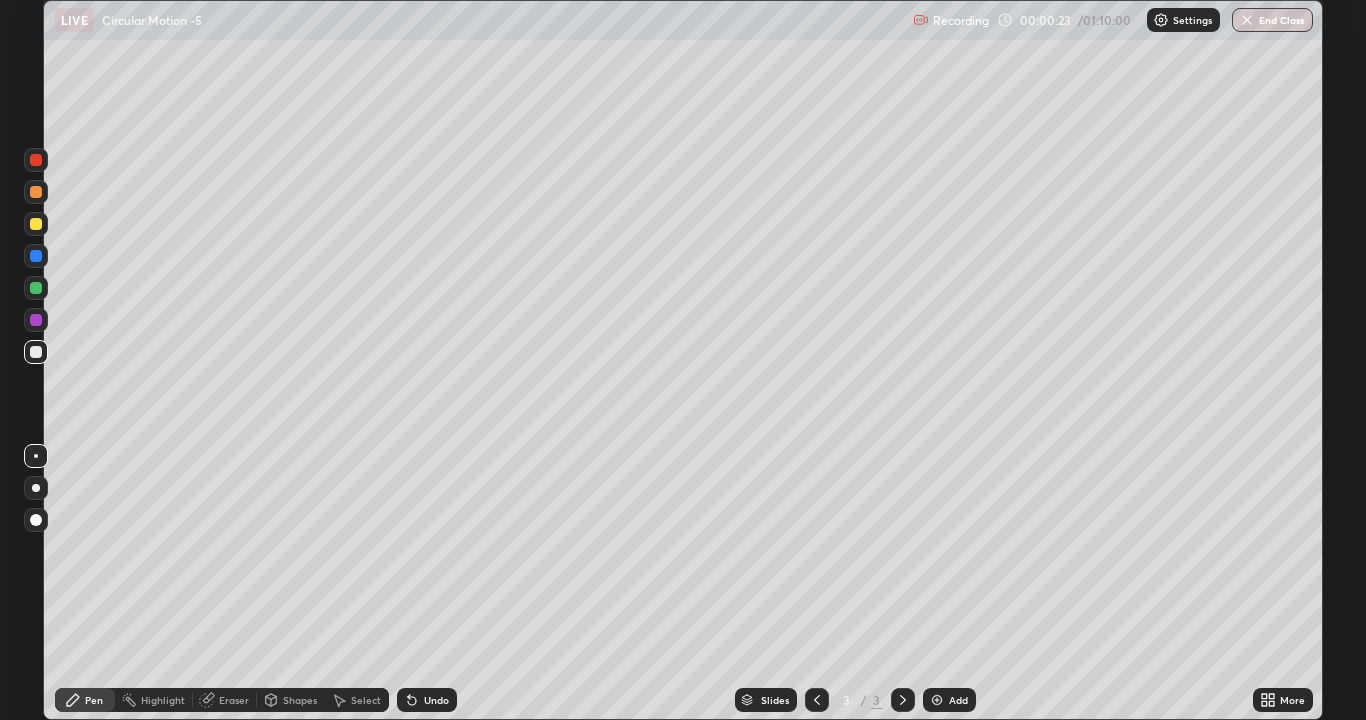 click on "Undo" at bounding box center [427, 700] 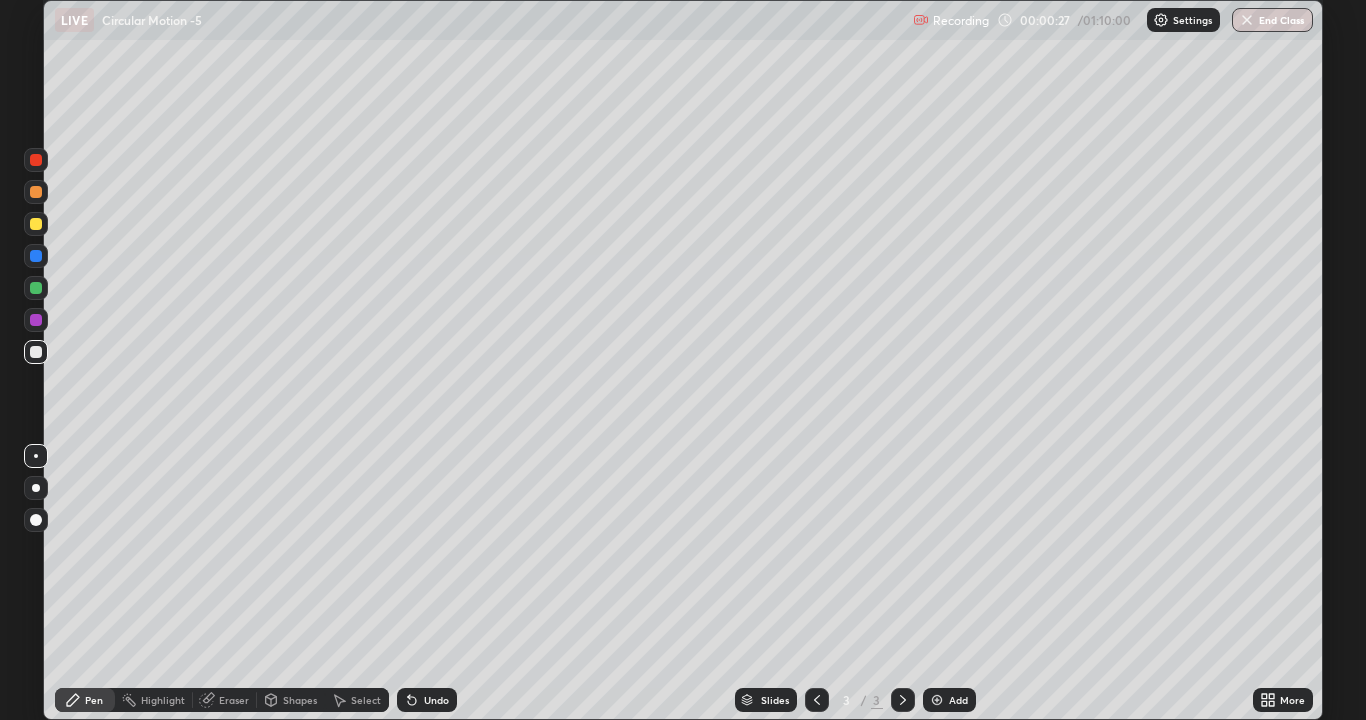 click on "Undo" at bounding box center (423, 700) 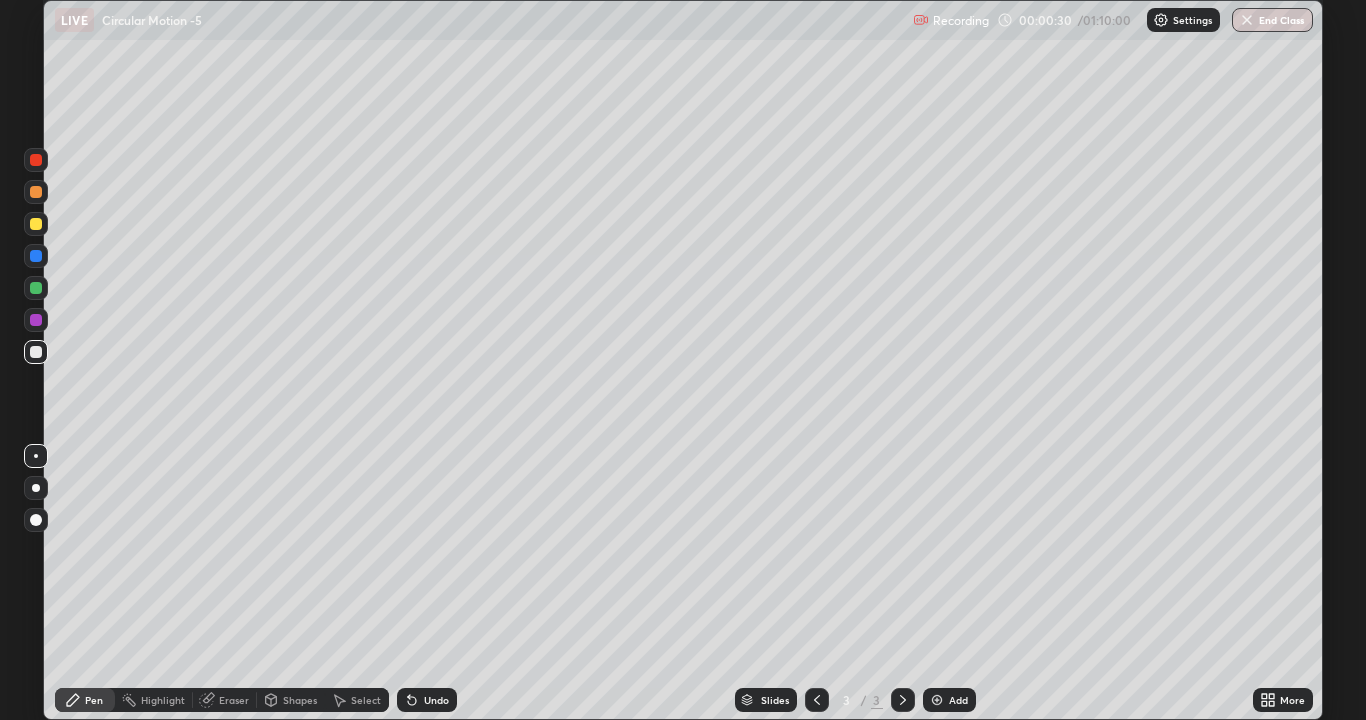 click on "Undo" at bounding box center [423, 700] 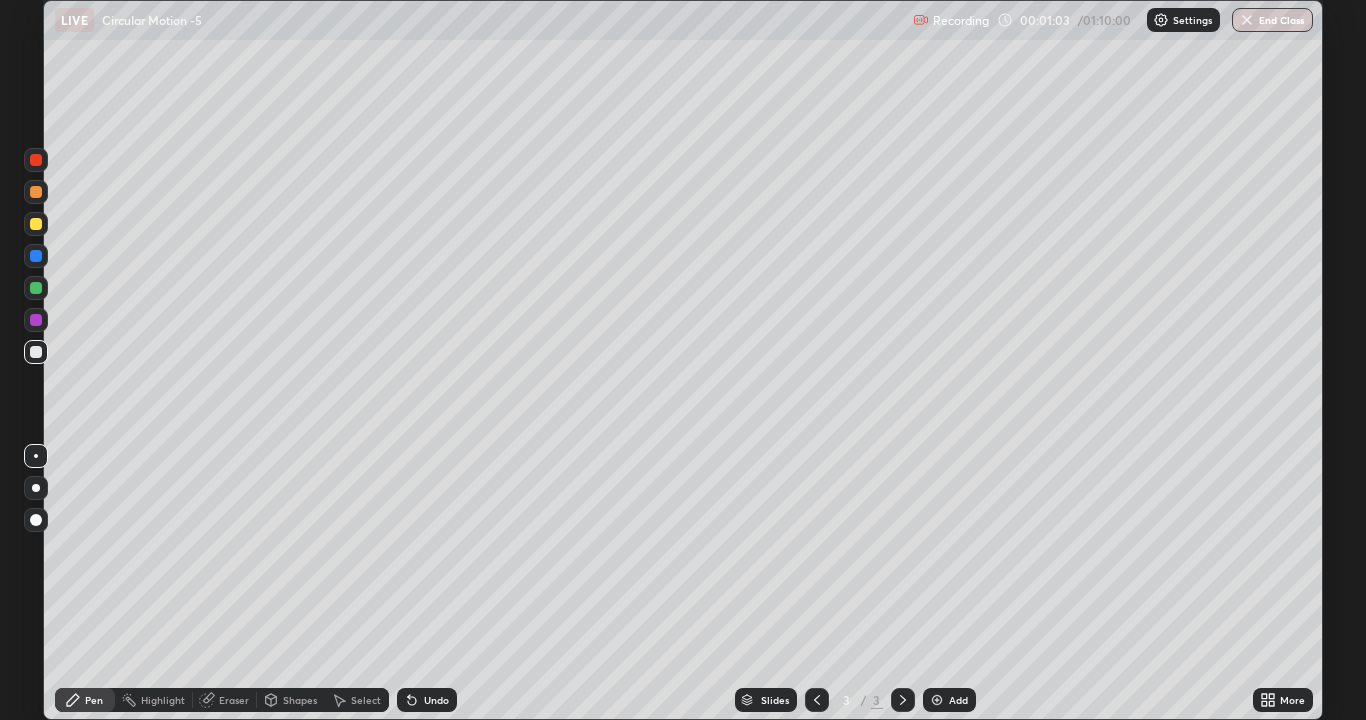 click on "Eraser" at bounding box center (234, 700) 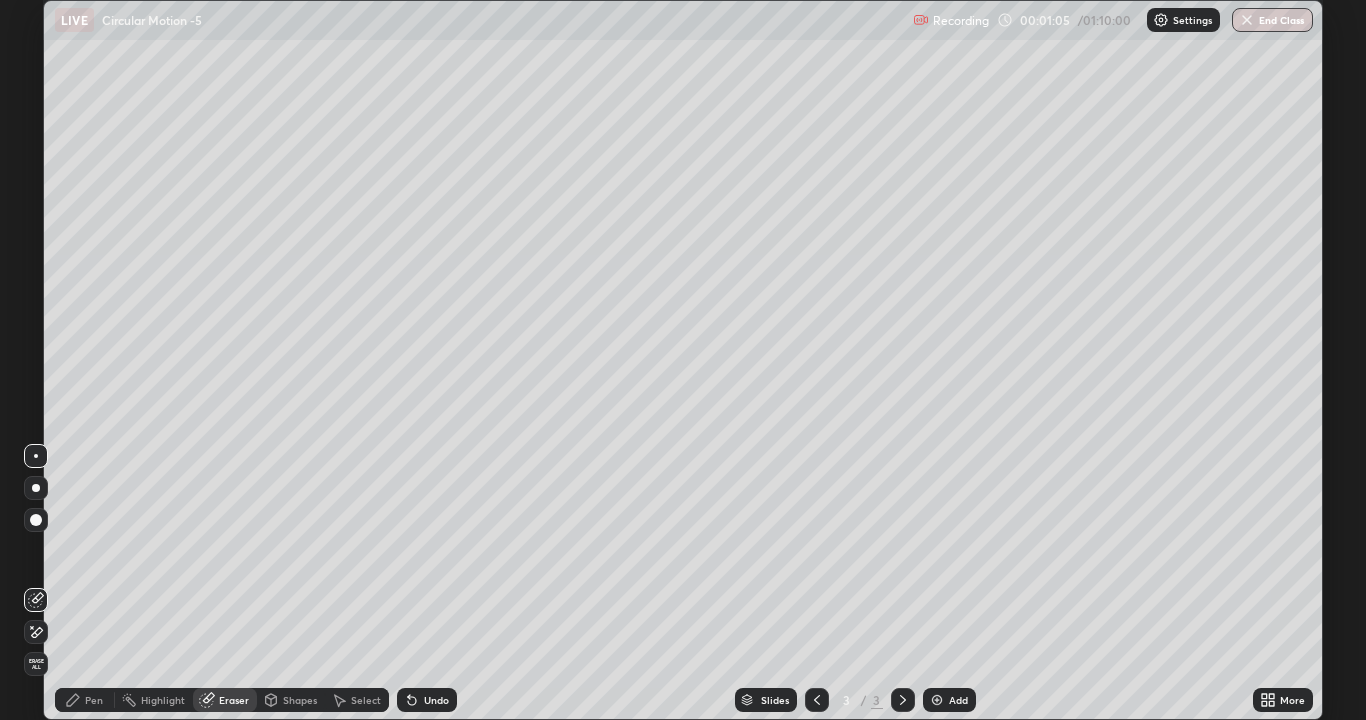 click on "Pen" at bounding box center (85, 700) 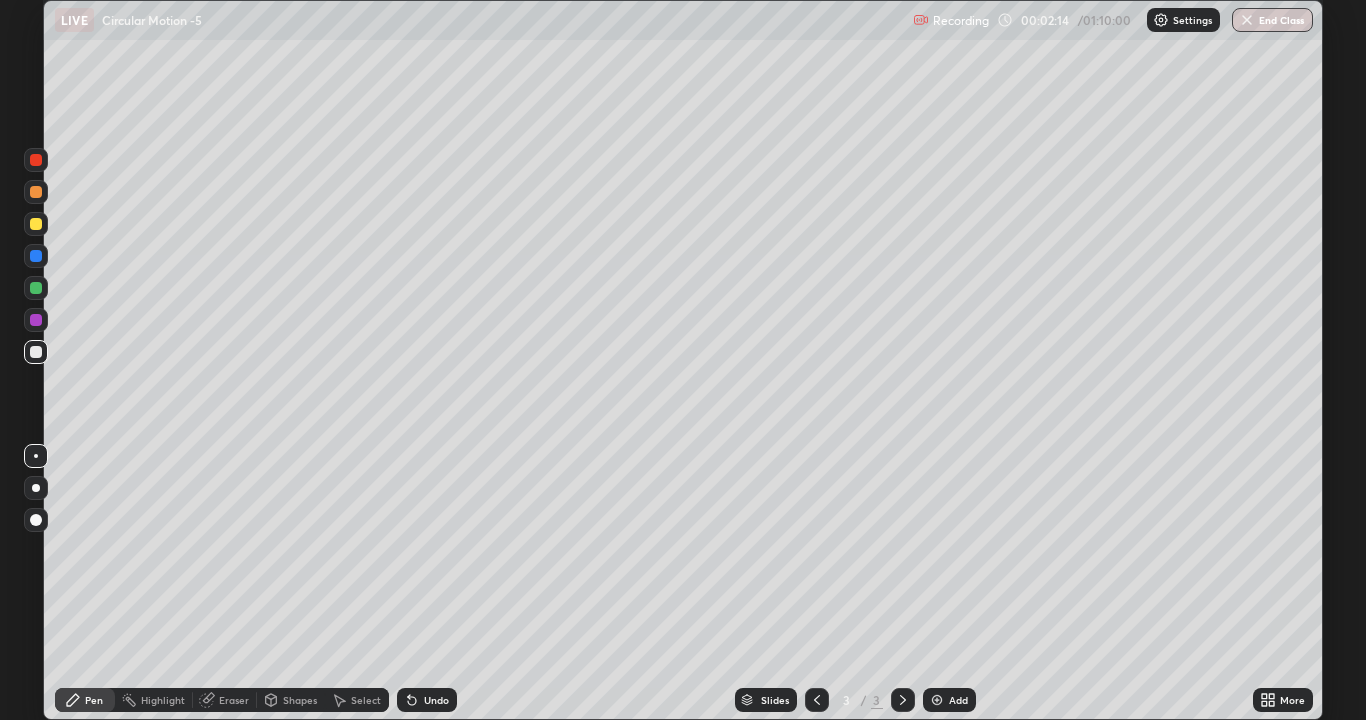 click on "Eraser" at bounding box center [234, 700] 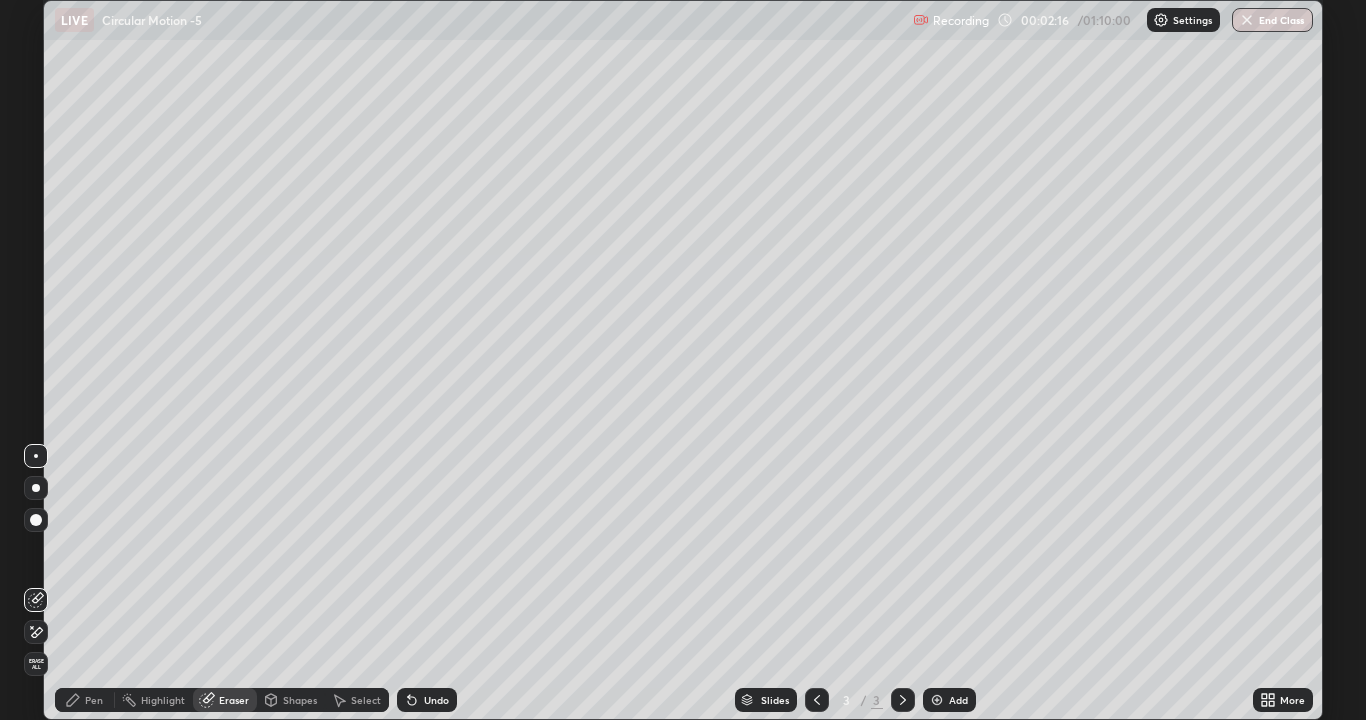 click on "Pen" at bounding box center (94, 700) 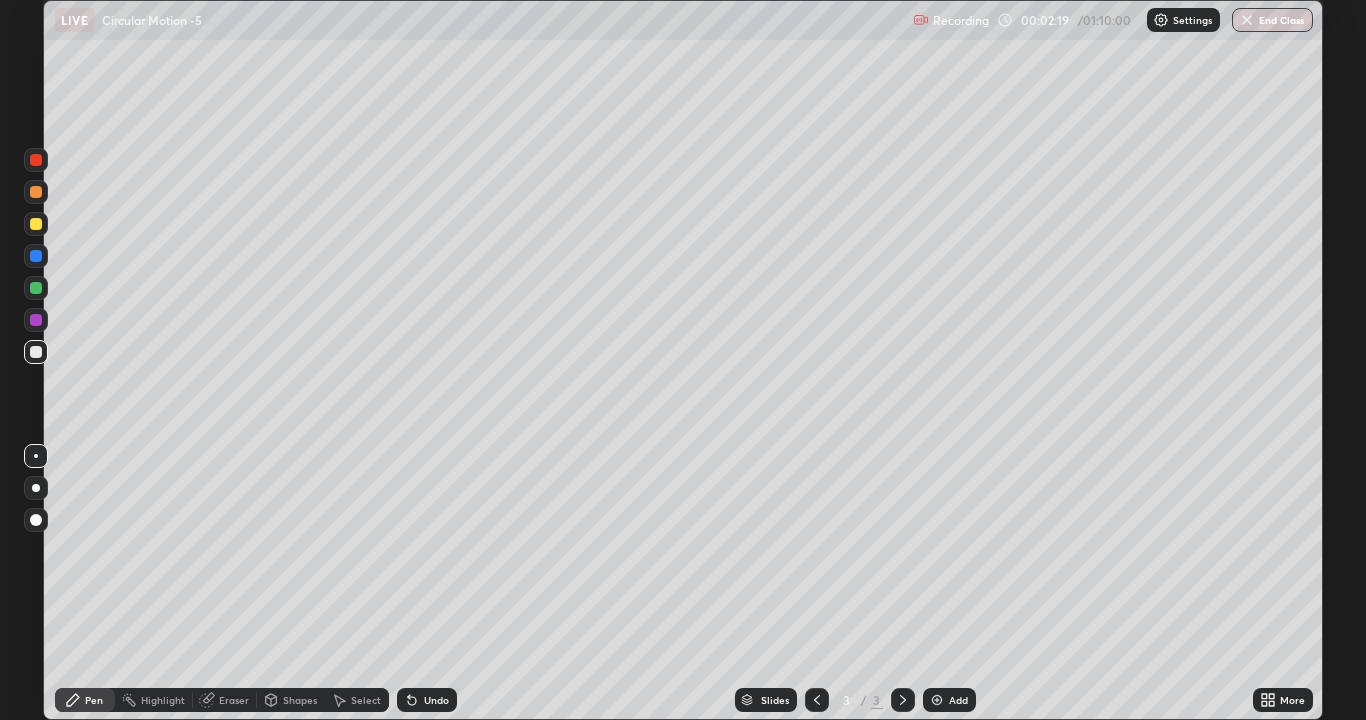 click on "Eraser" at bounding box center (225, 700) 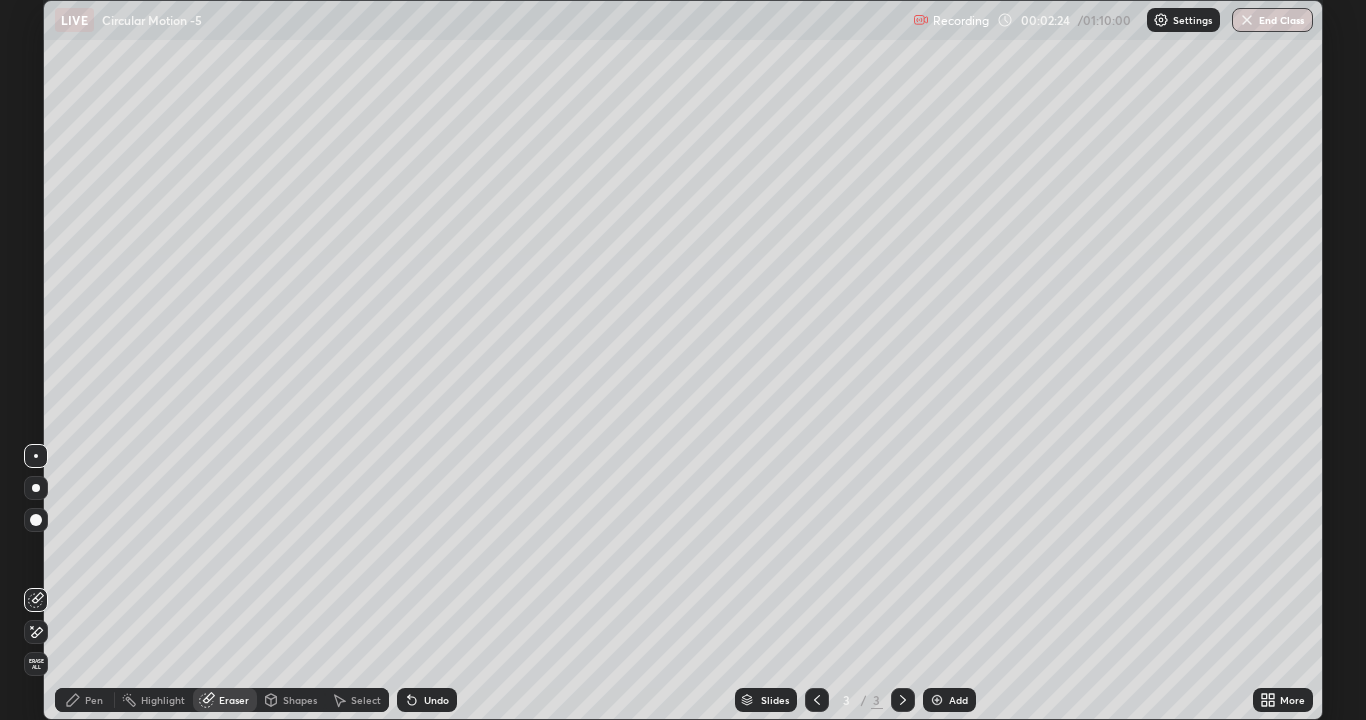 click on "Pen" at bounding box center [94, 700] 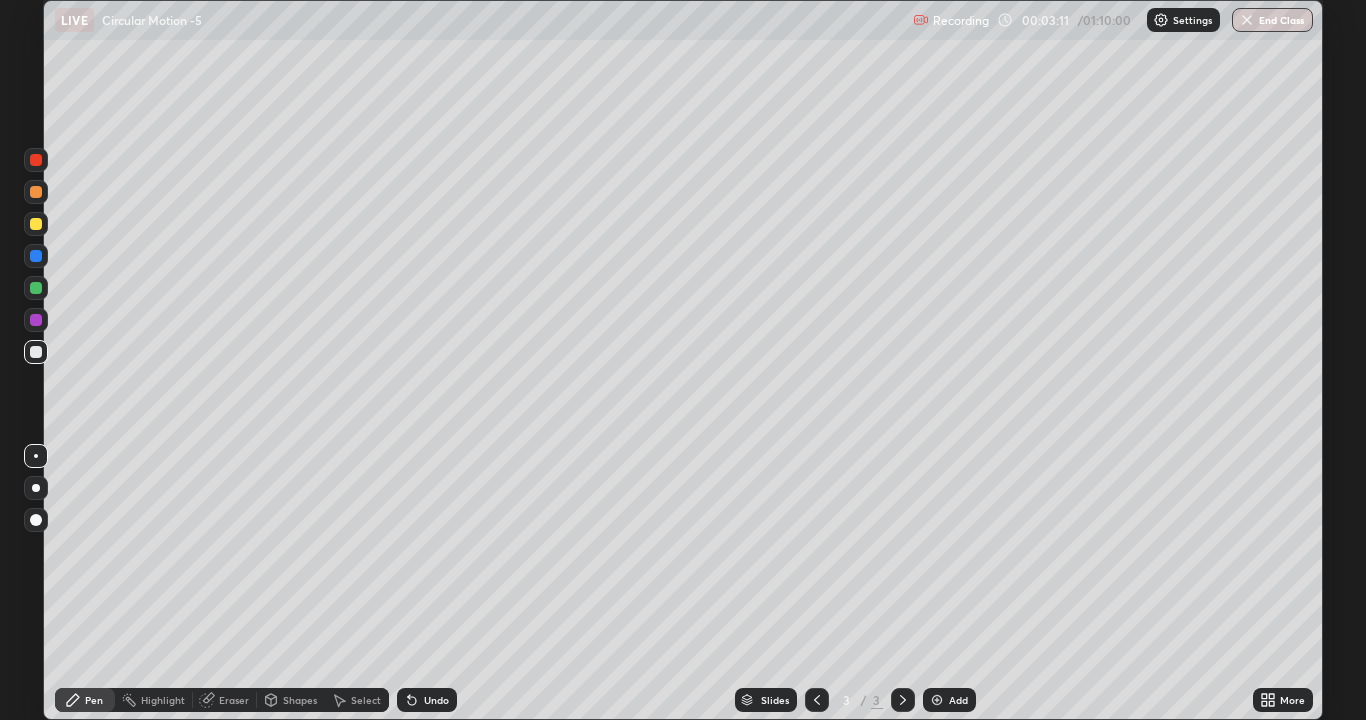 click on "Eraser" at bounding box center [234, 700] 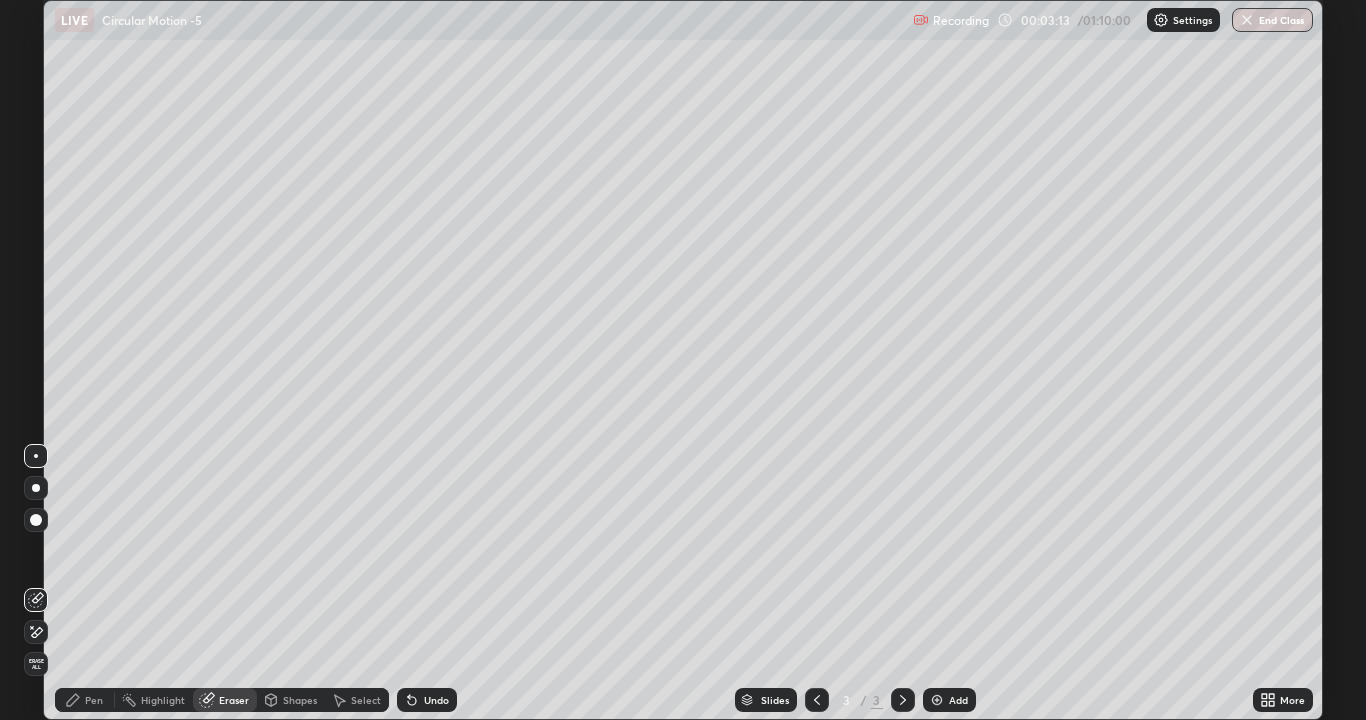 click on "Pen" at bounding box center (85, 700) 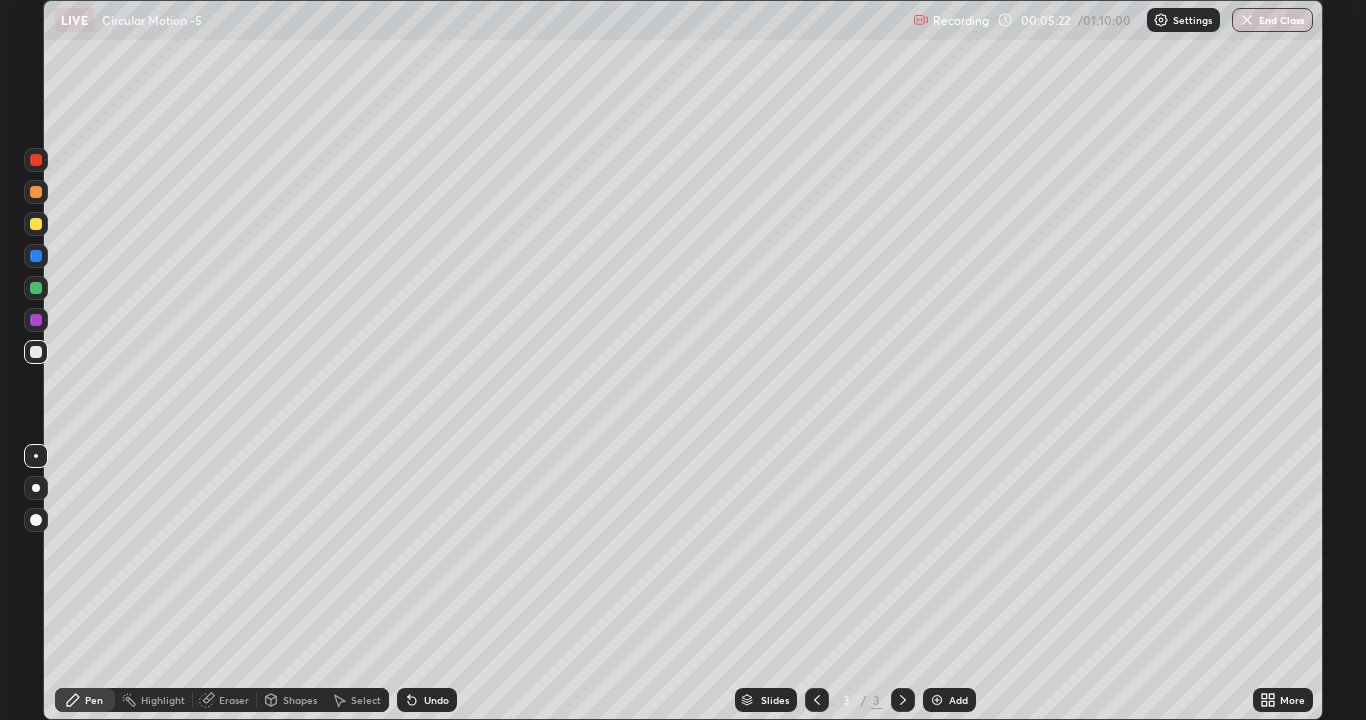 click 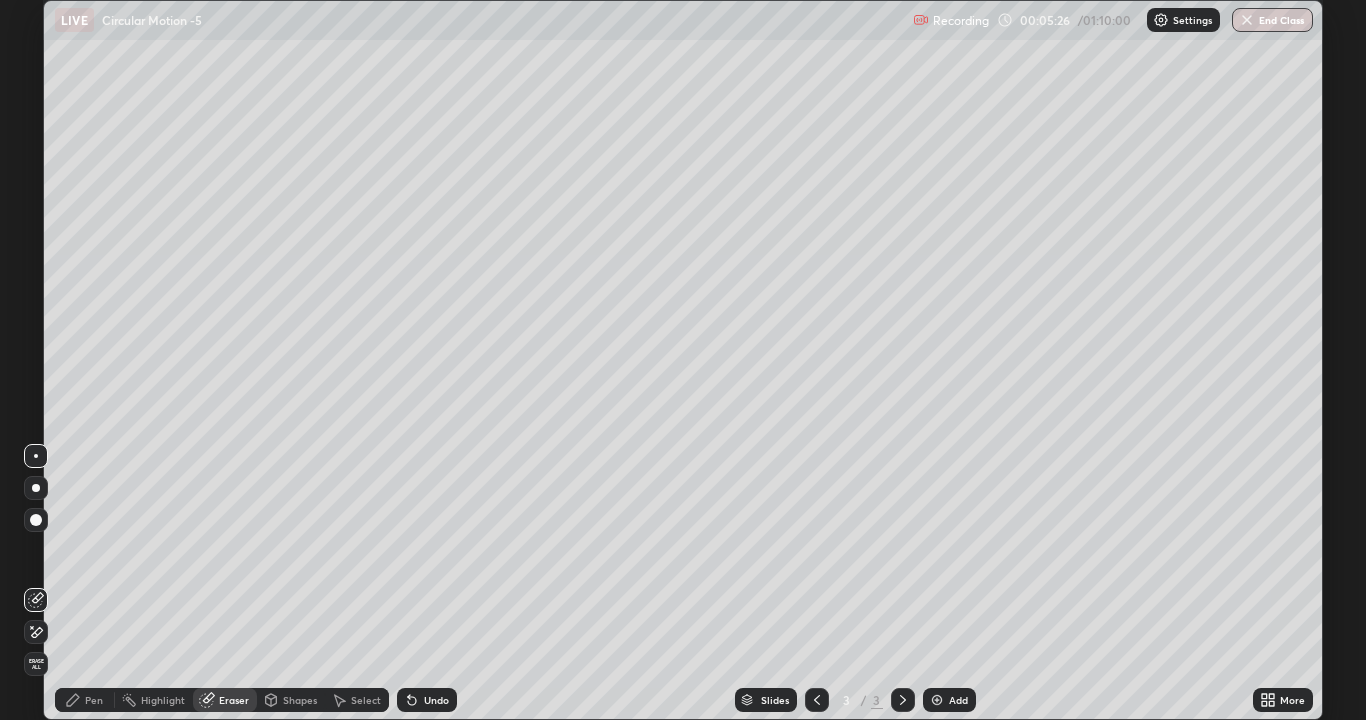 click 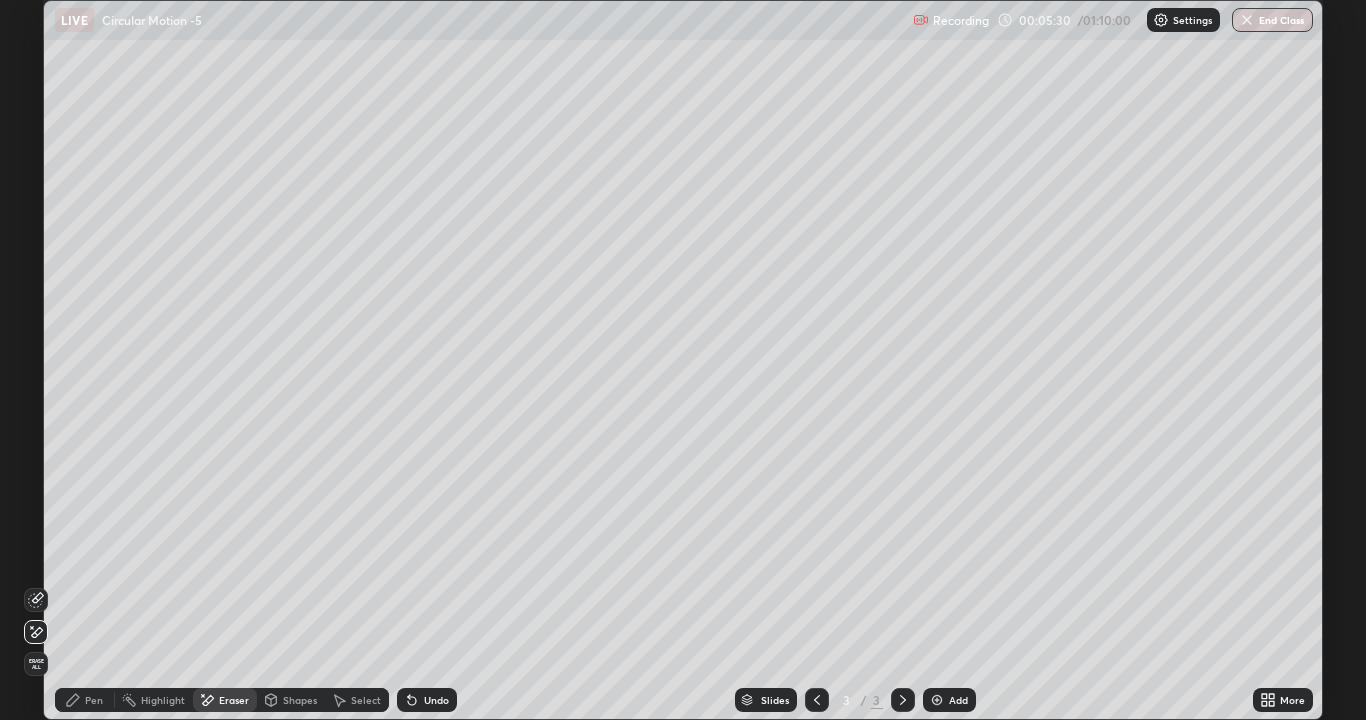 click on "Pen" at bounding box center (85, 700) 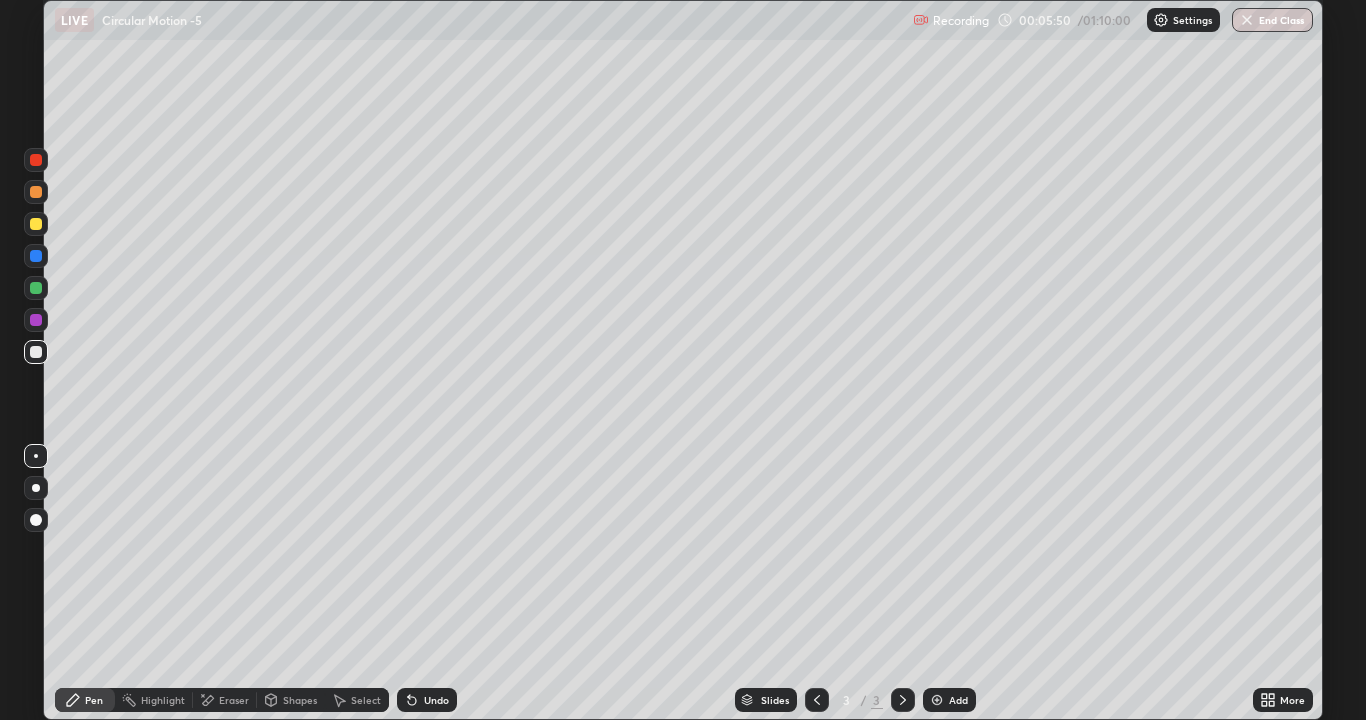 click on "Shapes" at bounding box center (300, 700) 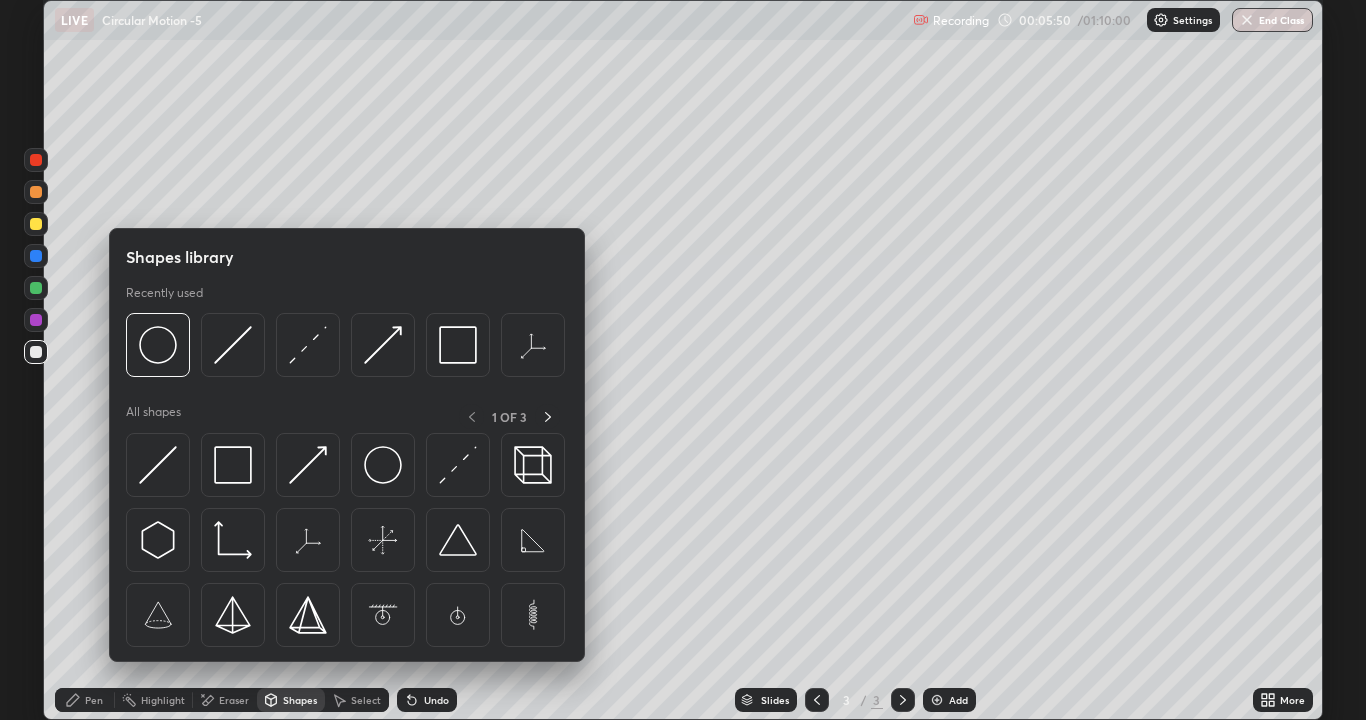 click on "Eraser" at bounding box center [234, 700] 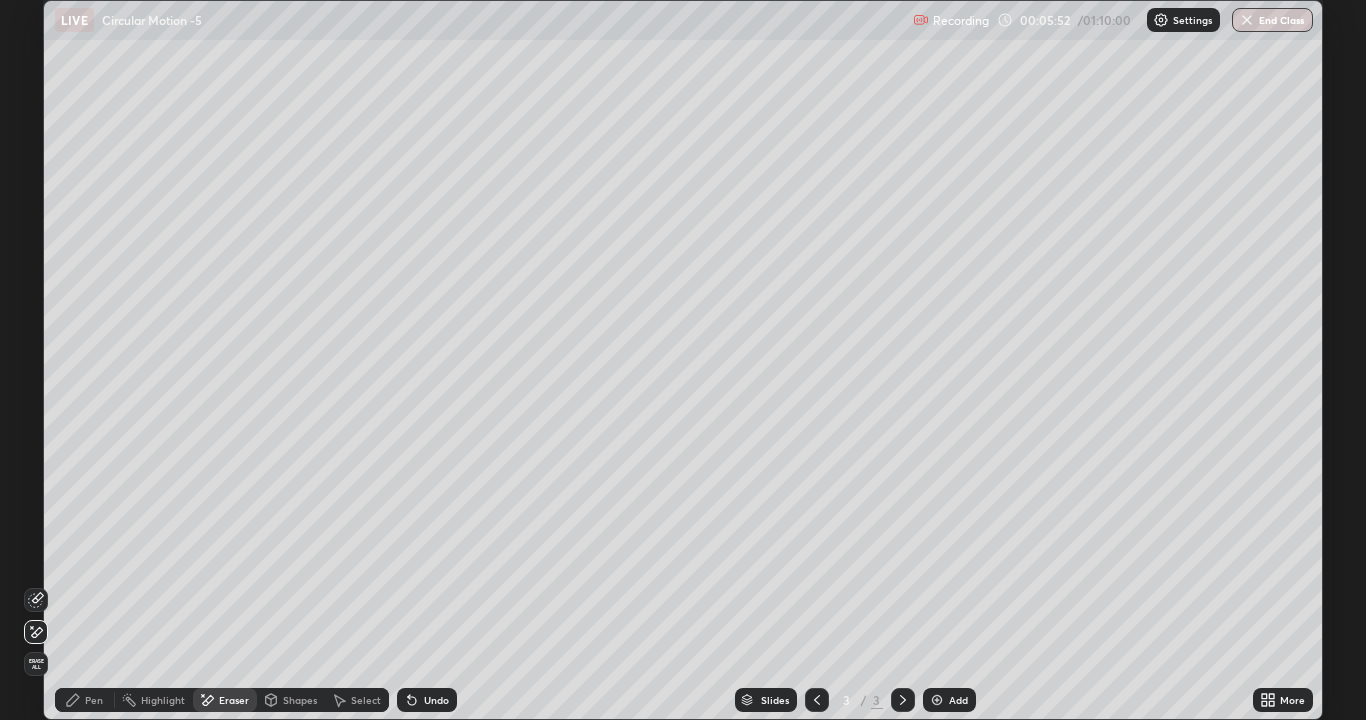 click on "Pen" at bounding box center [94, 700] 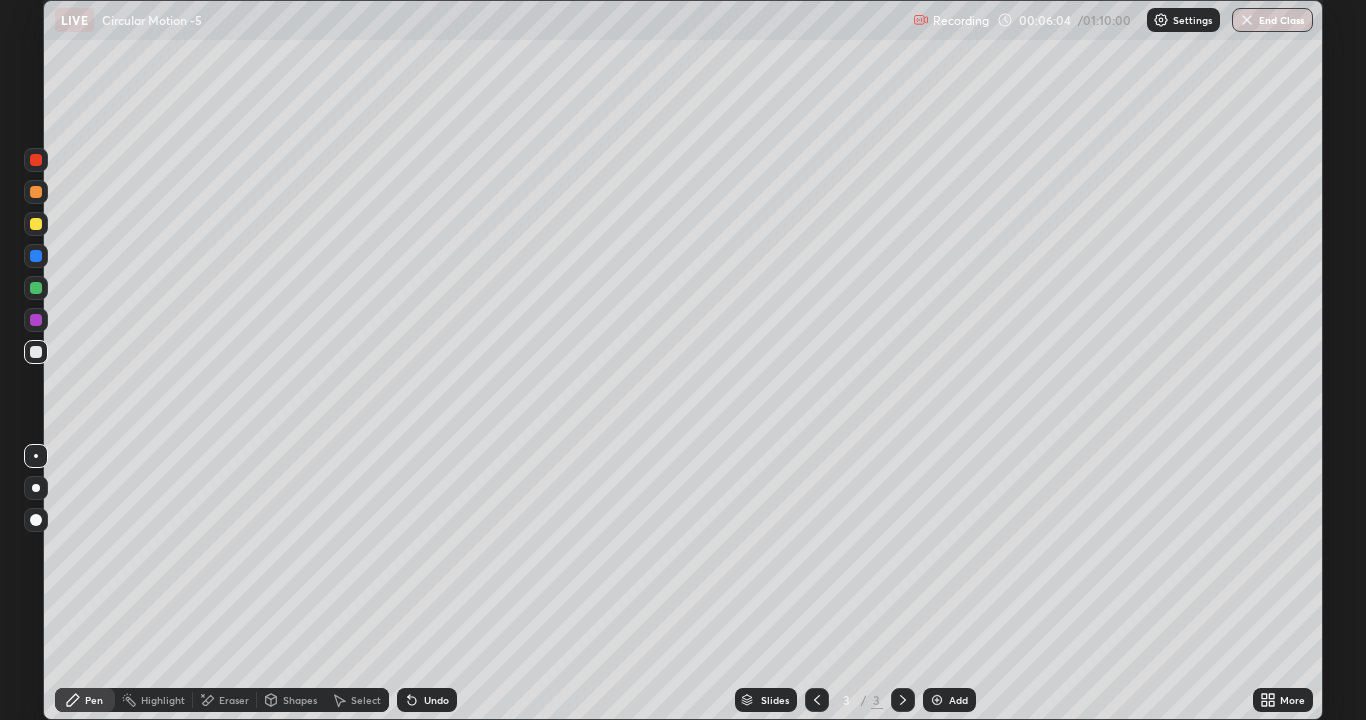 click 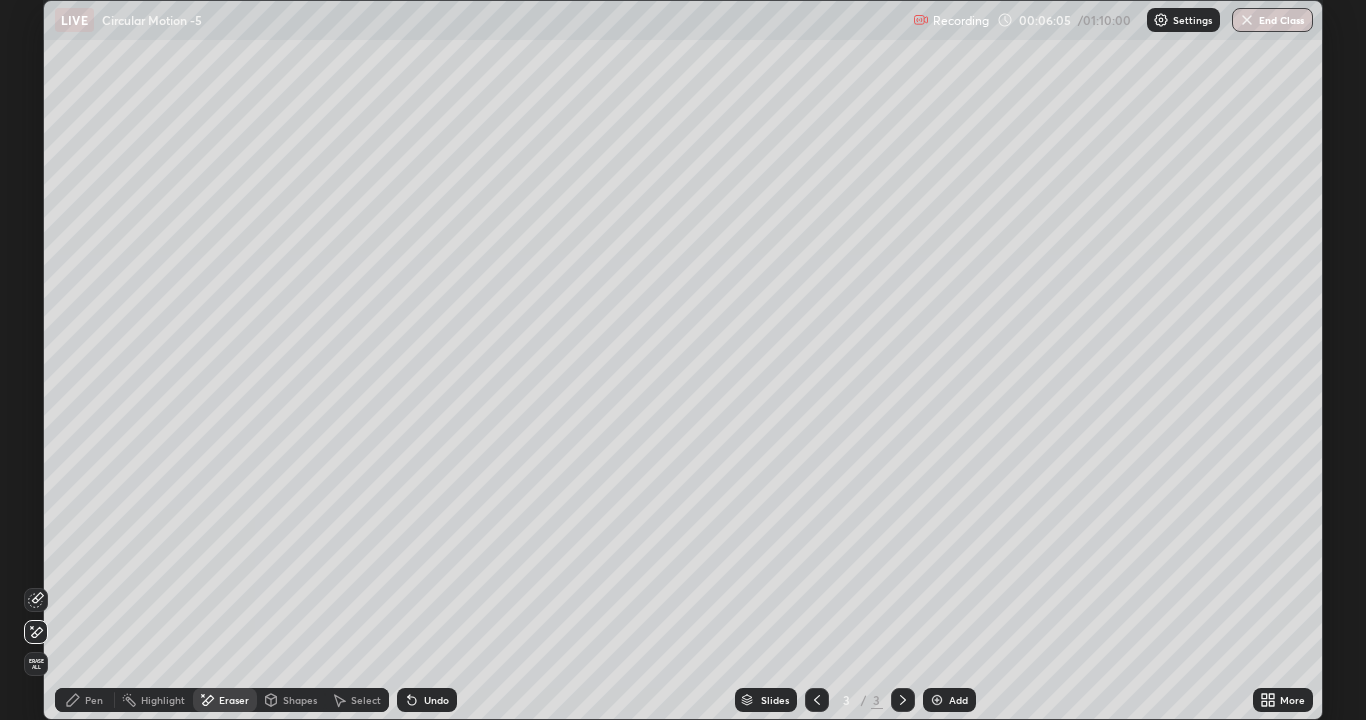 click on "Pen" at bounding box center (94, 700) 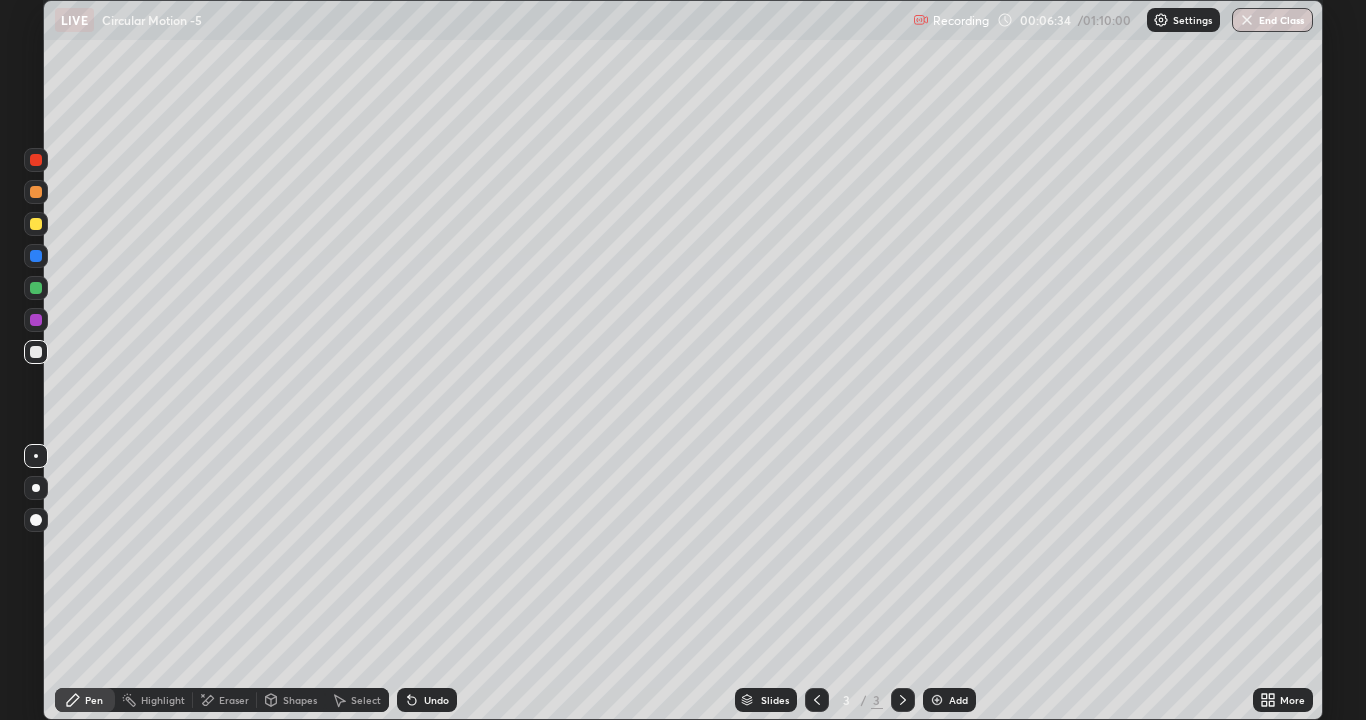 click on "Eraser" at bounding box center [225, 700] 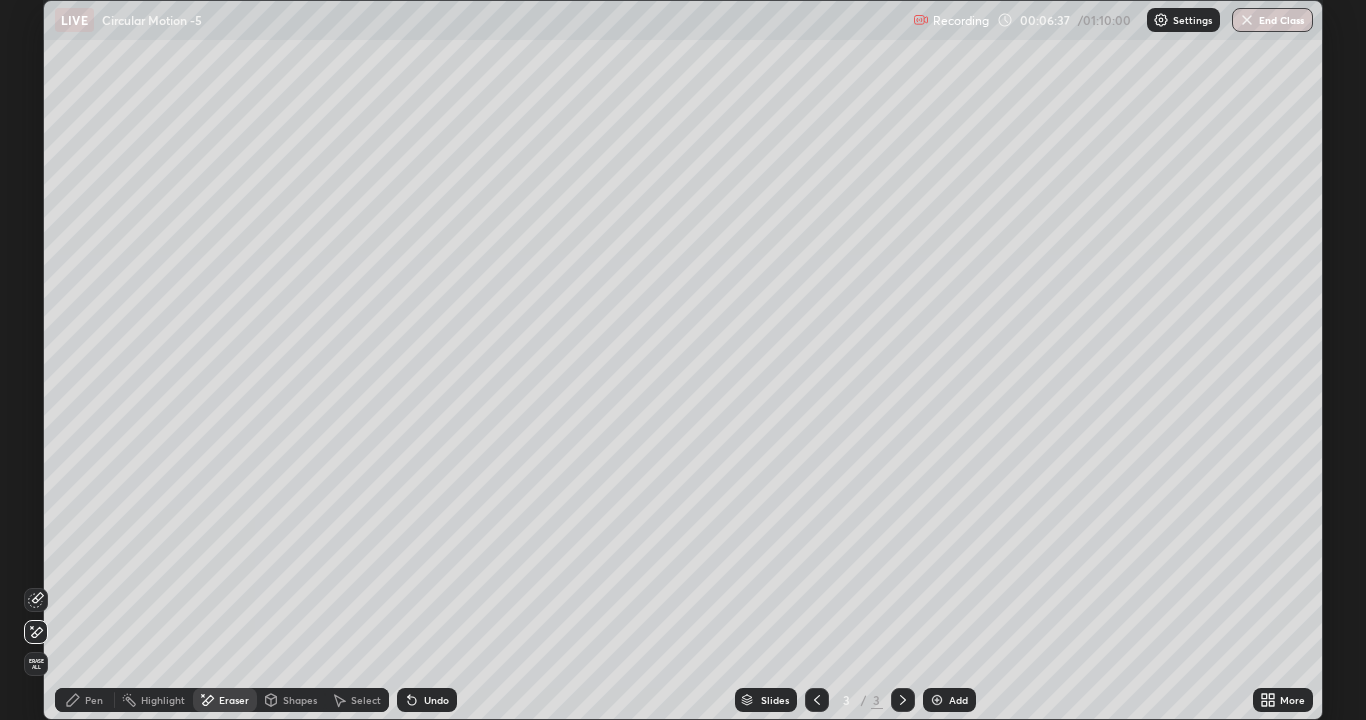 click on "Pen" at bounding box center (94, 700) 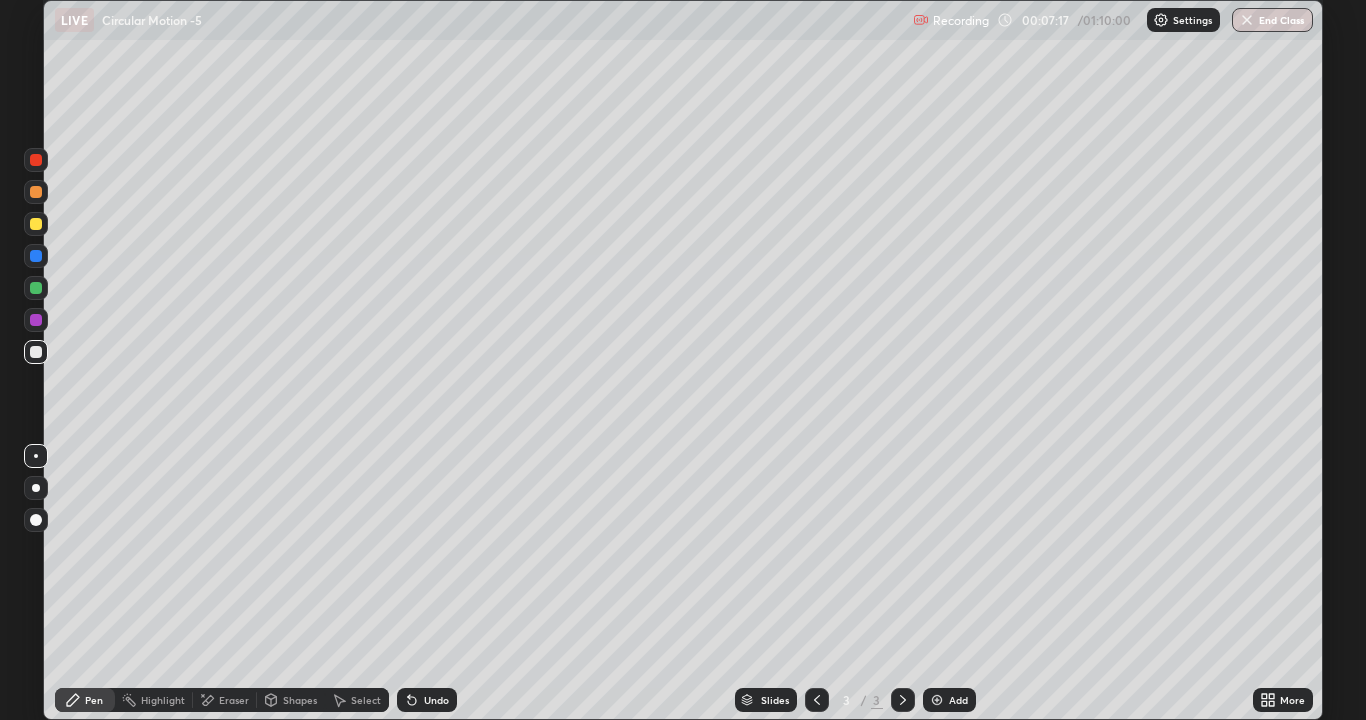 click at bounding box center [937, 700] 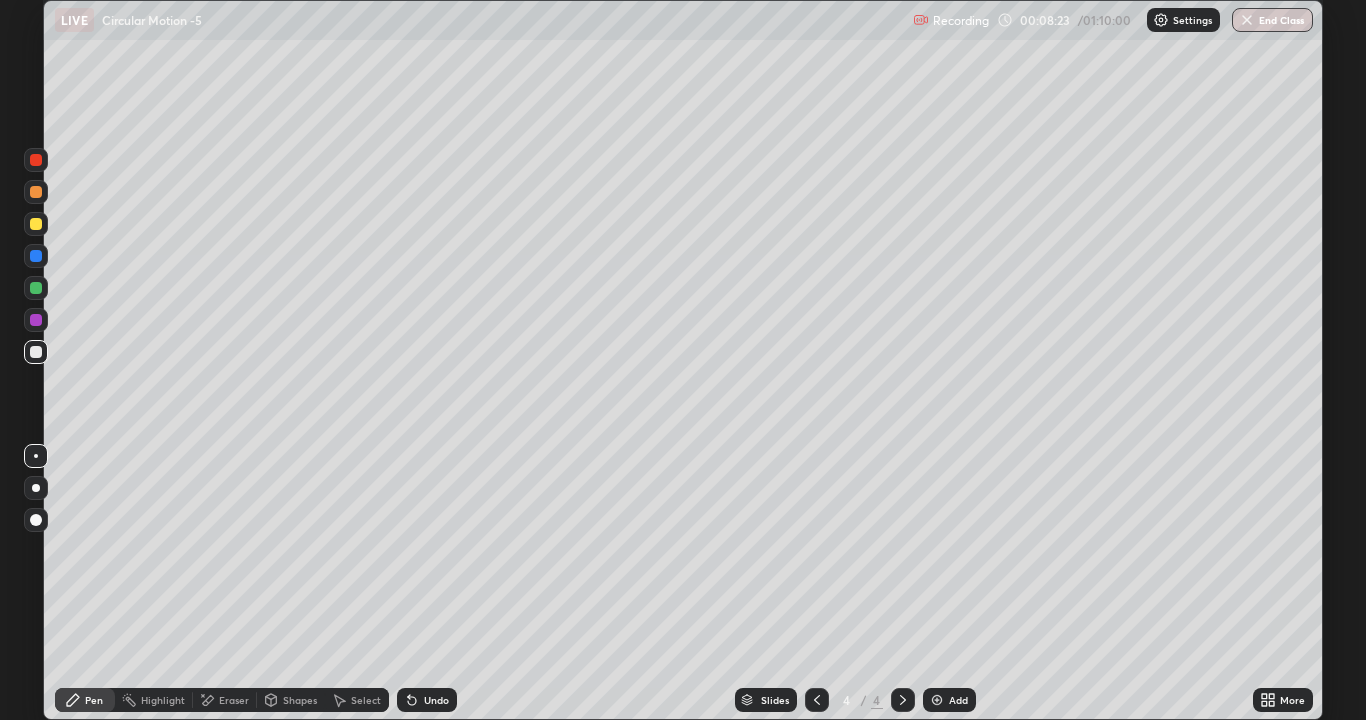 click on "Undo" at bounding box center [427, 700] 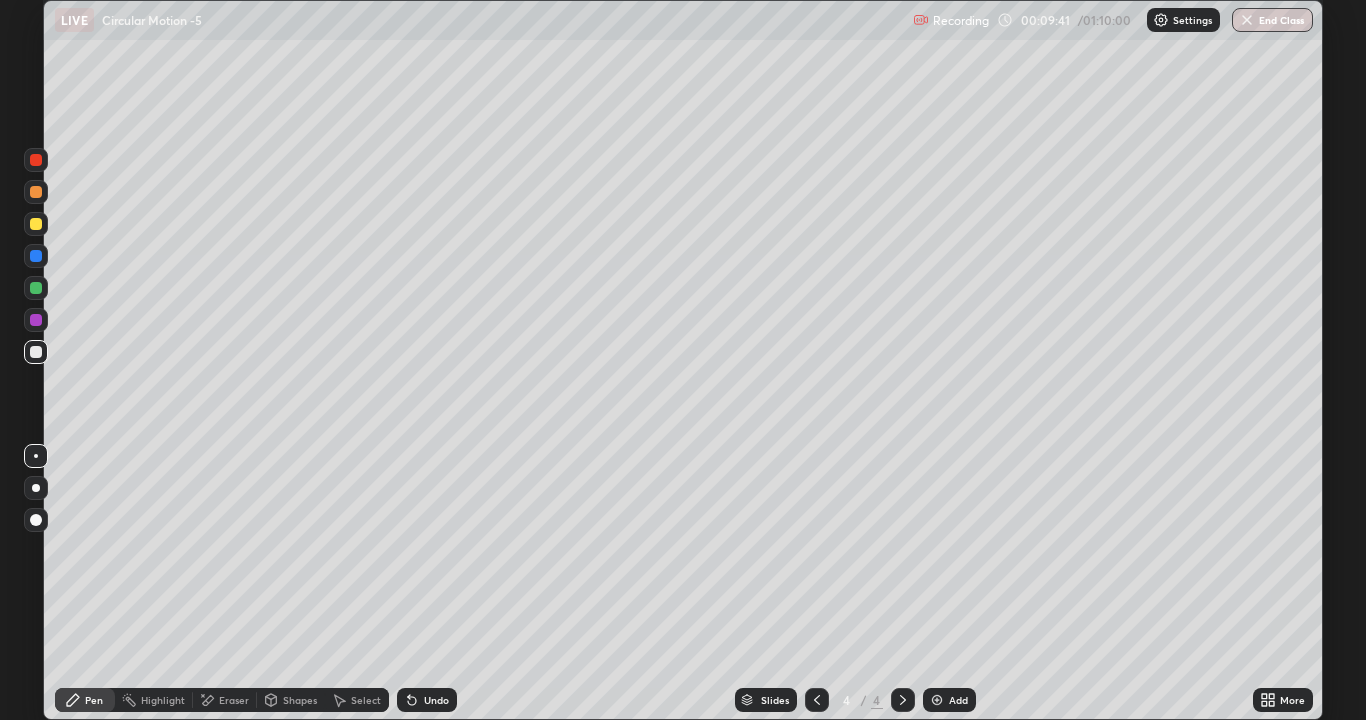 click on "Eraser" at bounding box center (234, 700) 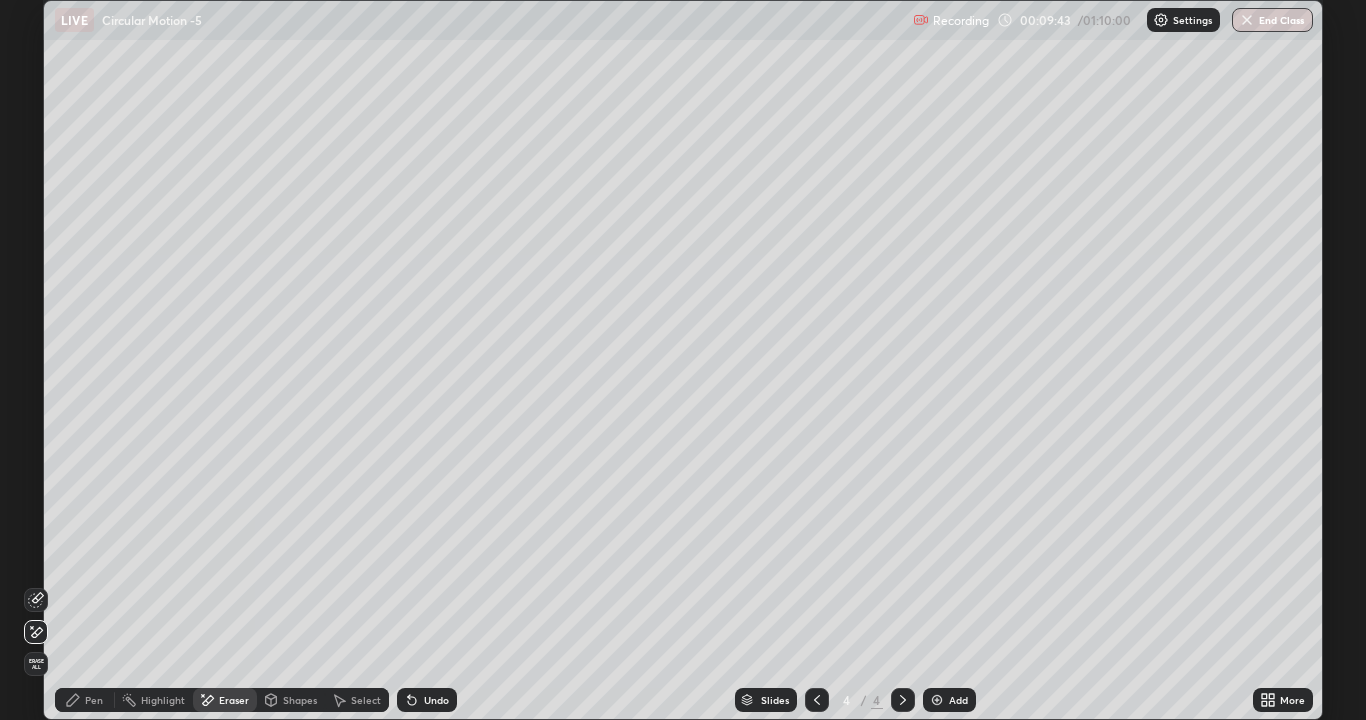 click on "Pen" at bounding box center (94, 700) 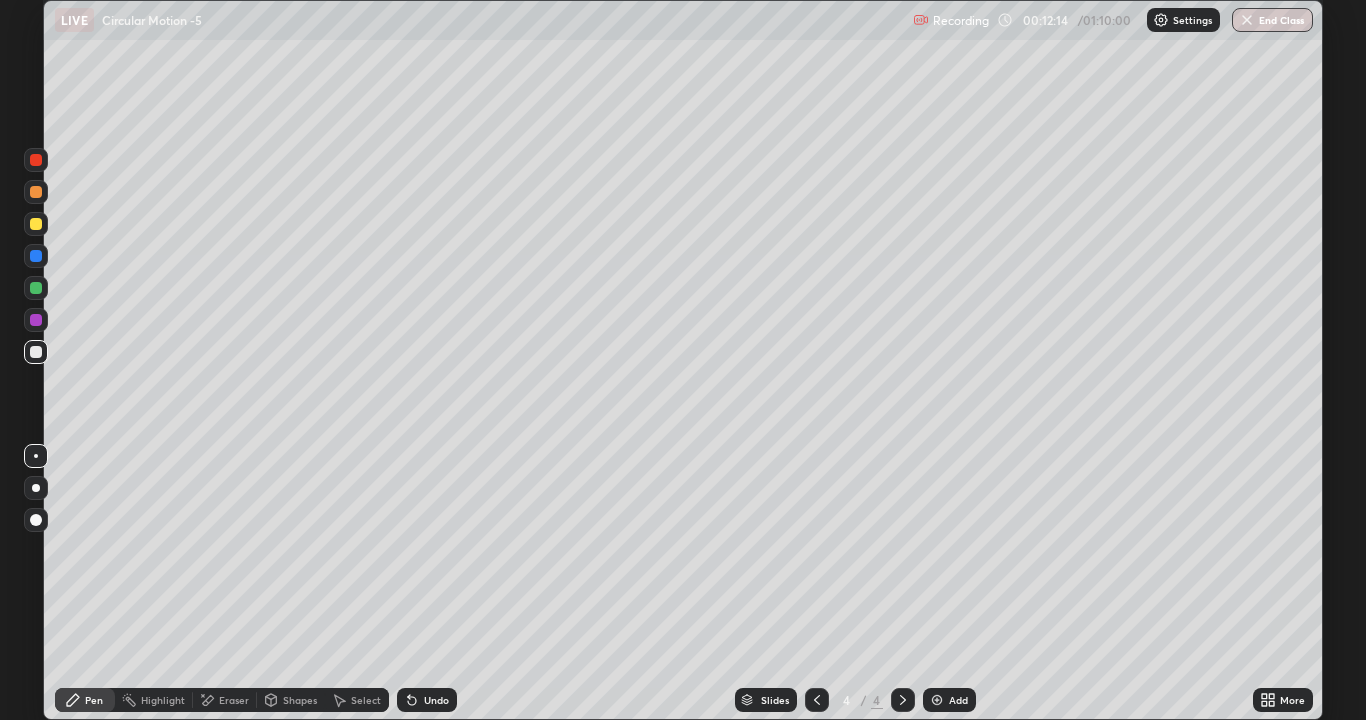 click on "Undo" at bounding box center [427, 700] 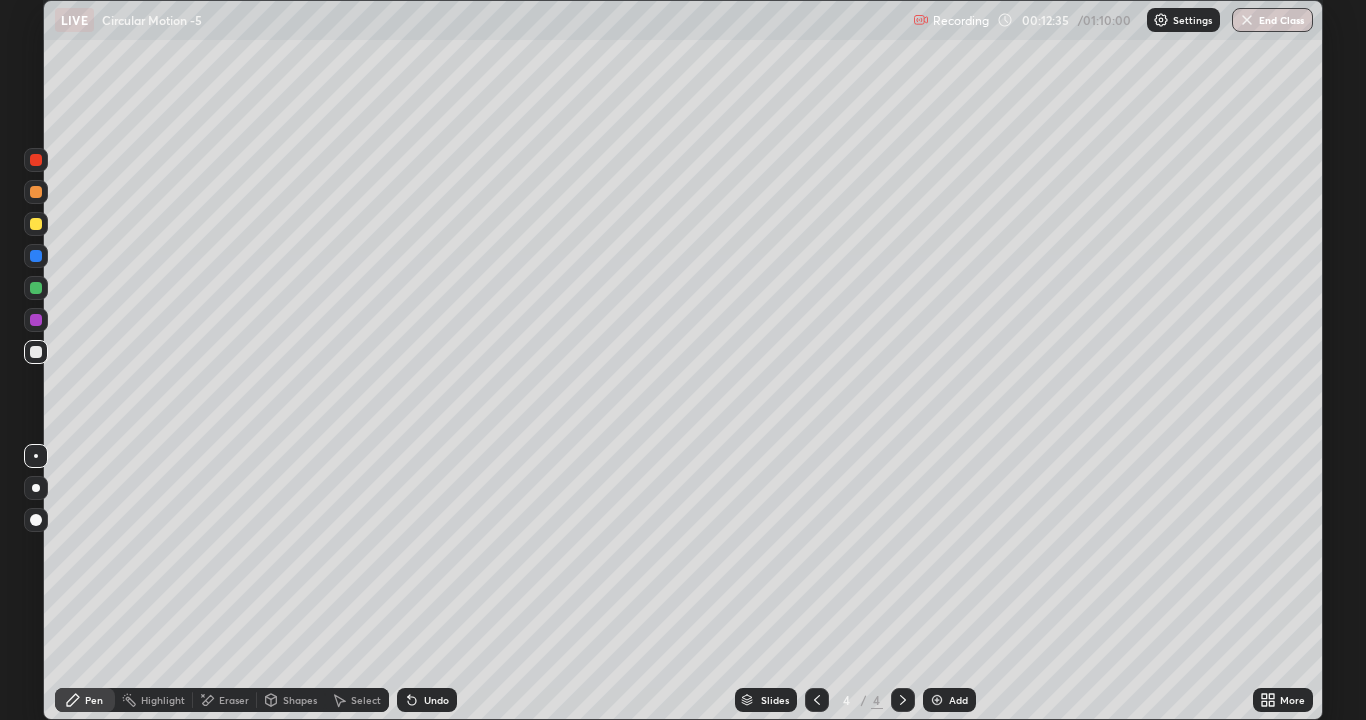 click on "Eraser" at bounding box center [234, 700] 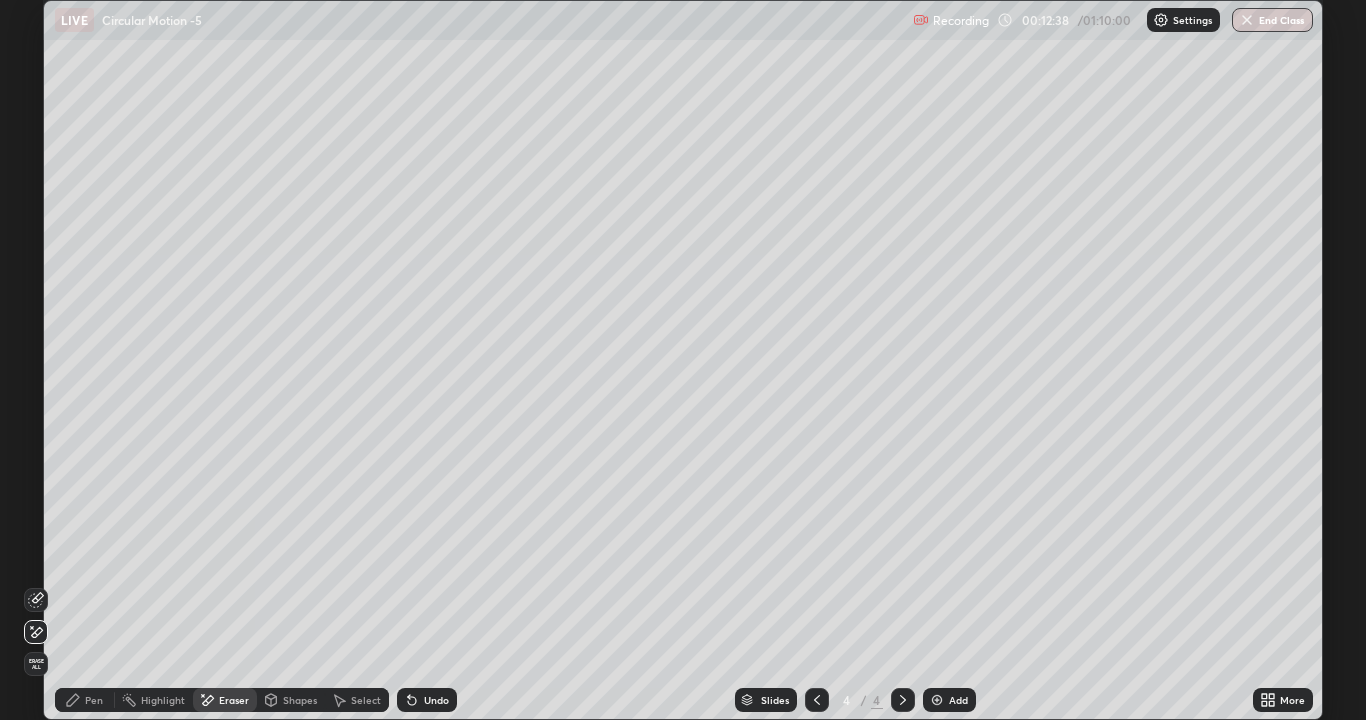 click on "Pen" at bounding box center [85, 700] 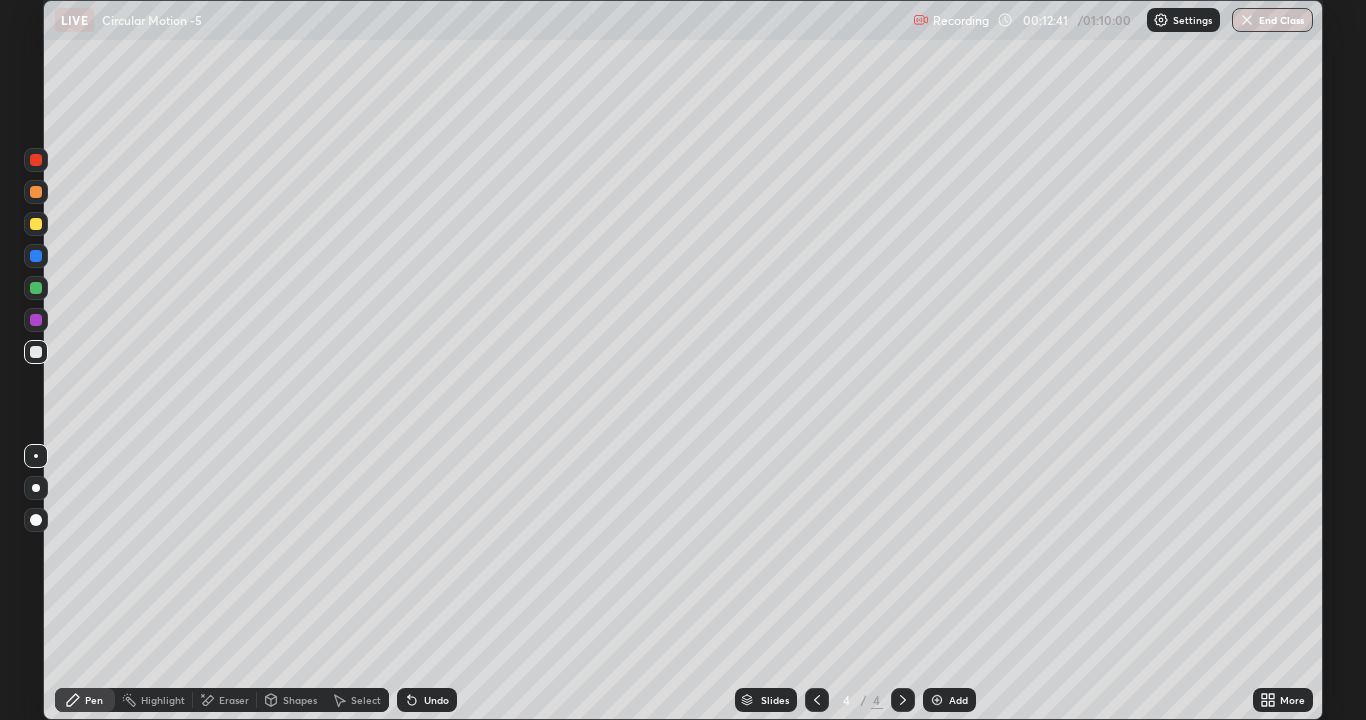 click on "Undo" at bounding box center [436, 700] 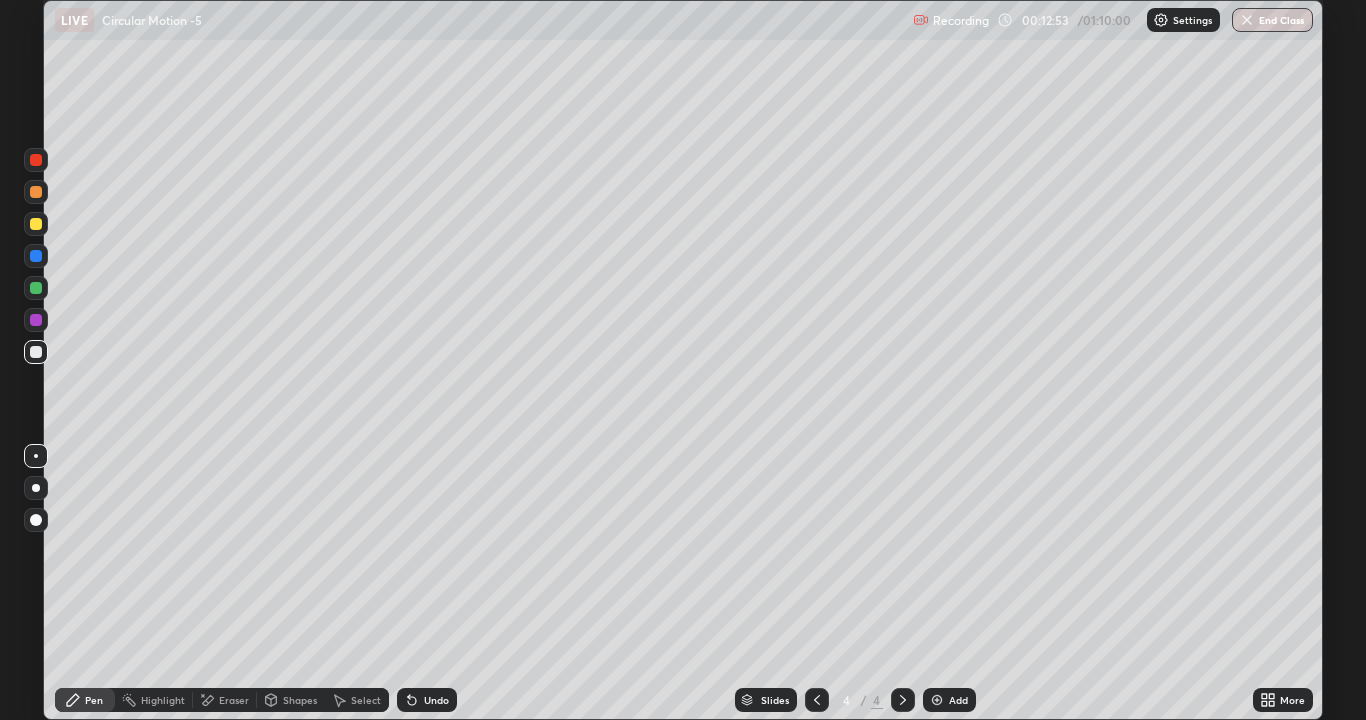 click 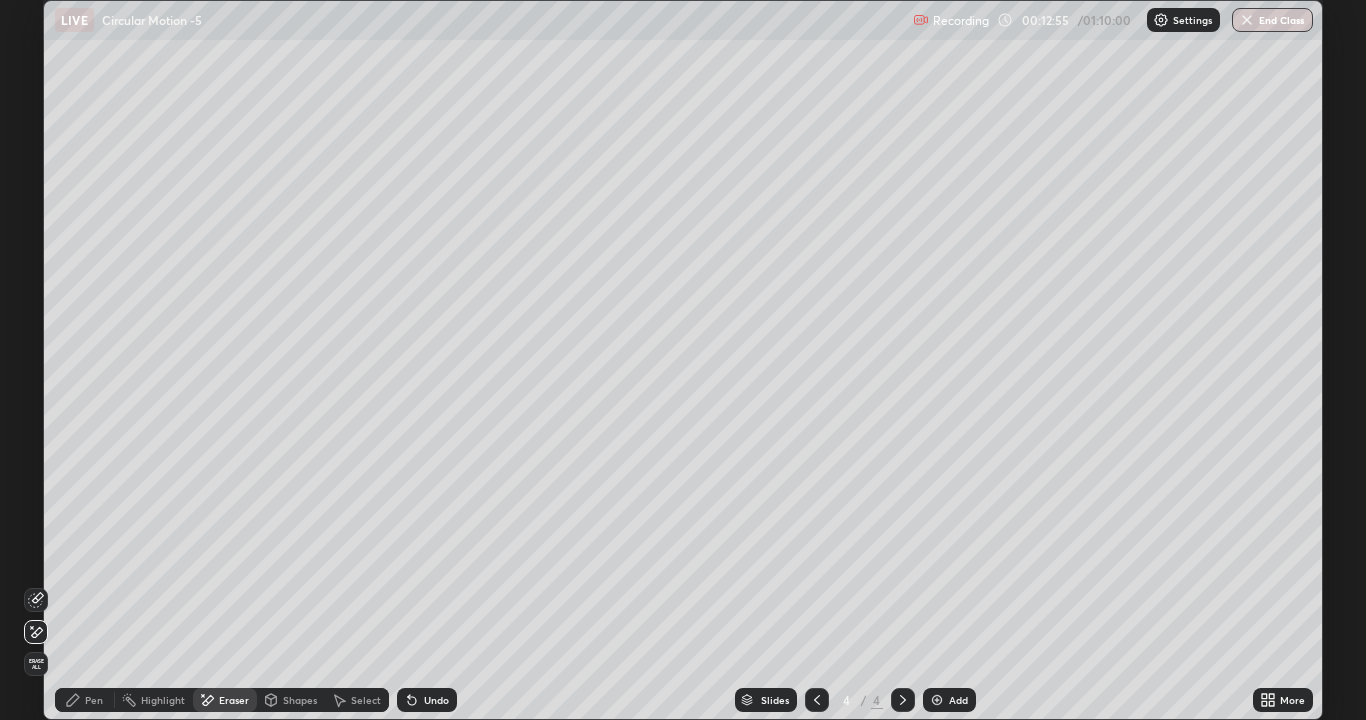 click on "Pen" at bounding box center (85, 700) 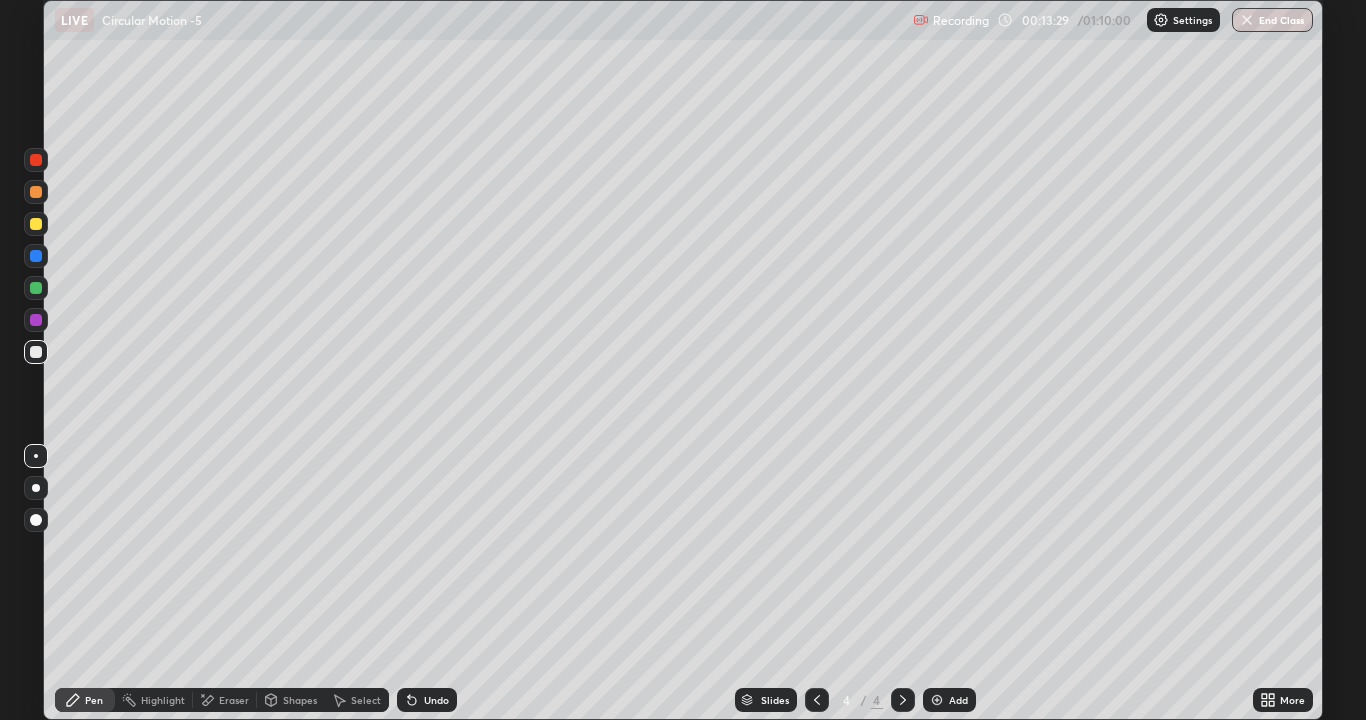 click at bounding box center [937, 700] 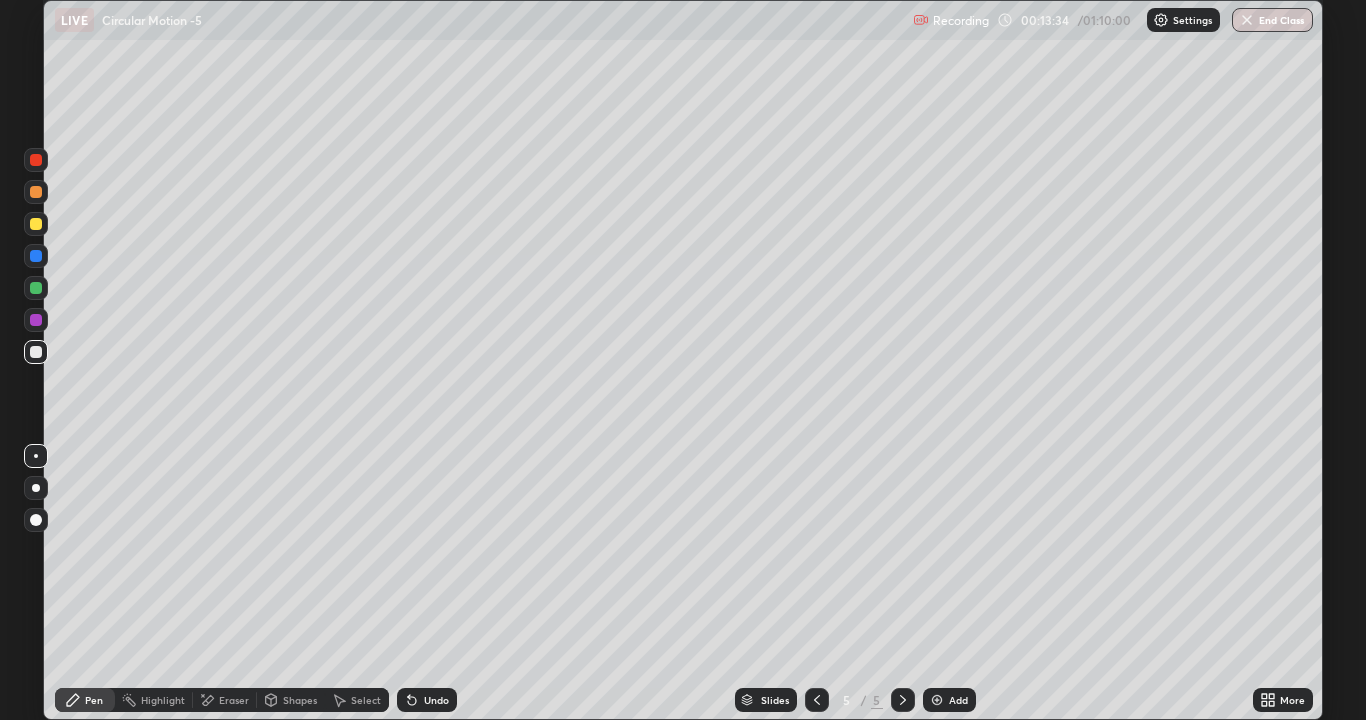 click at bounding box center [817, 700] 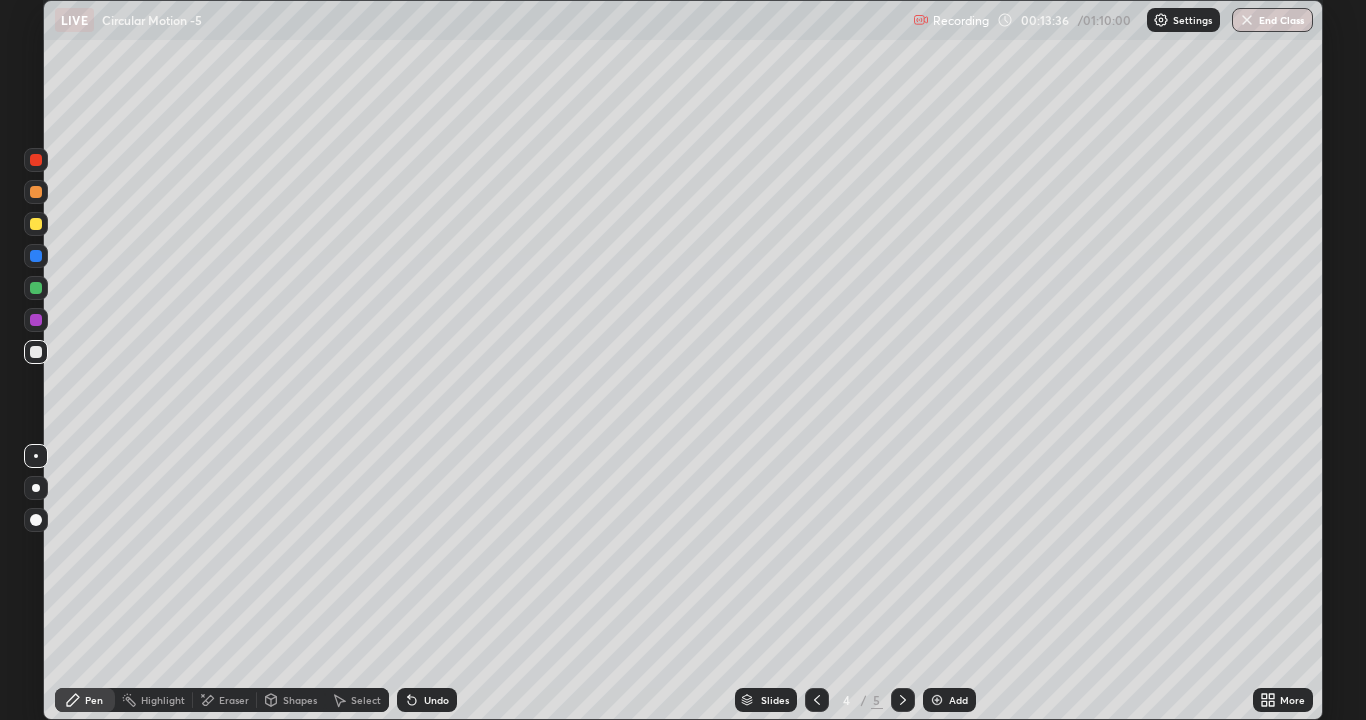 click 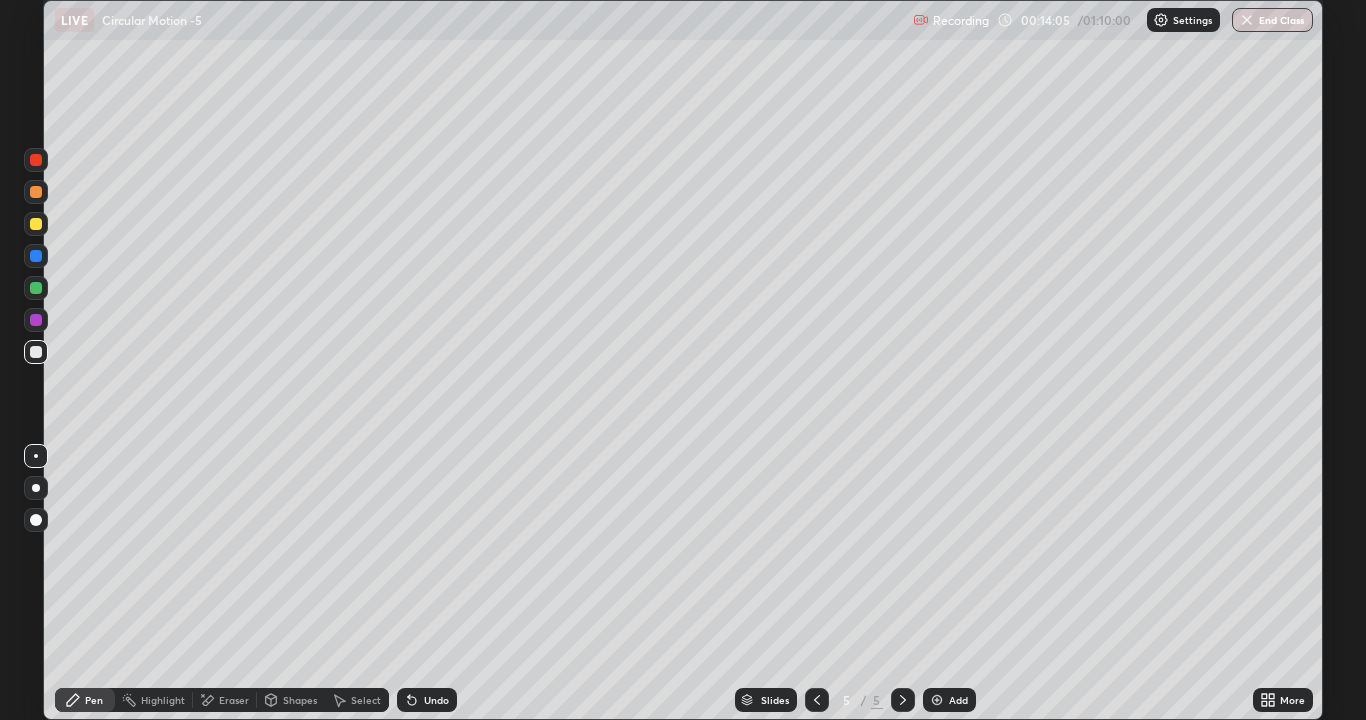 click at bounding box center (817, 700) 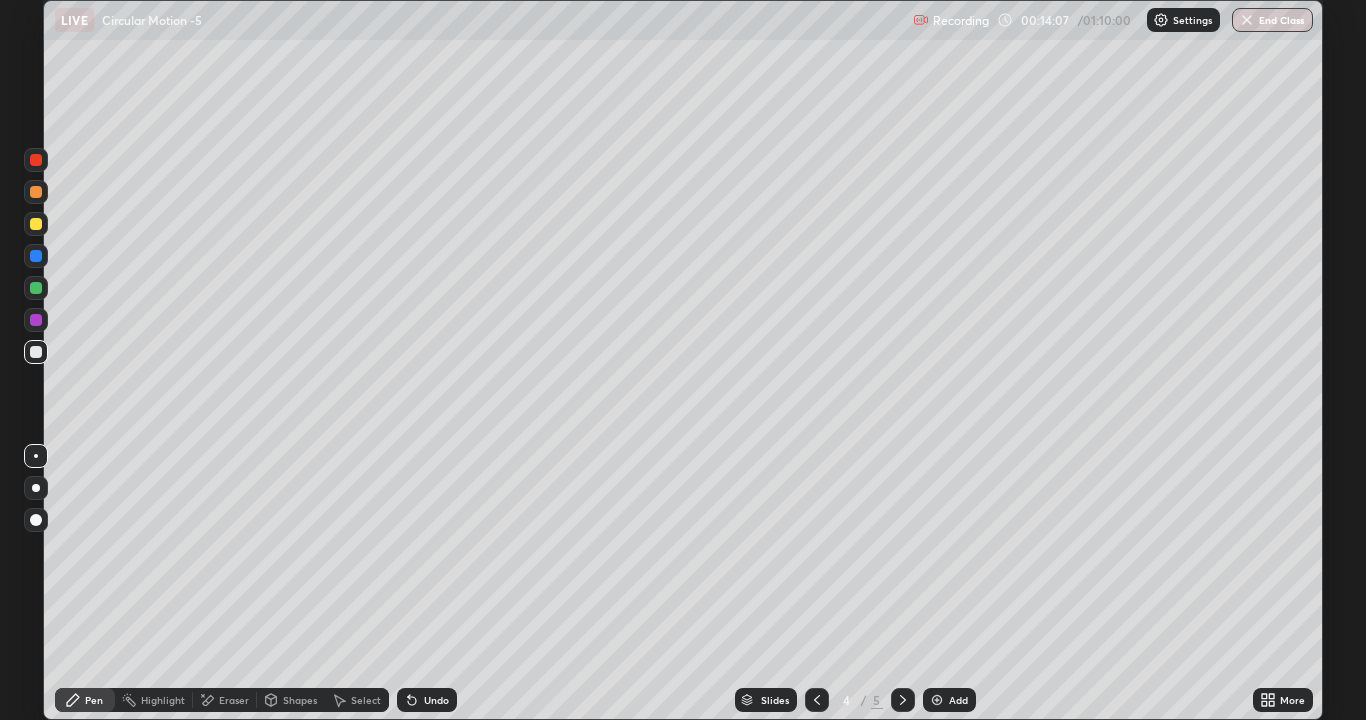 click at bounding box center (817, 700) 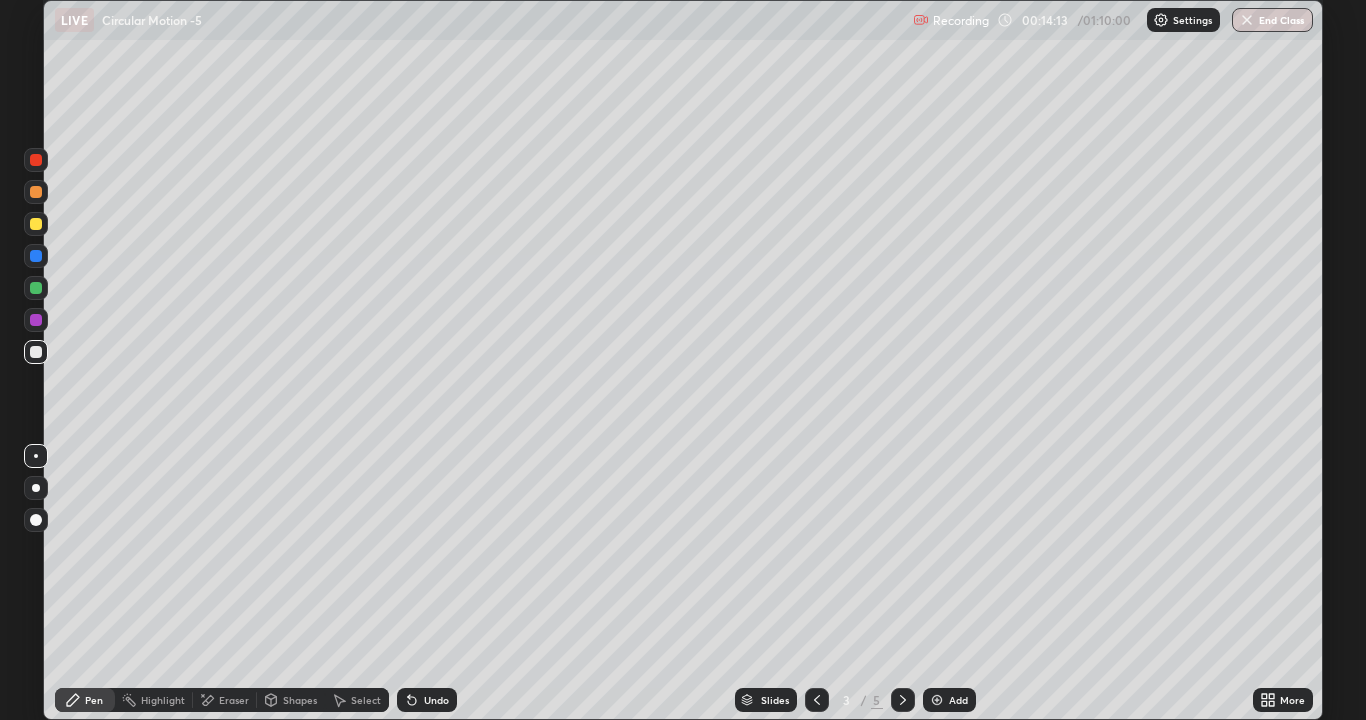click 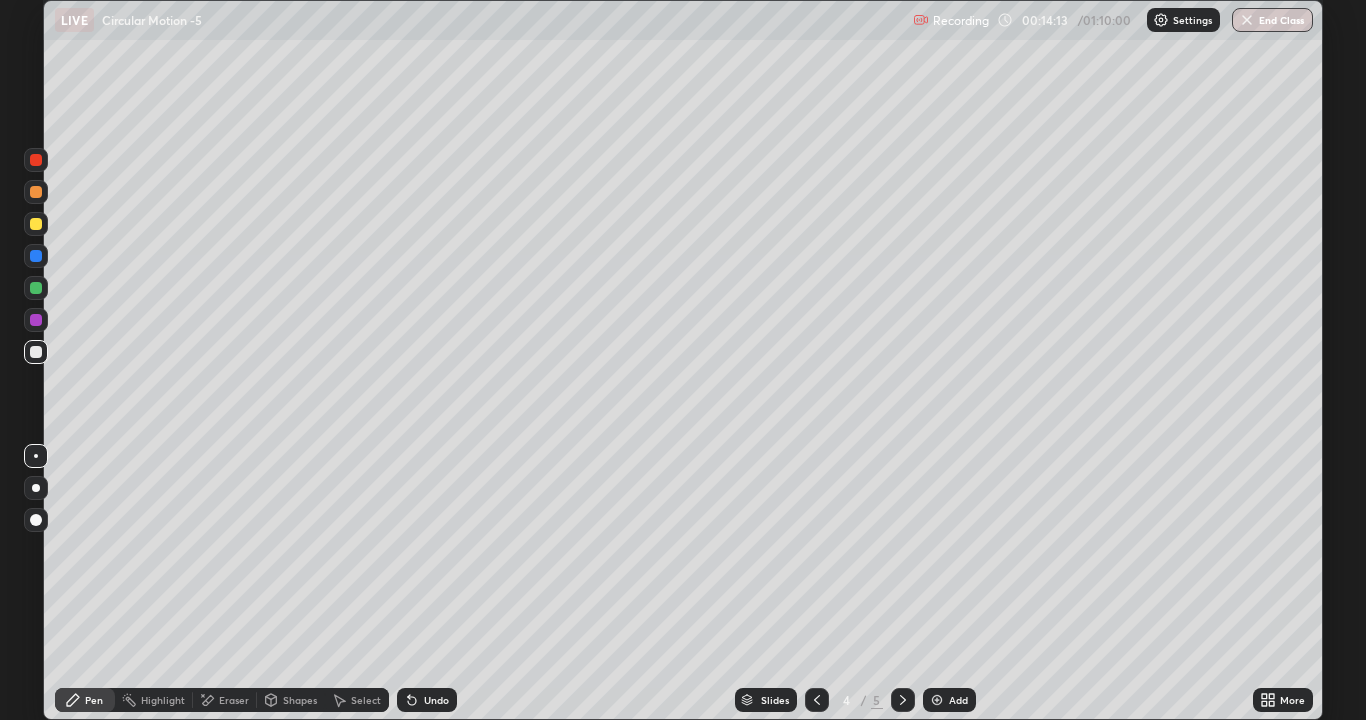 click 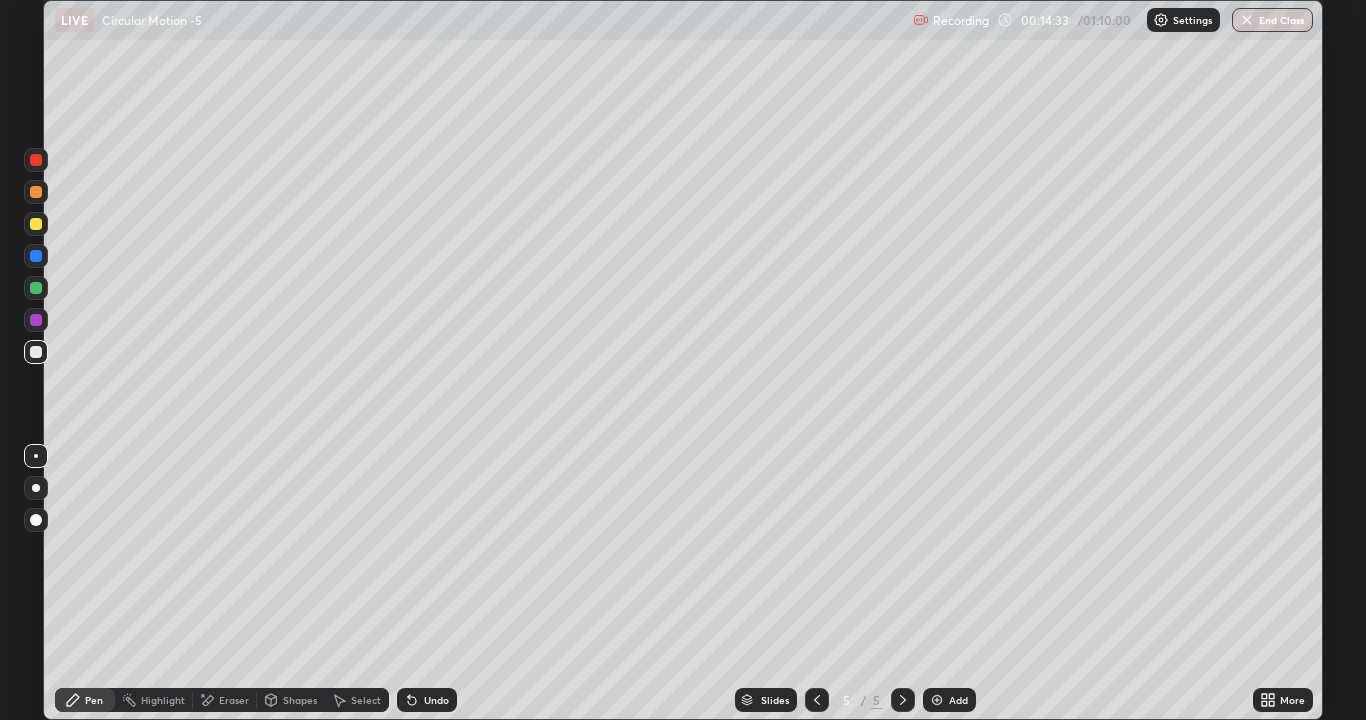 click 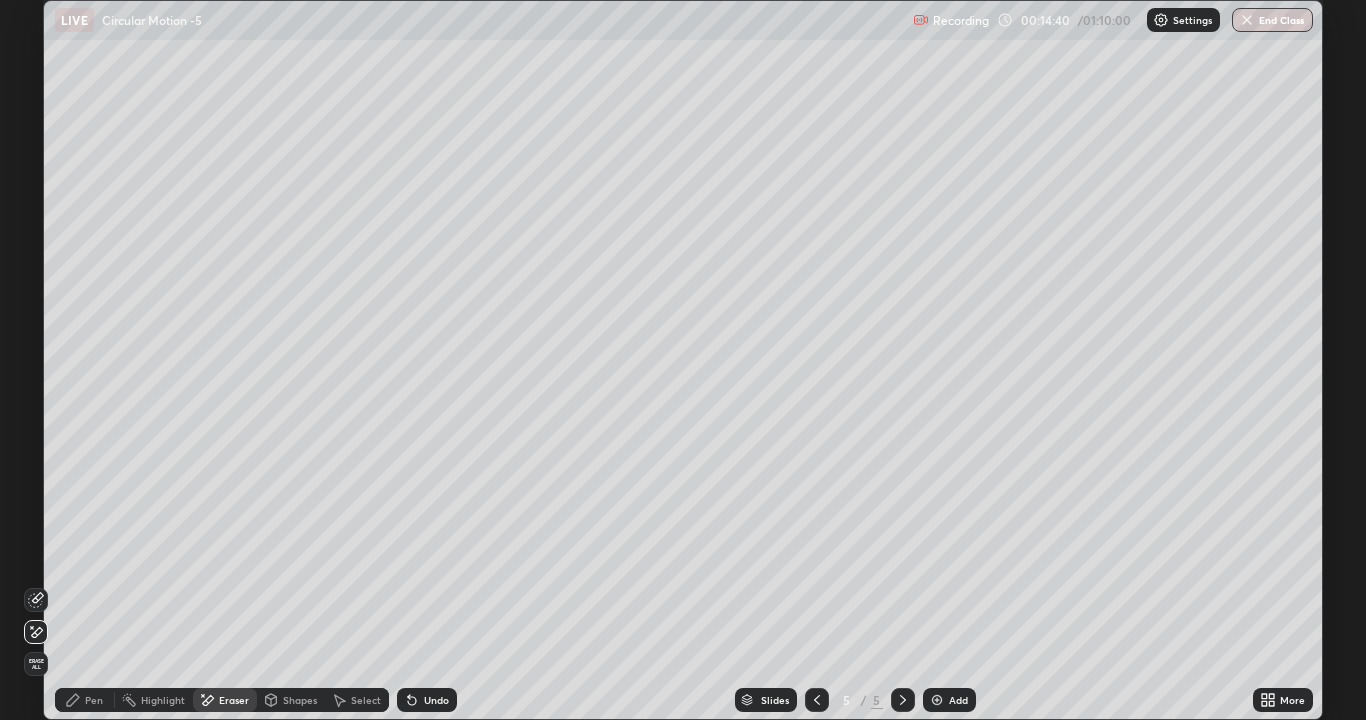 click on "Pen" at bounding box center [85, 700] 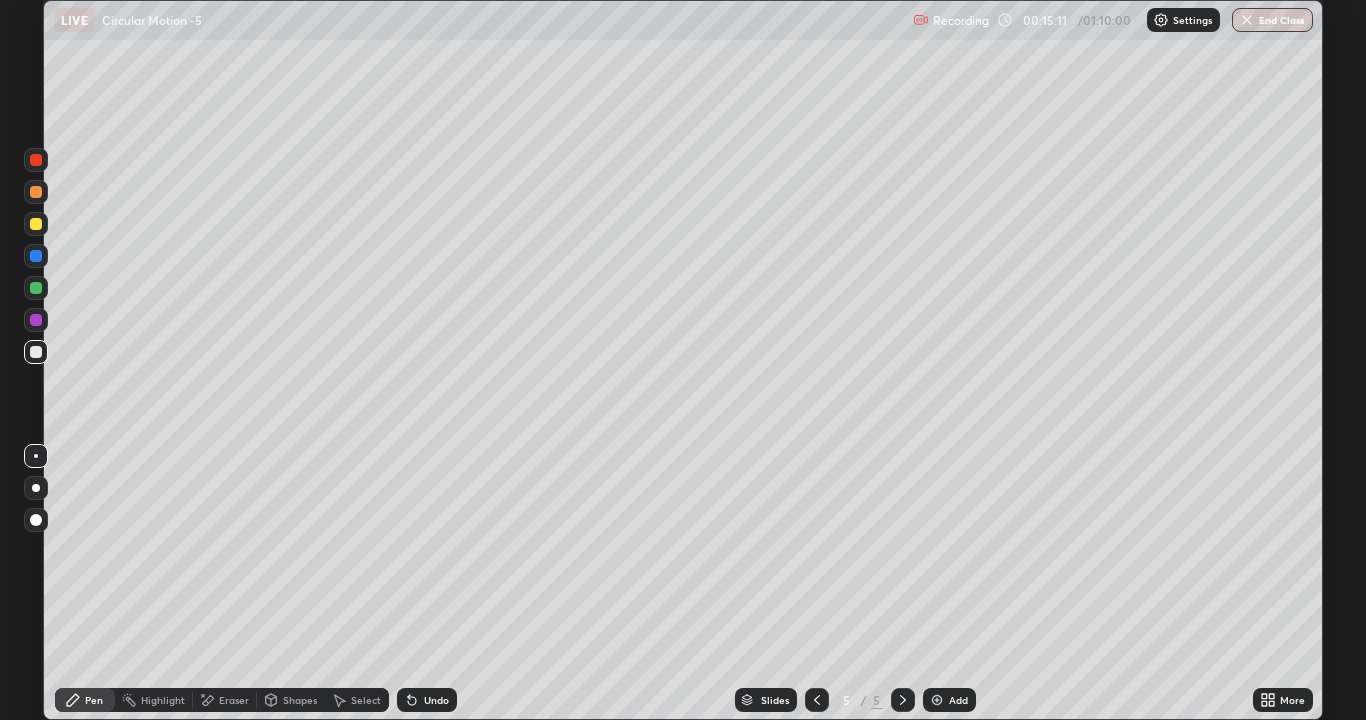 click 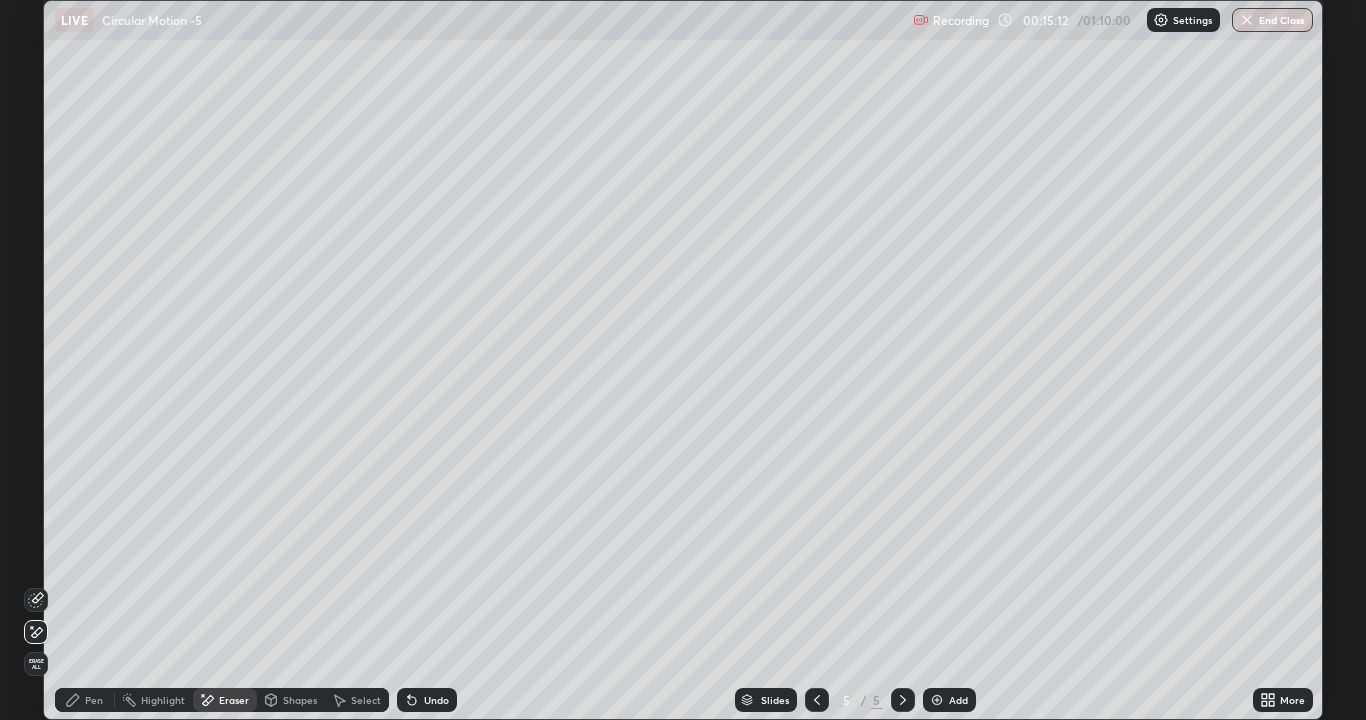 click on "Pen" at bounding box center [85, 700] 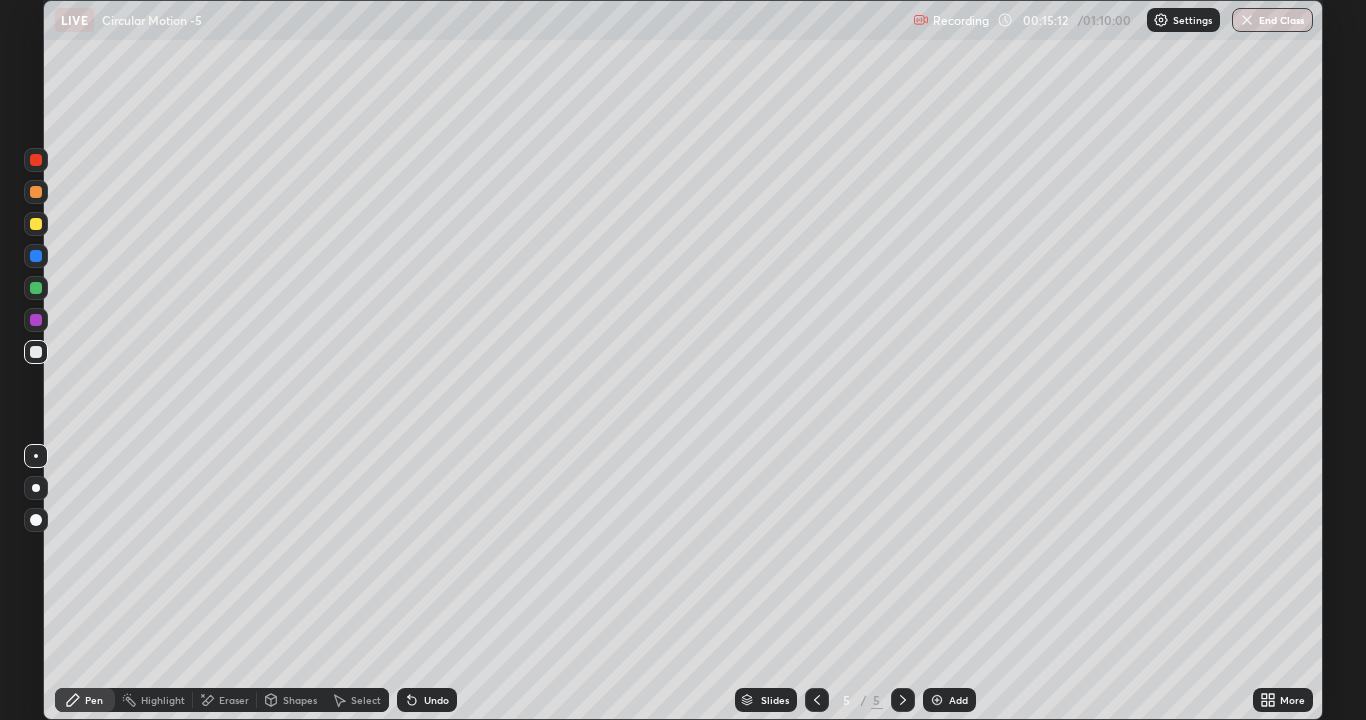 click on "Pen" at bounding box center (85, 700) 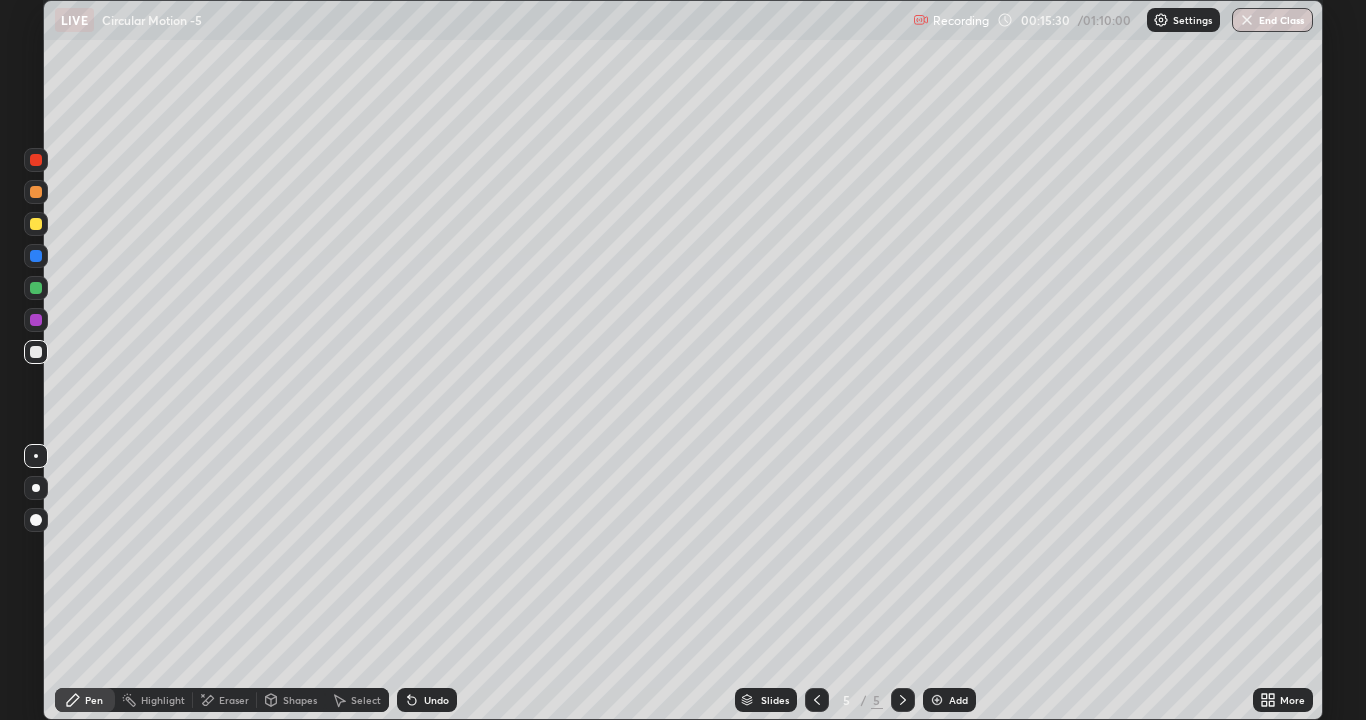 click on "Undo" at bounding box center [427, 700] 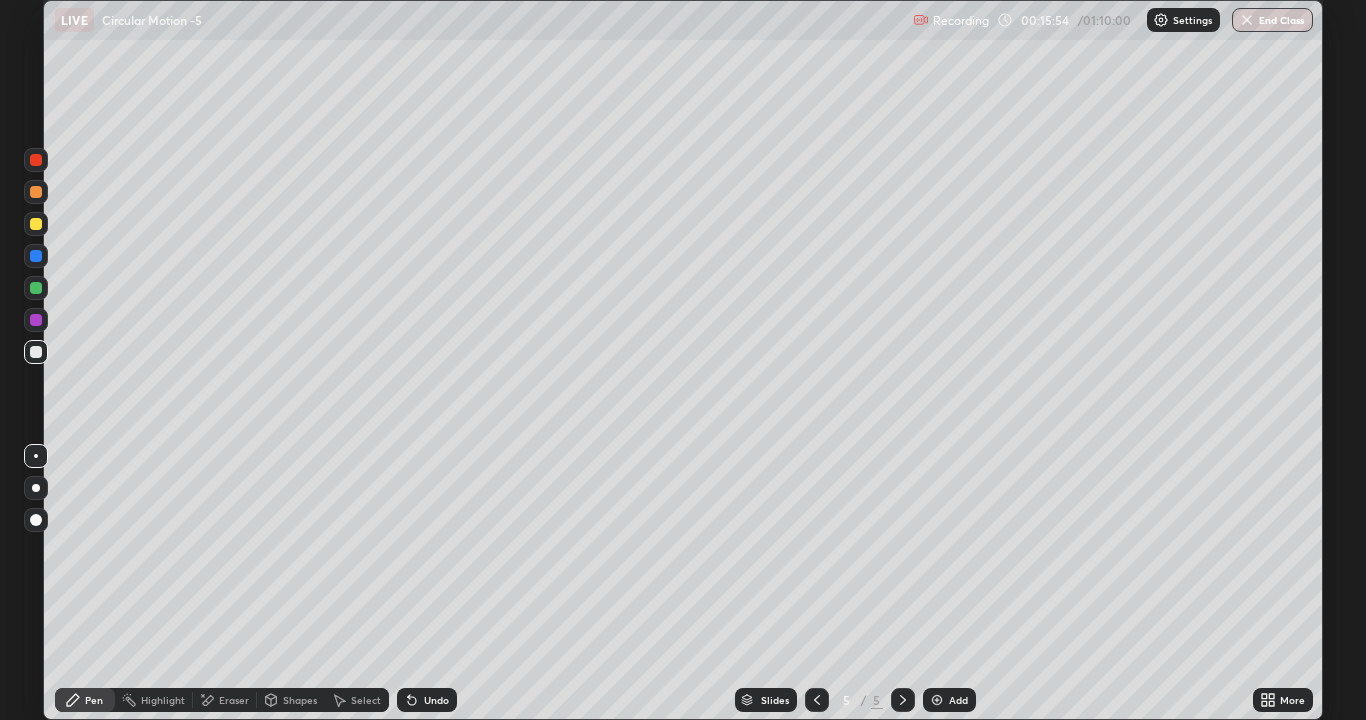 click on "Eraser" at bounding box center [234, 700] 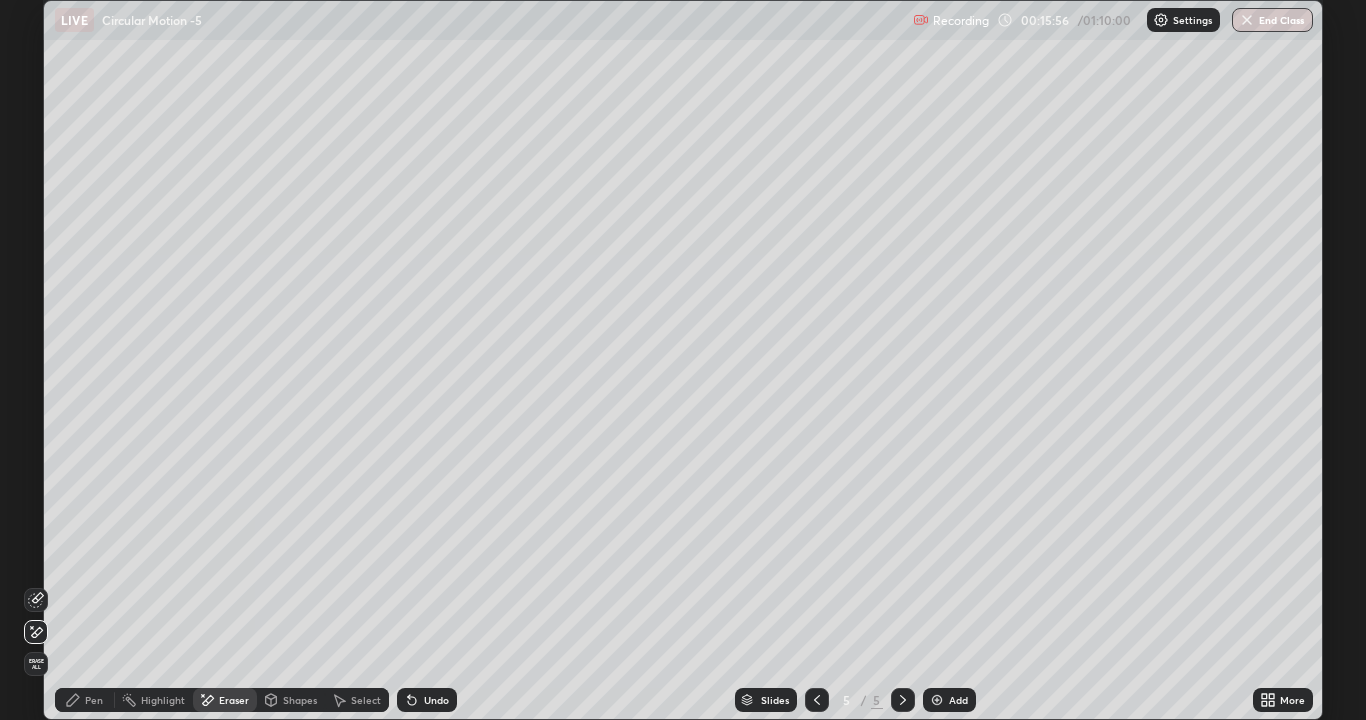 click on "Pen" at bounding box center [94, 700] 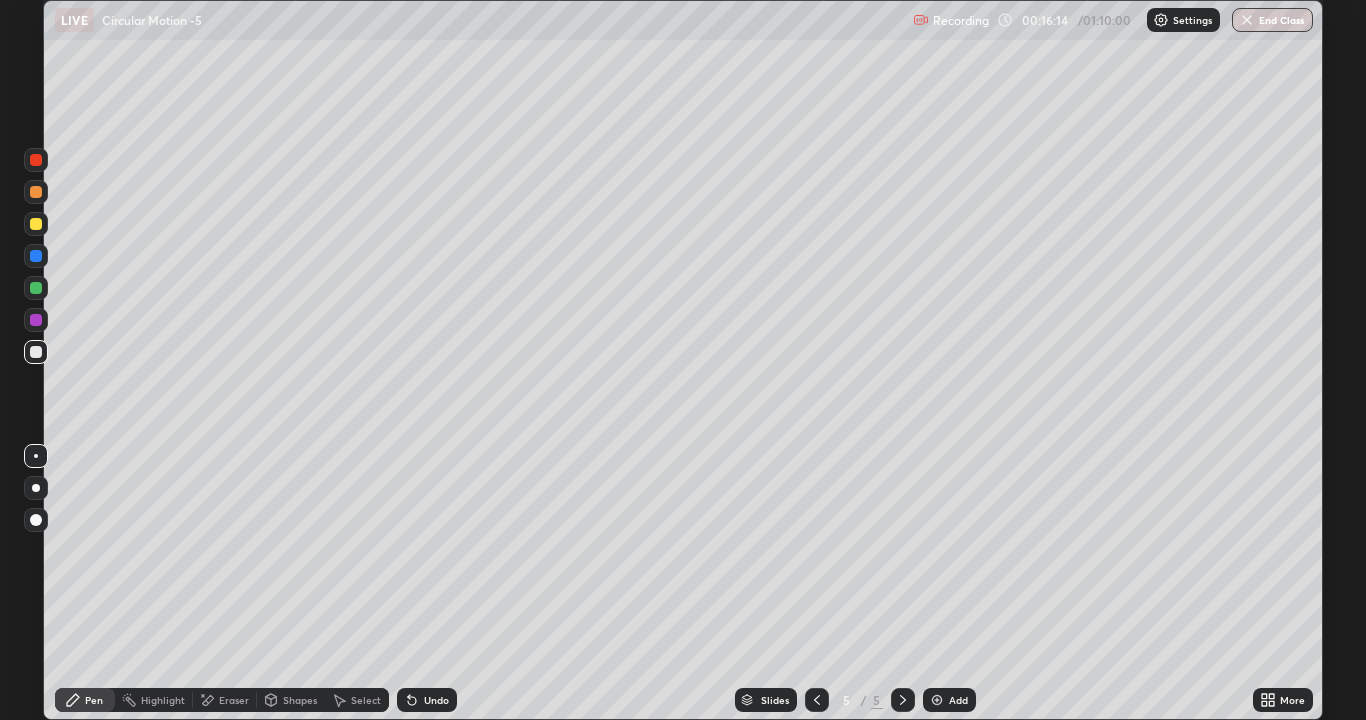 click on "Eraser" at bounding box center (225, 700) 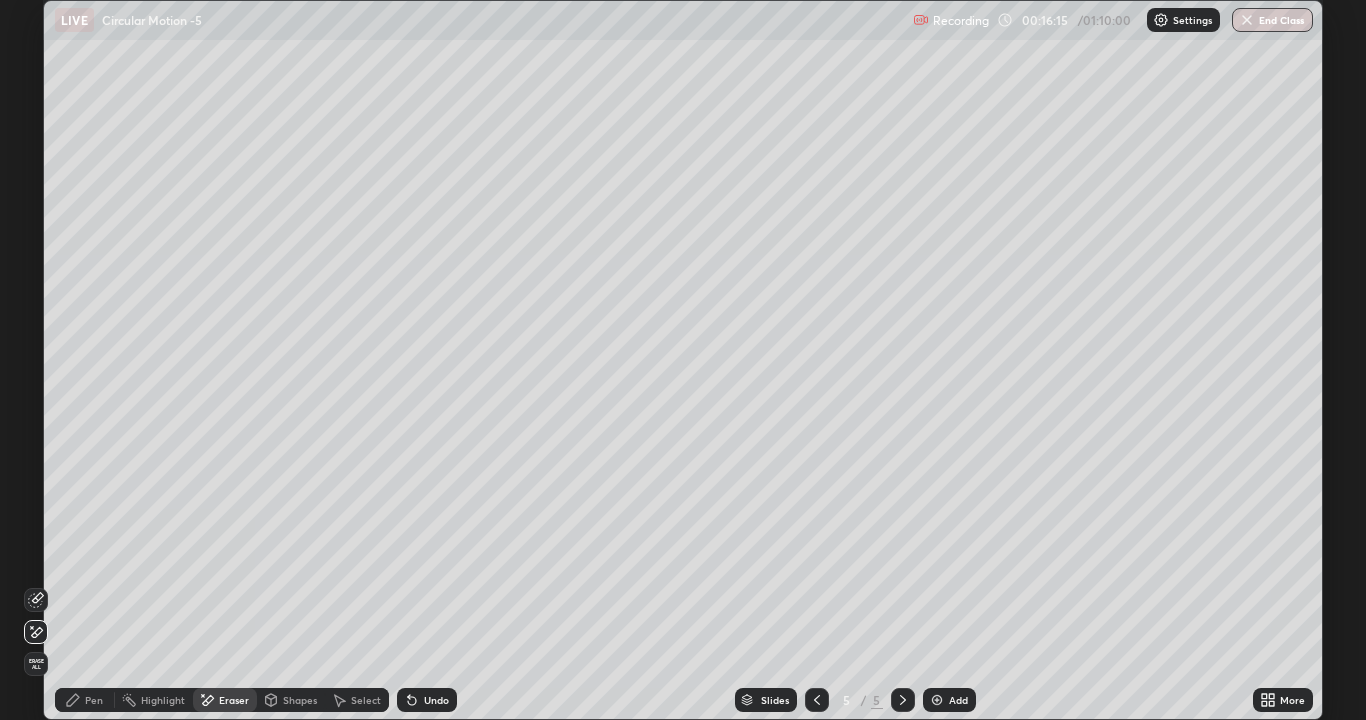 click on "Pen" at bounding box center [94, 700] 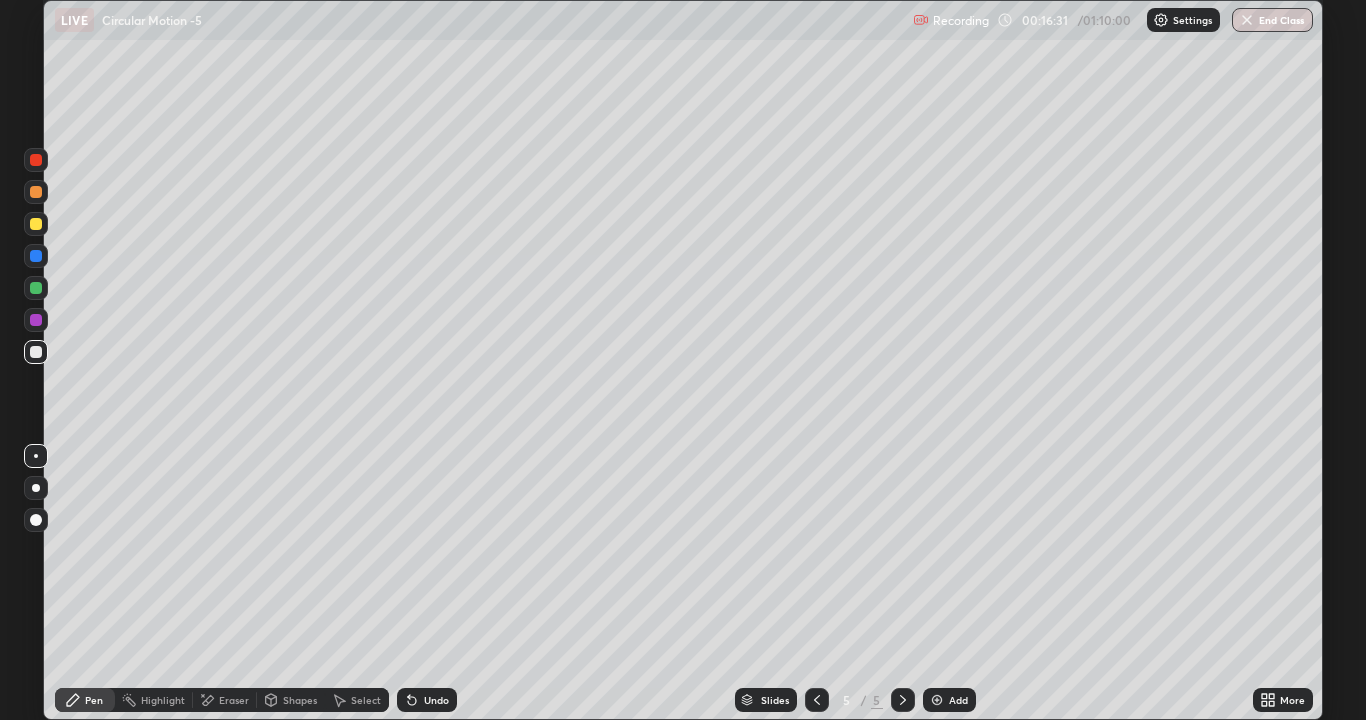 click on "Undo" at bounding box center [427, 700] 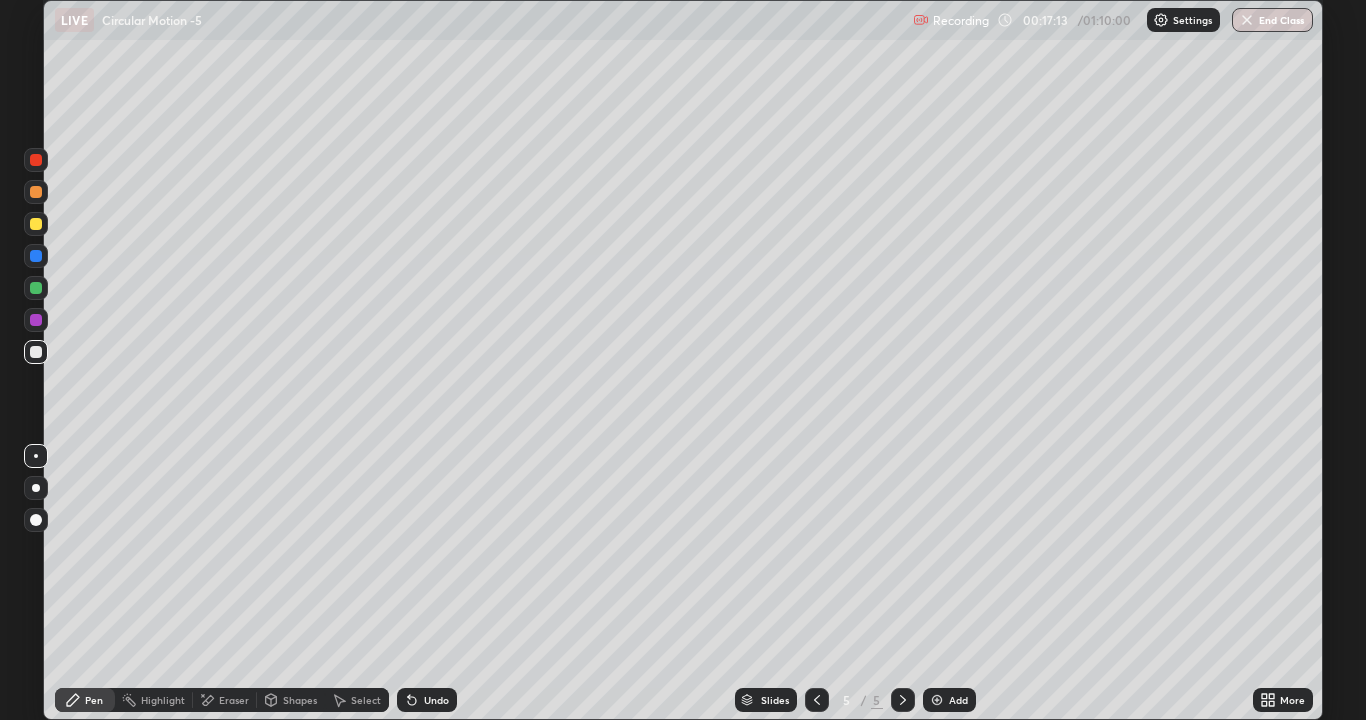 click at bounding box center (937, 700) 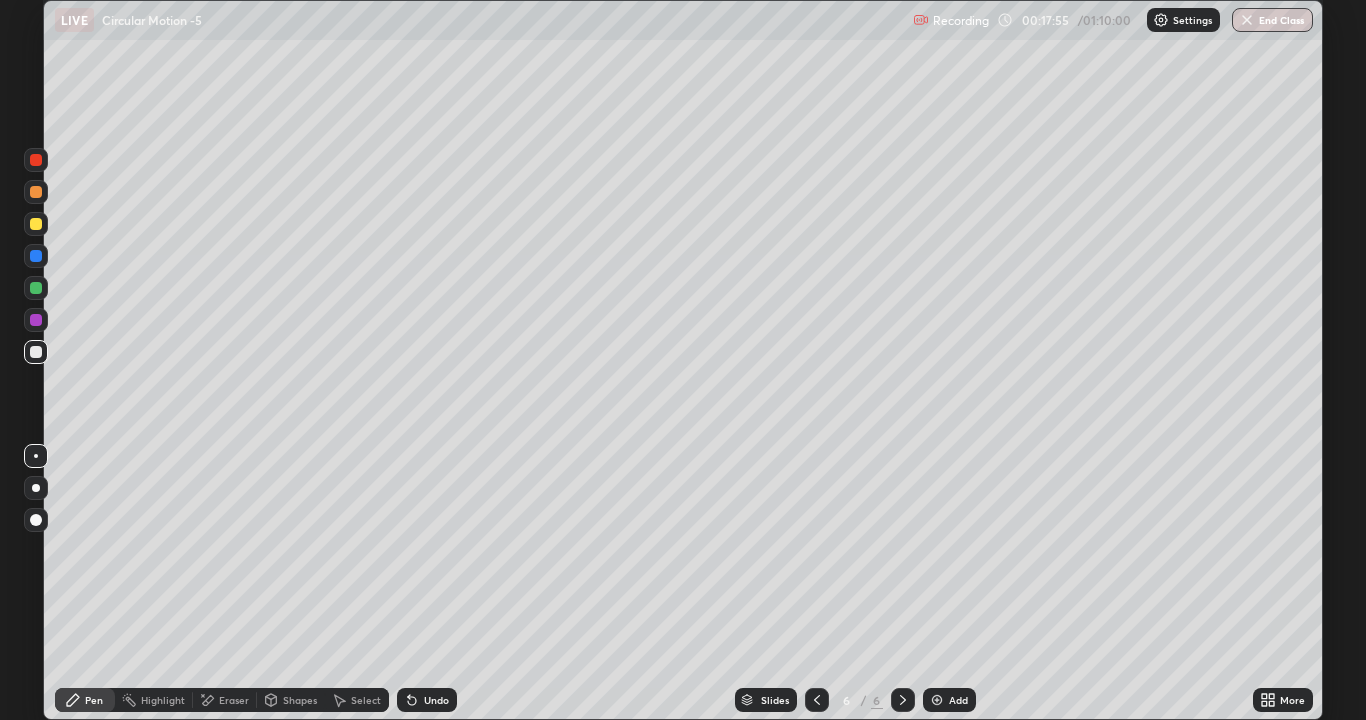 click 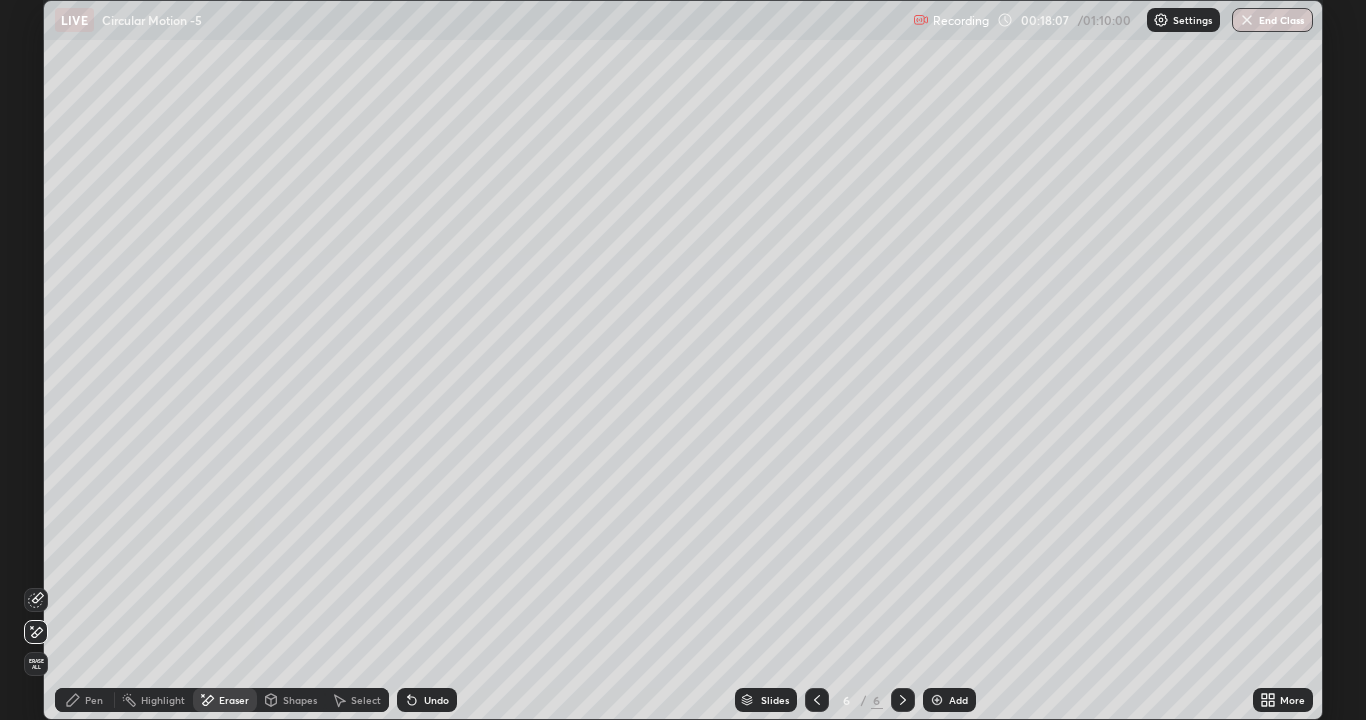 click at bounding box center [817, 700] 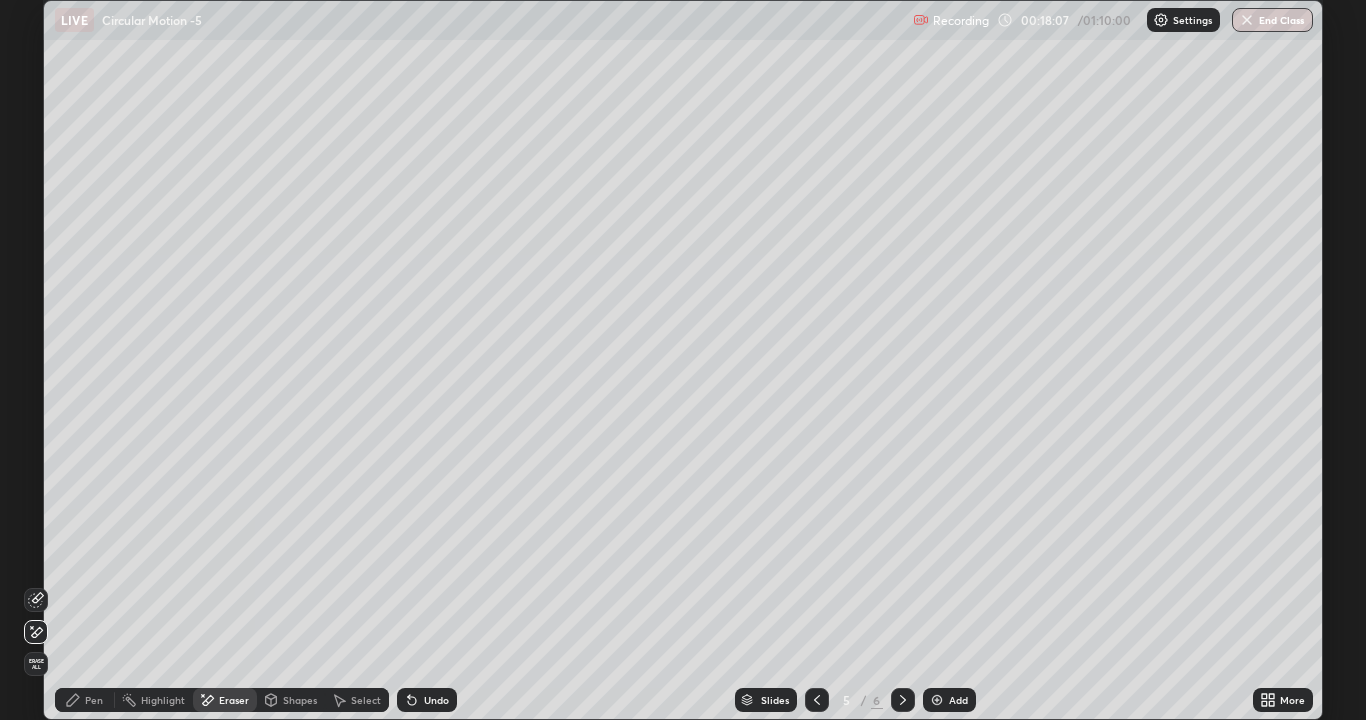 click 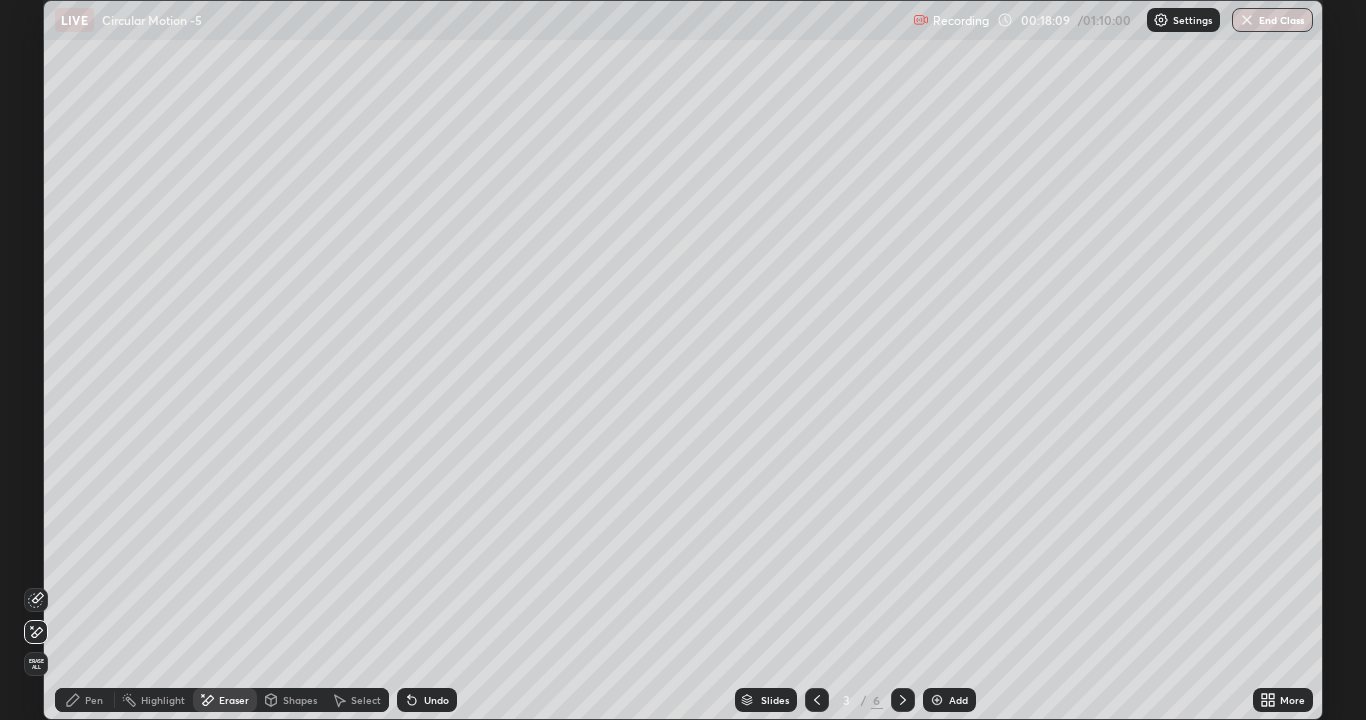 click 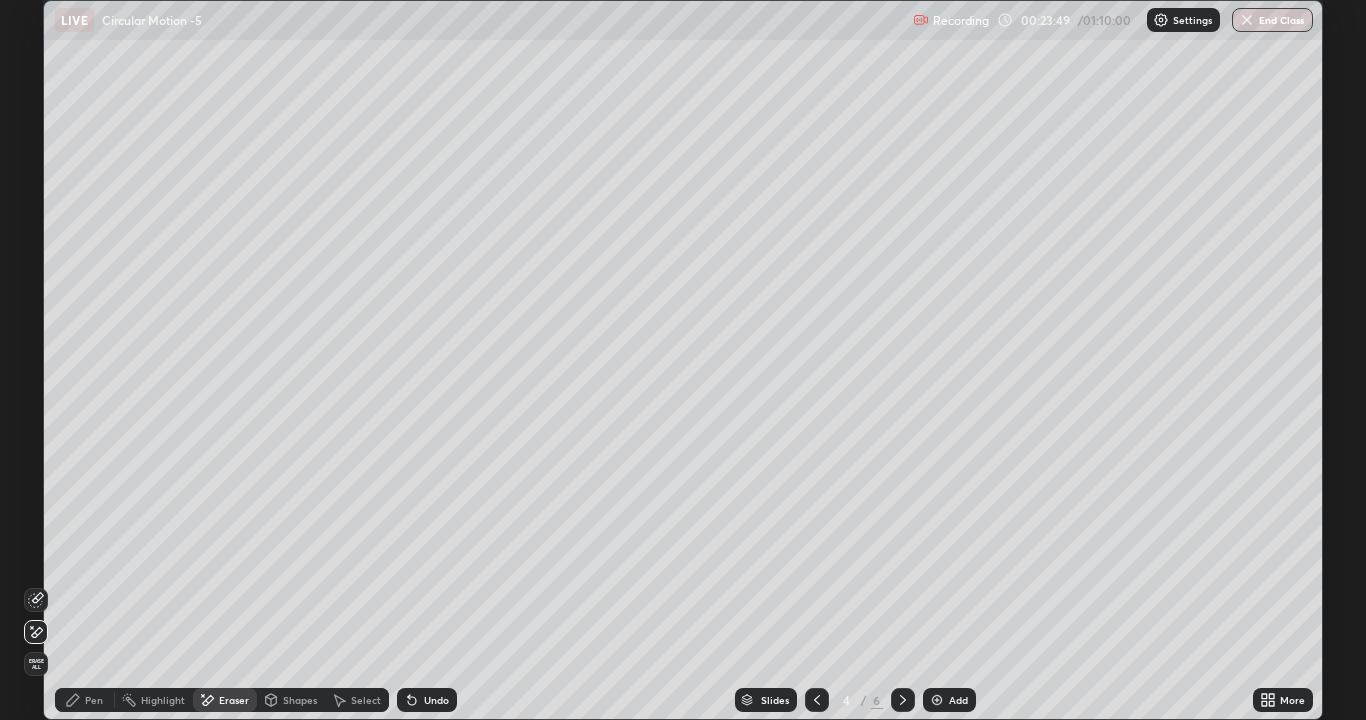 click 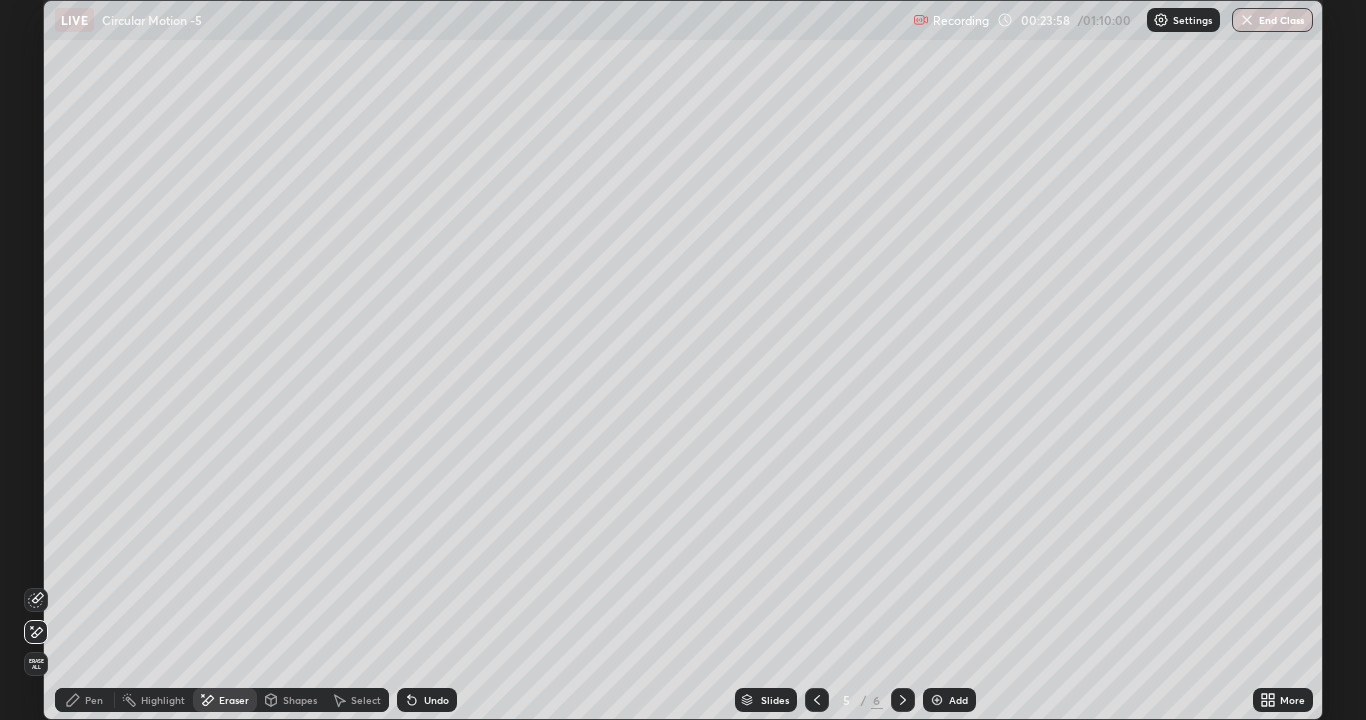 click on "Undo" at bounding box center [427, 700] 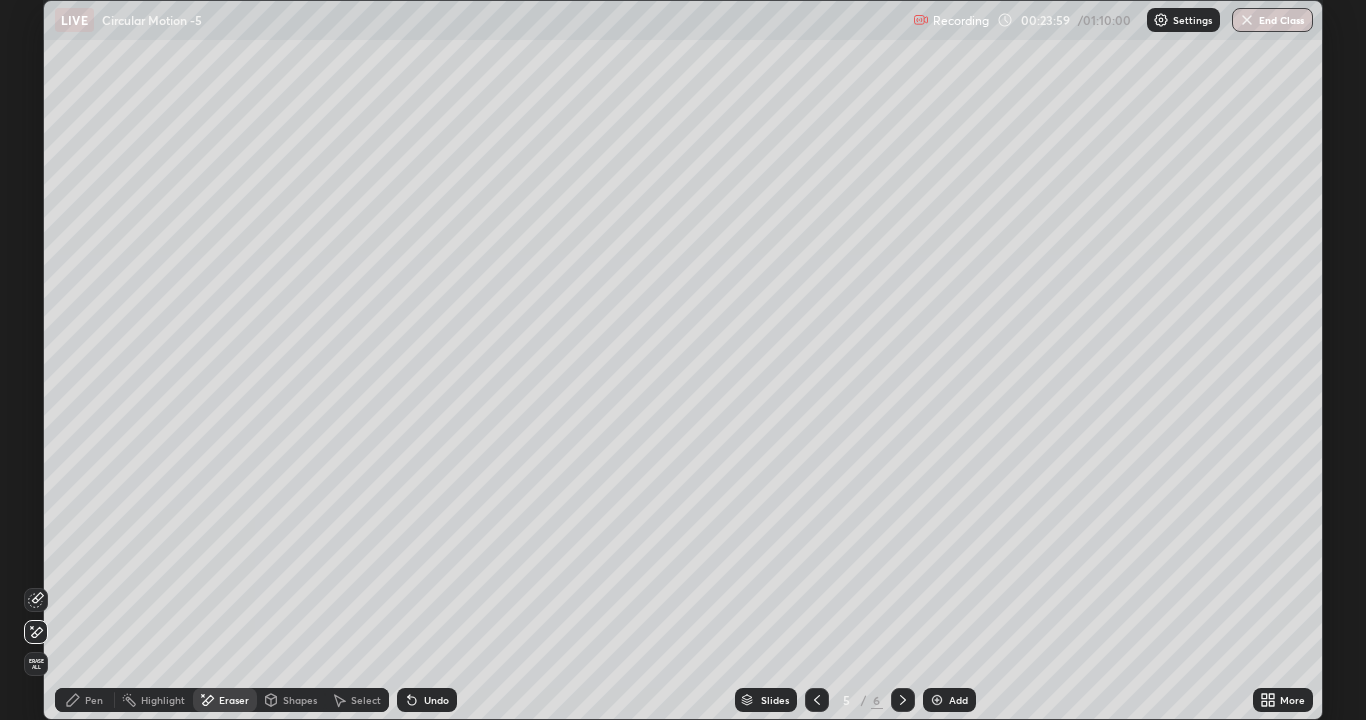 click on "Pen" at bounding box center (94, 700) 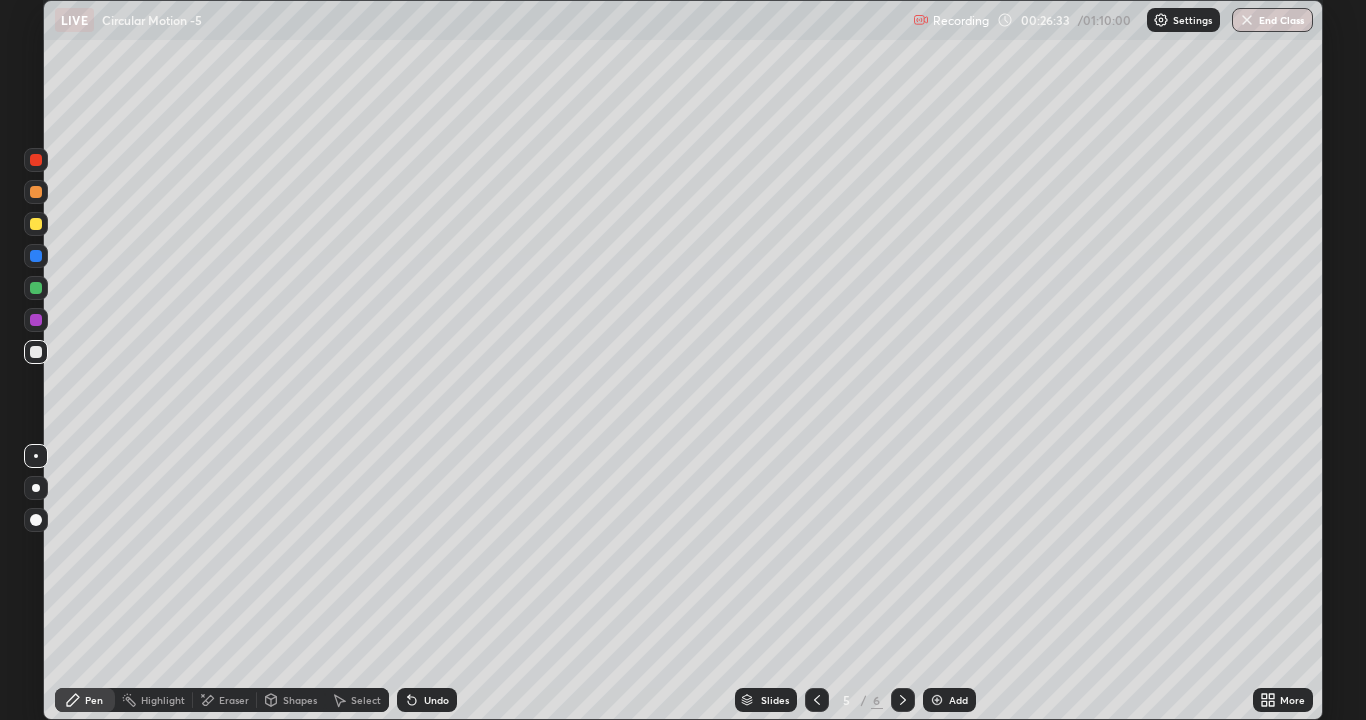 click 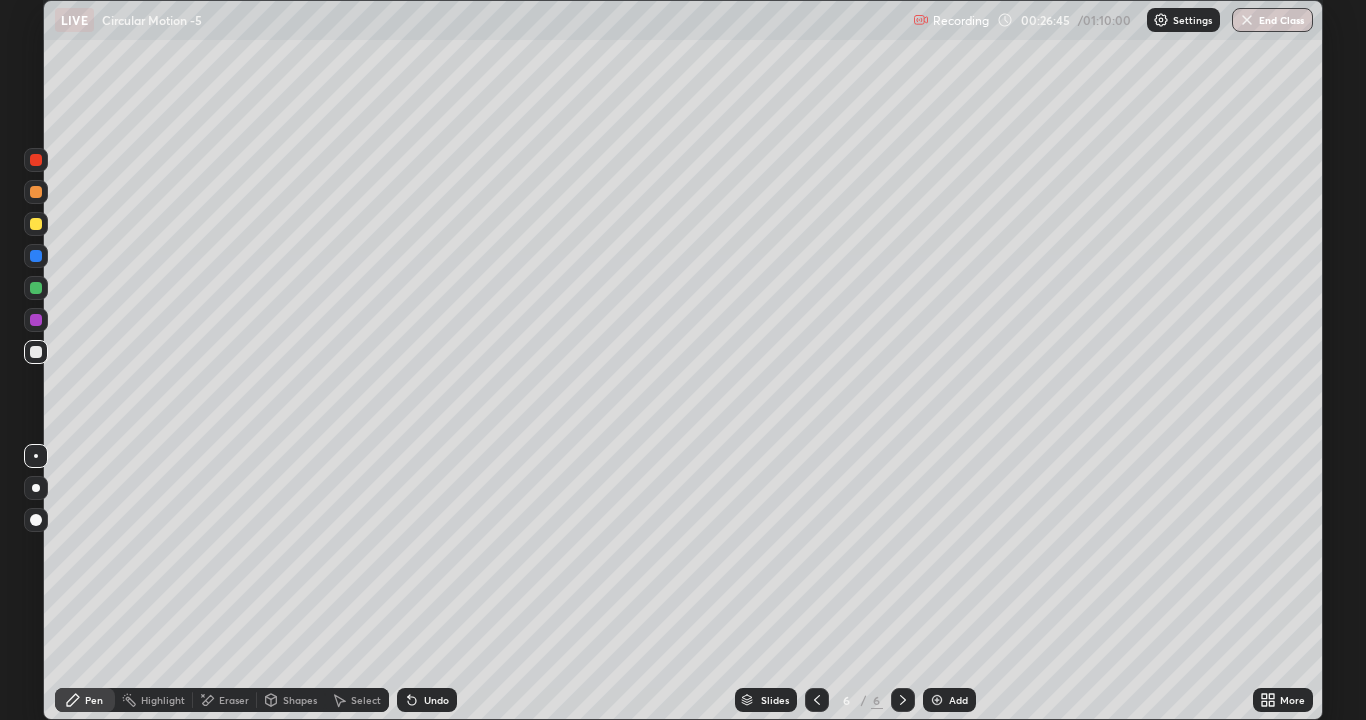 click on "Undo" at bounding box center [436, 700] 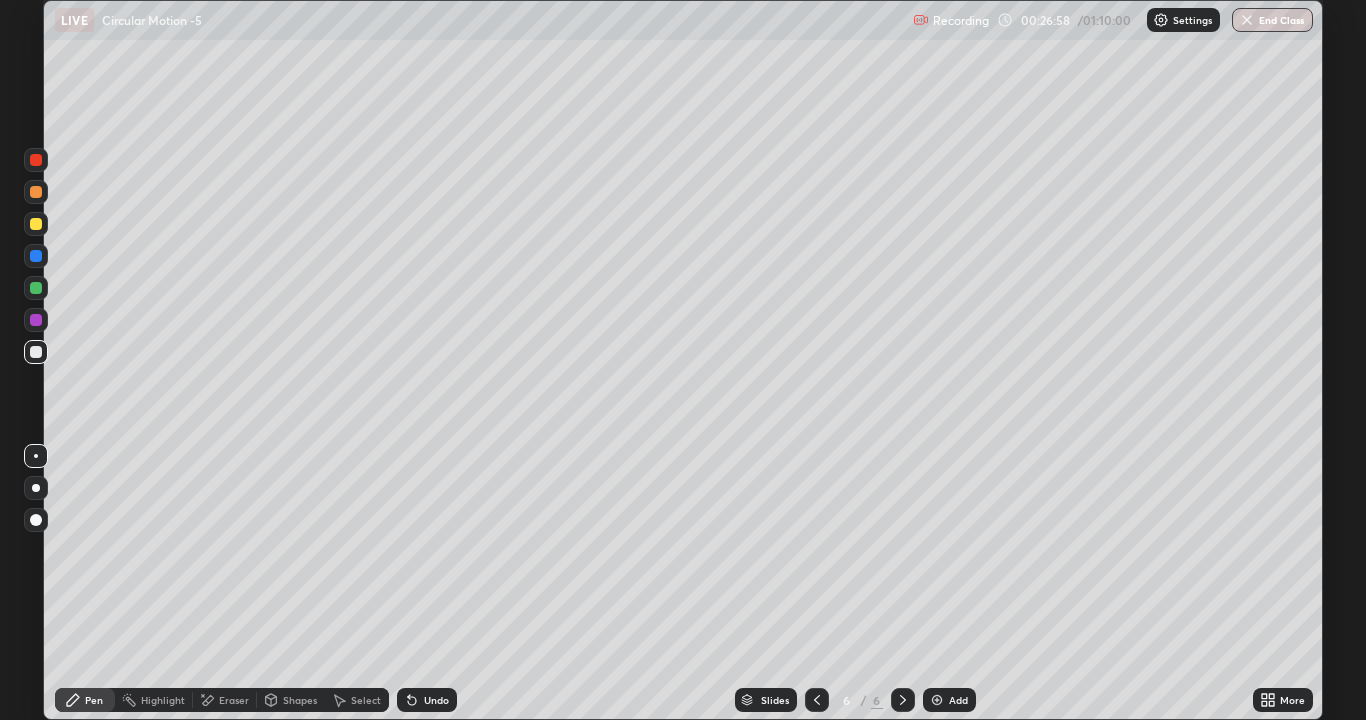 click on "Shapes" at bounding box center [300, 700] 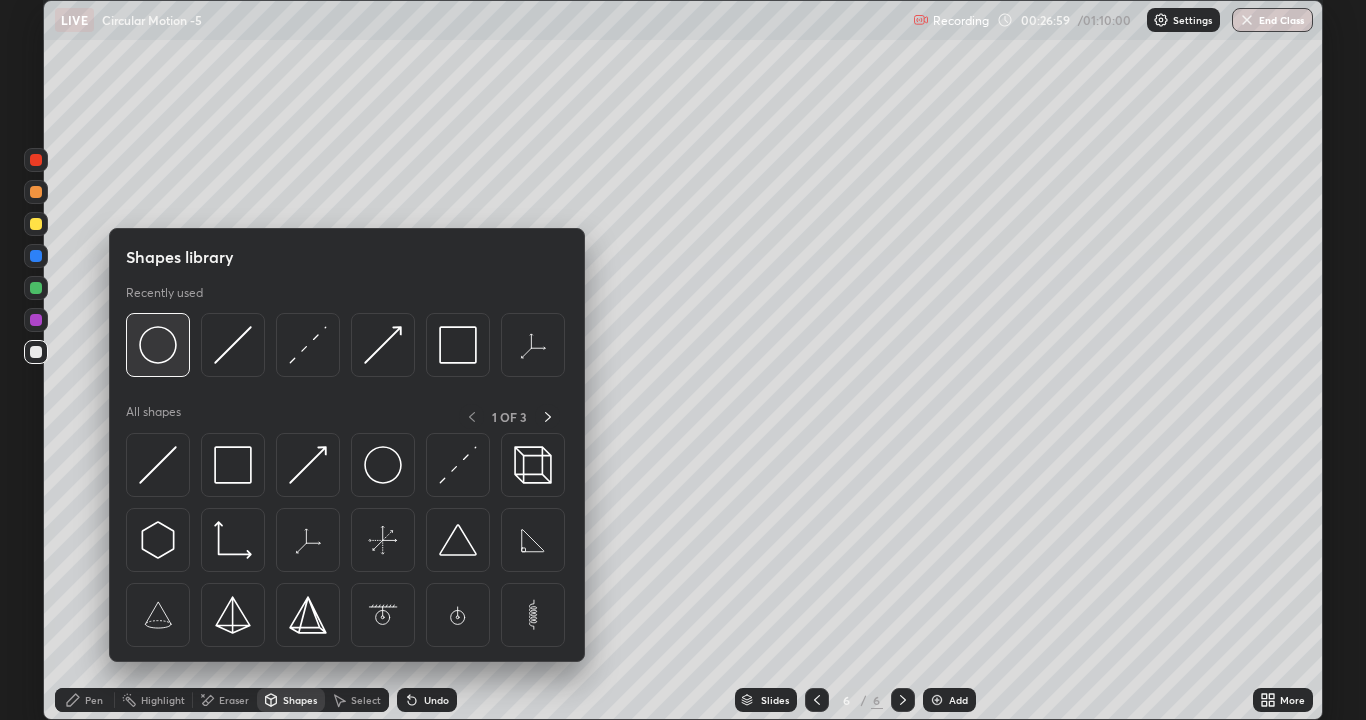 click at bounding box center (158, 345) 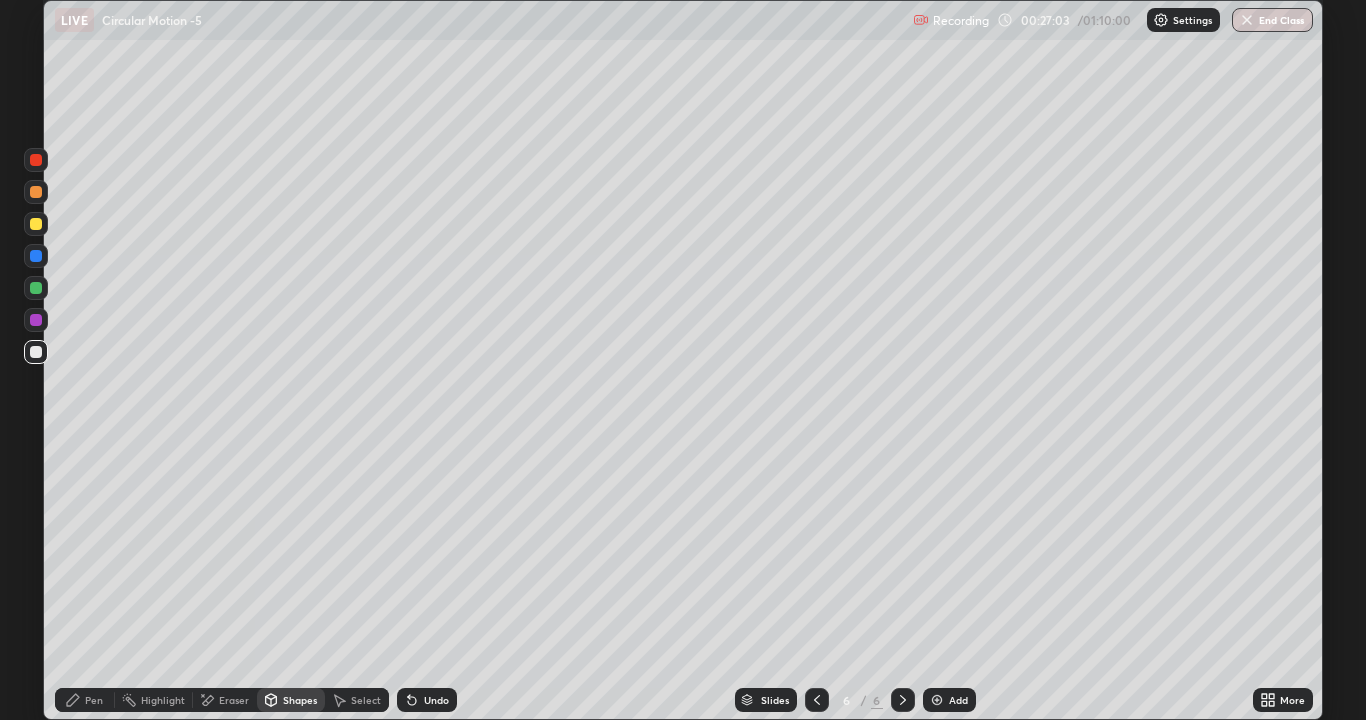 click on "Pen" at bounding box center [94, 700] 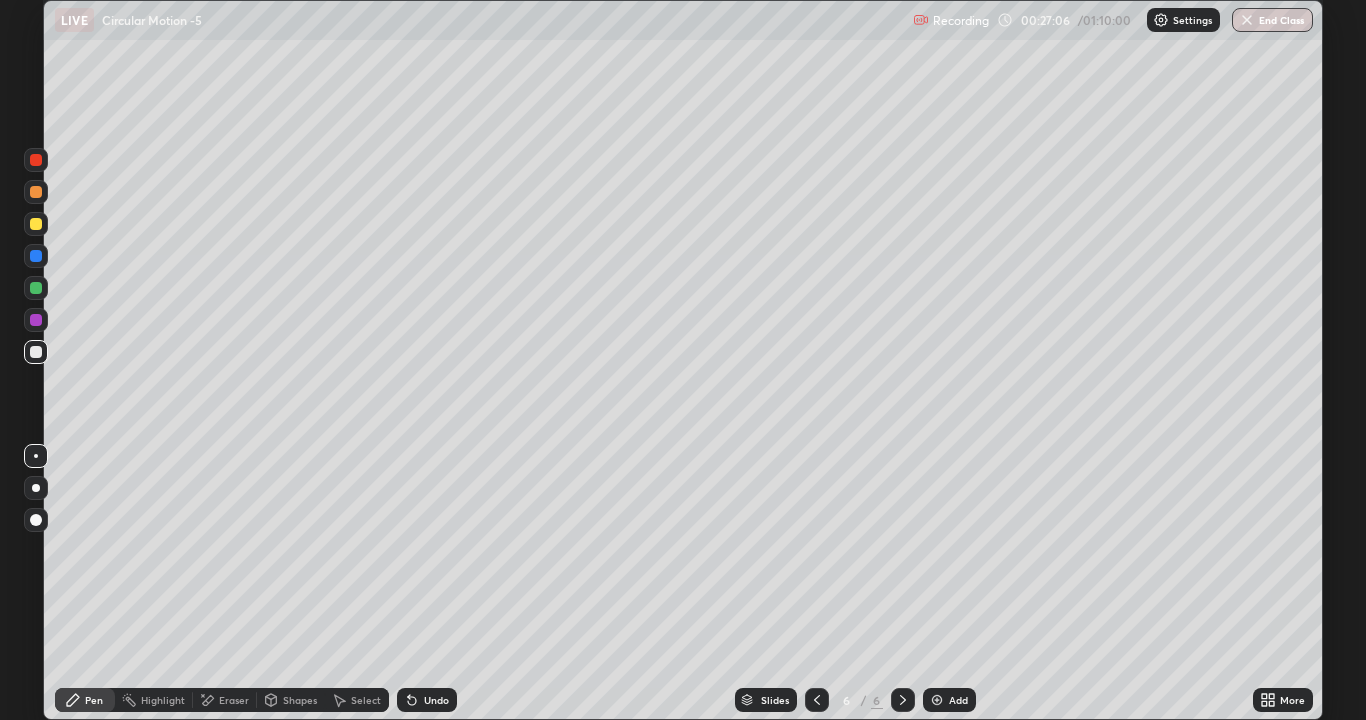 click on "Select" at bounding box center (366, 700) 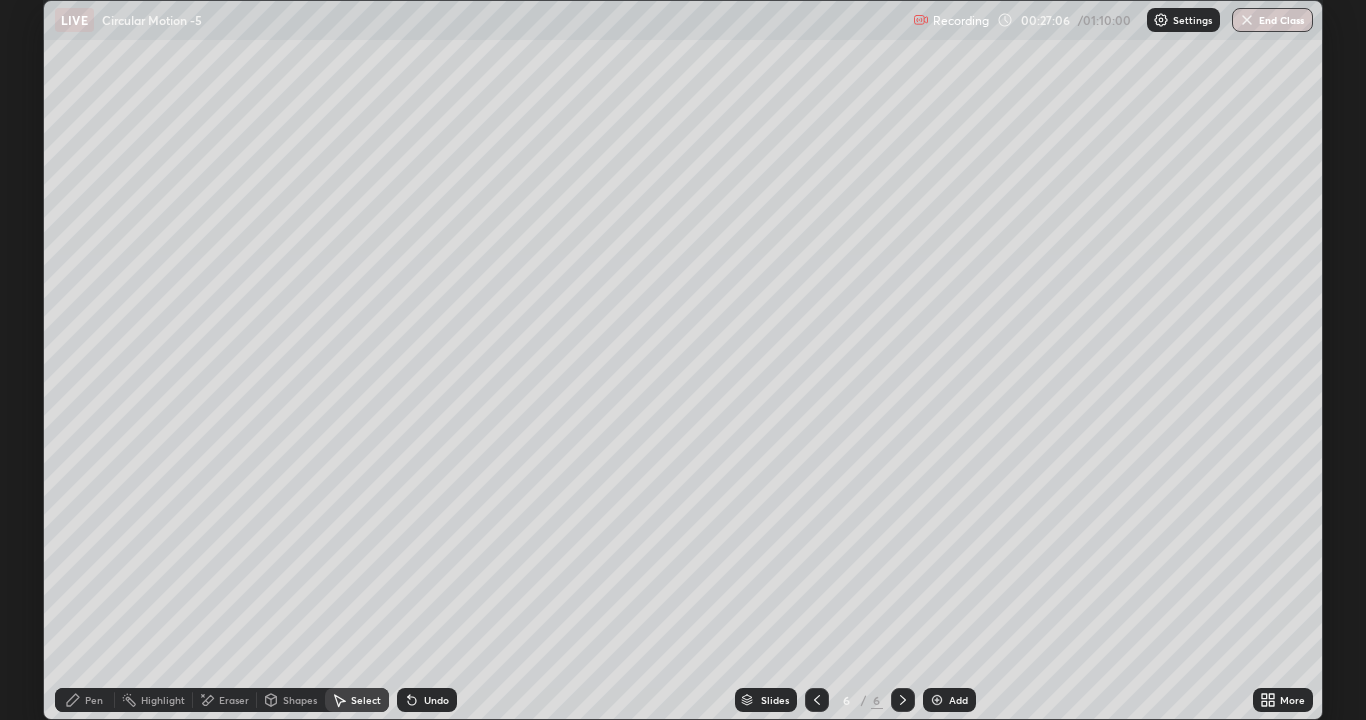 click on "Shapes" at bounding box center (300, 700) 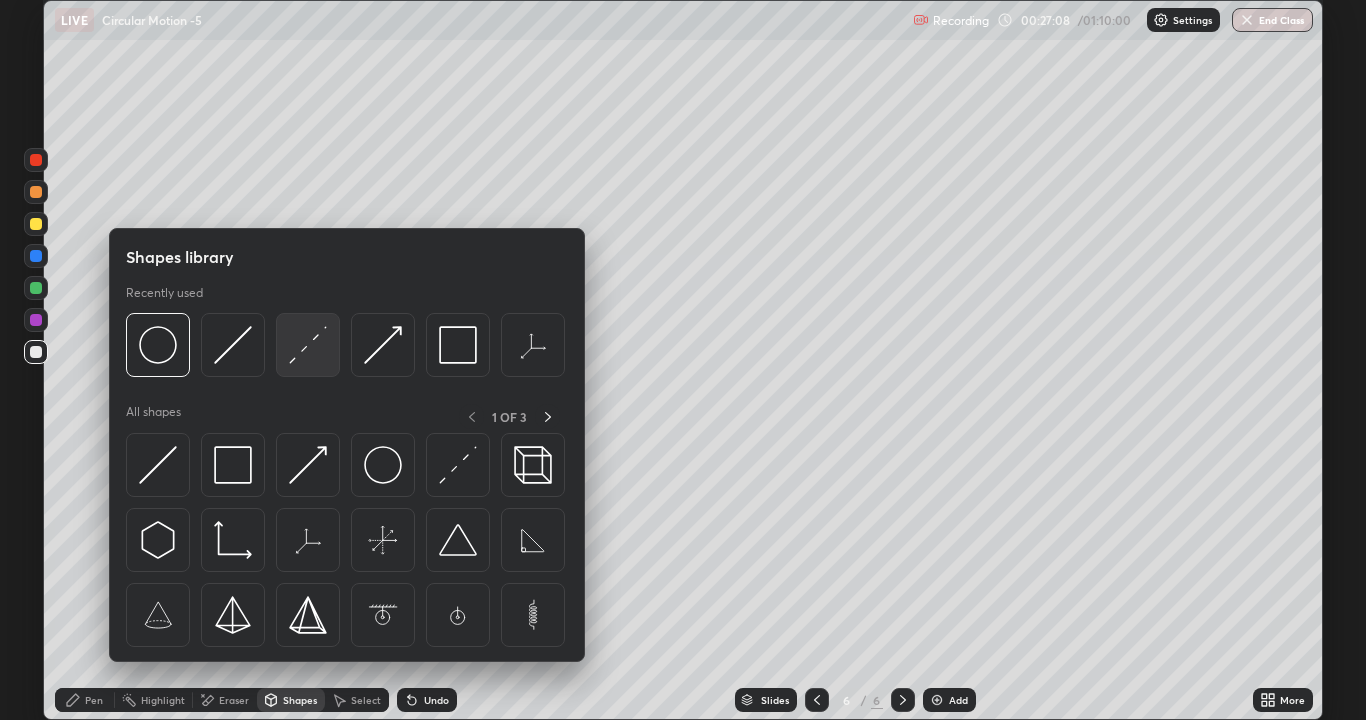 click at bounding box center [308, 345] 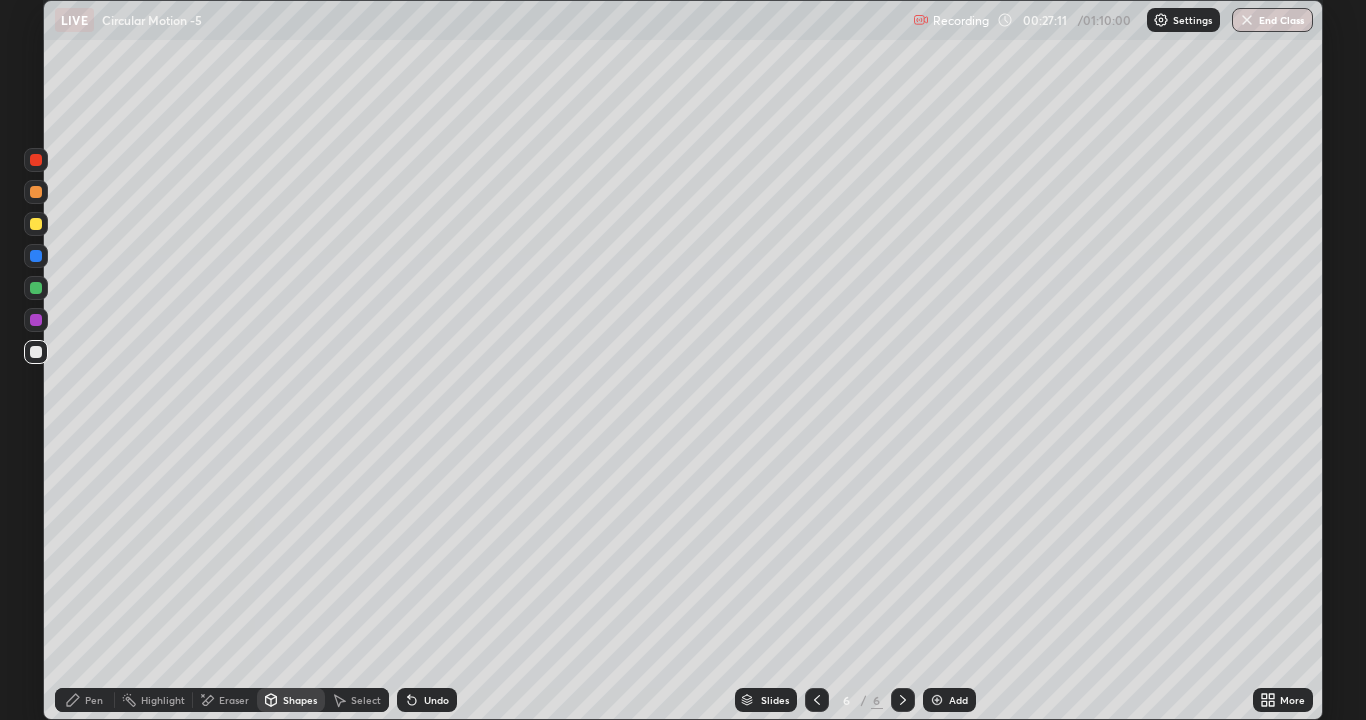 click on "Pen" at bounding box center [85, 700] 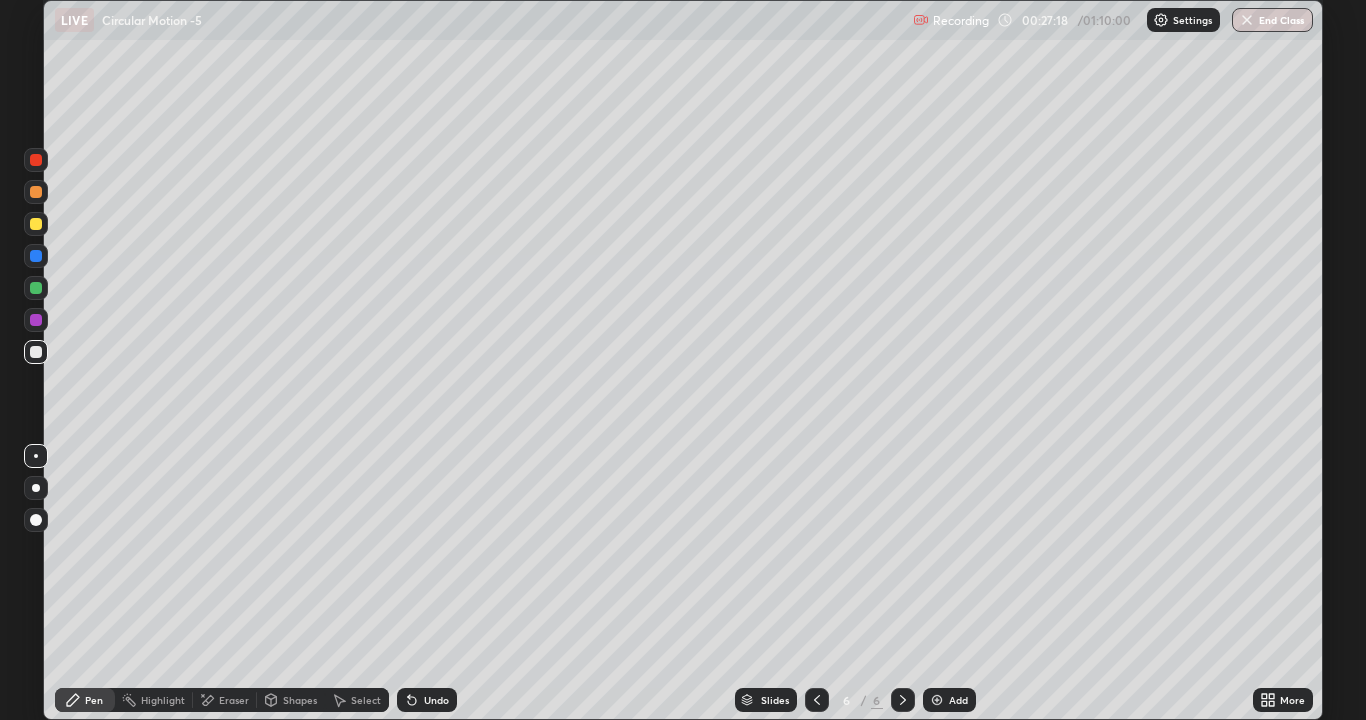 click on "Undo" at bounding box center [427, 700] 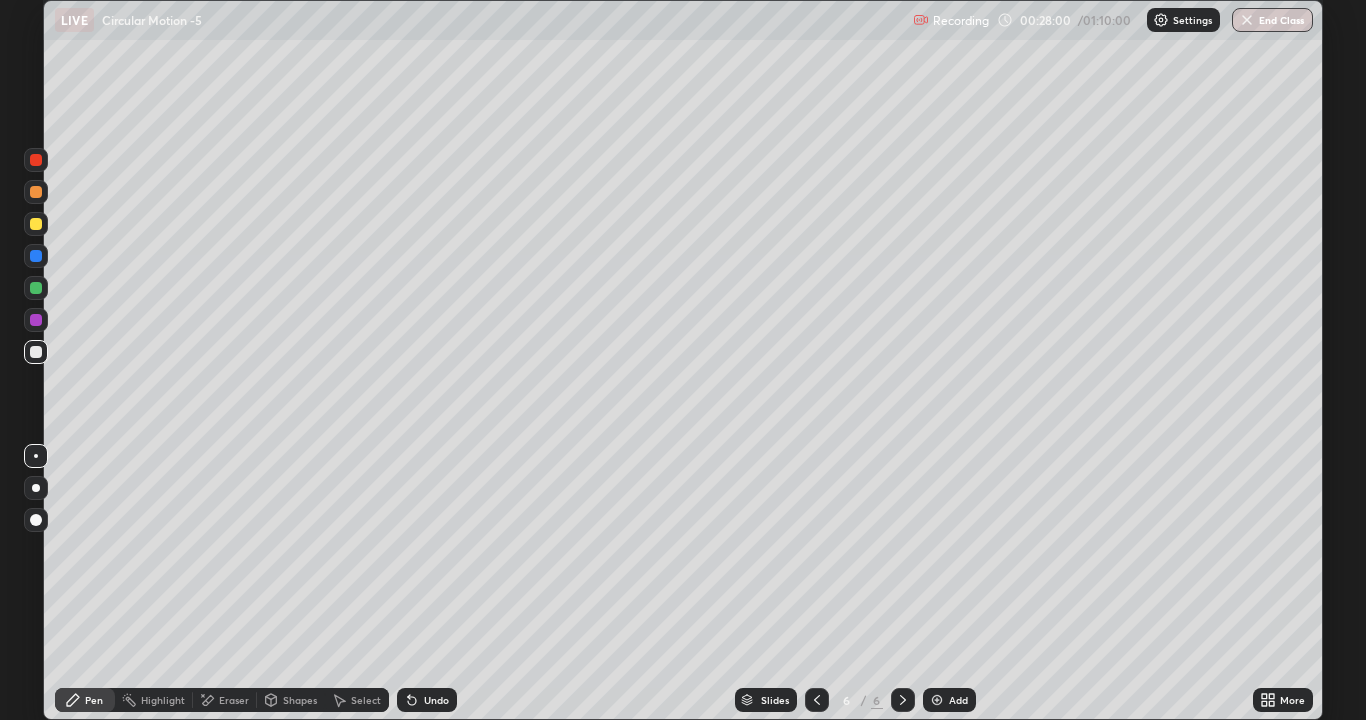 click on "Eraser" at bounding box center (234, 700) 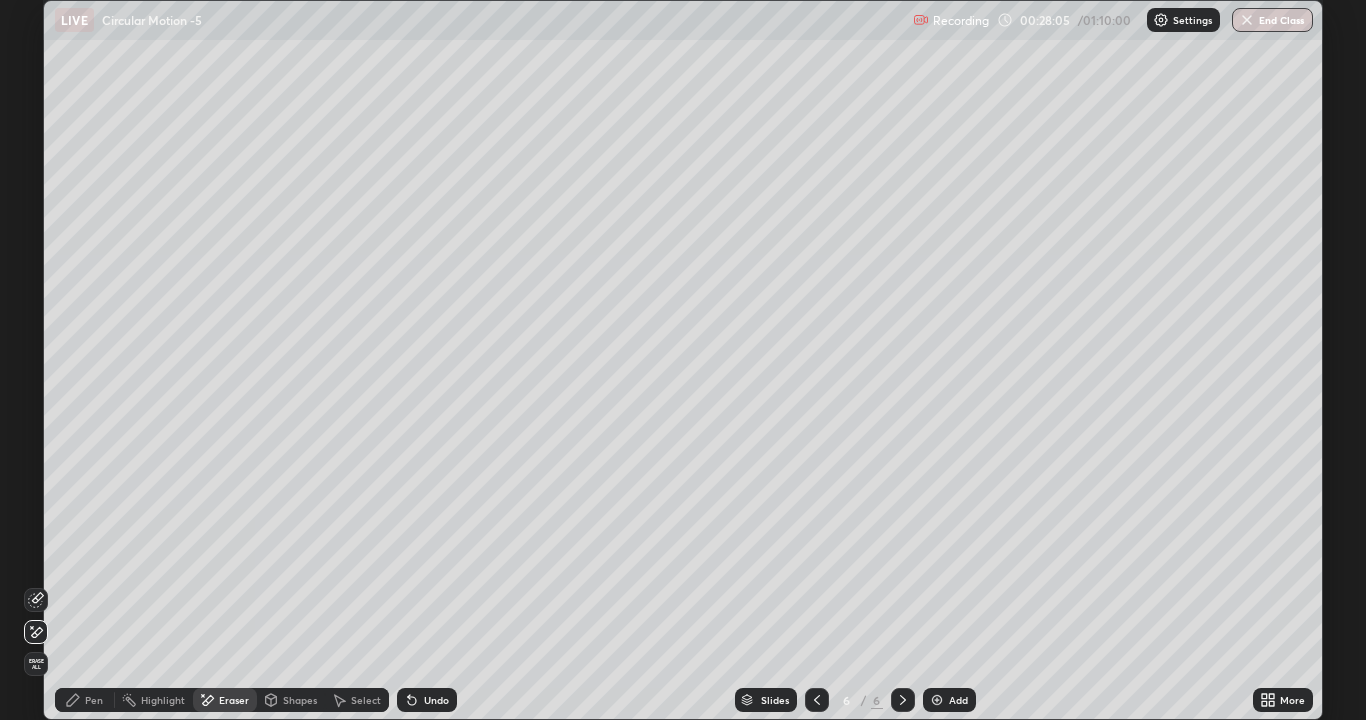 click 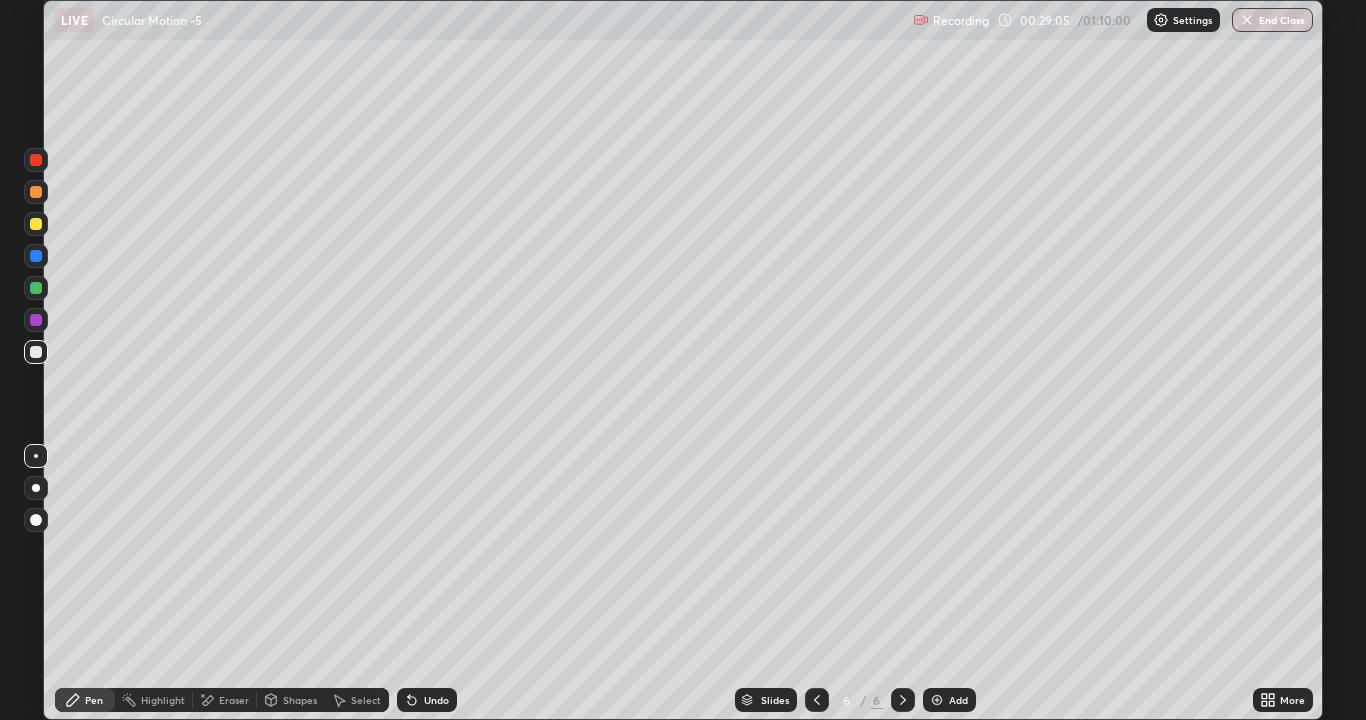 click on "Undo" at bounding box center [427, 700] 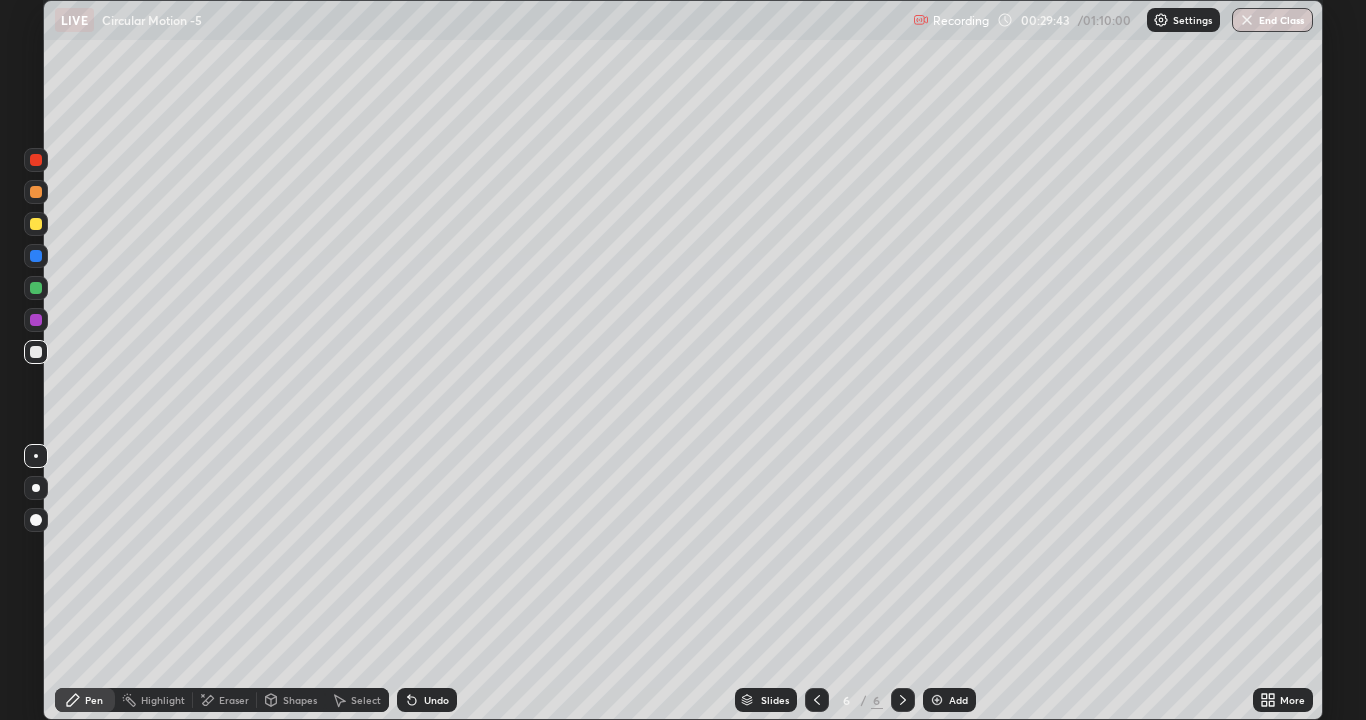 click on "Undo" at bounding box center [427, 700] 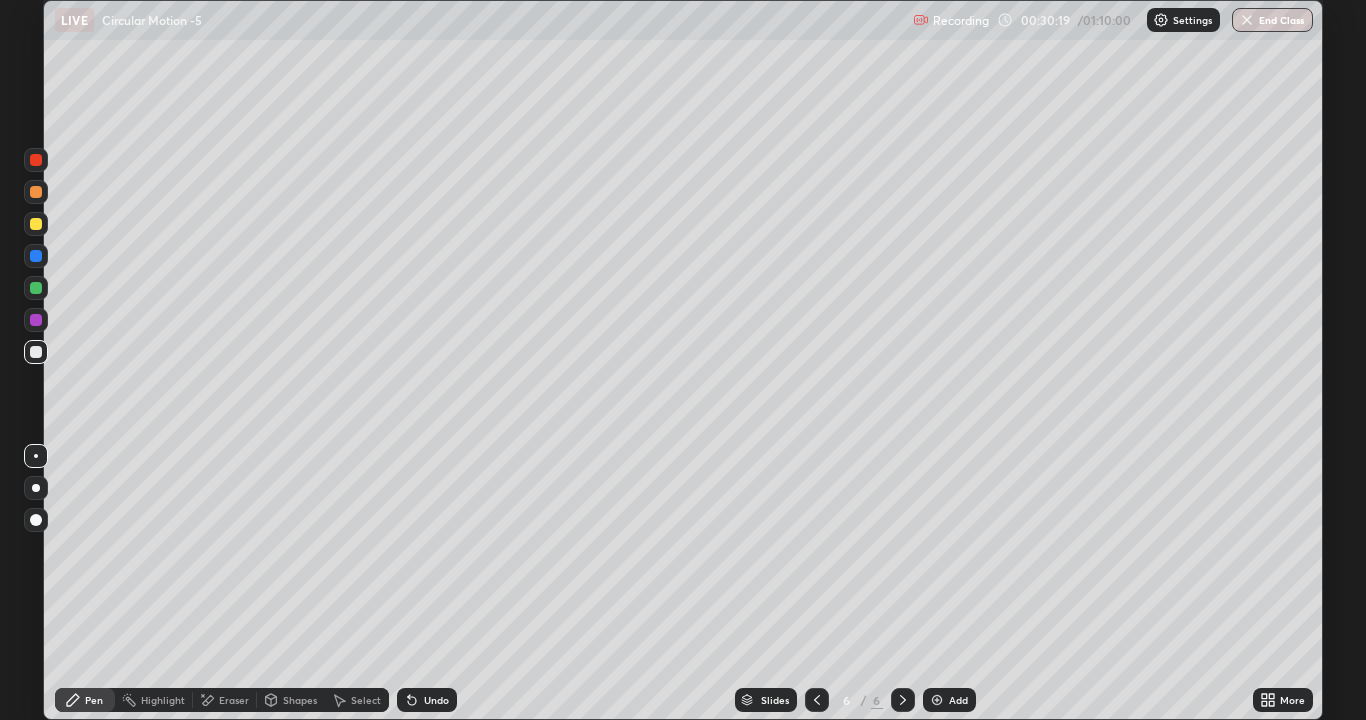 click on "Eraser" at bounding box center [234, 700] 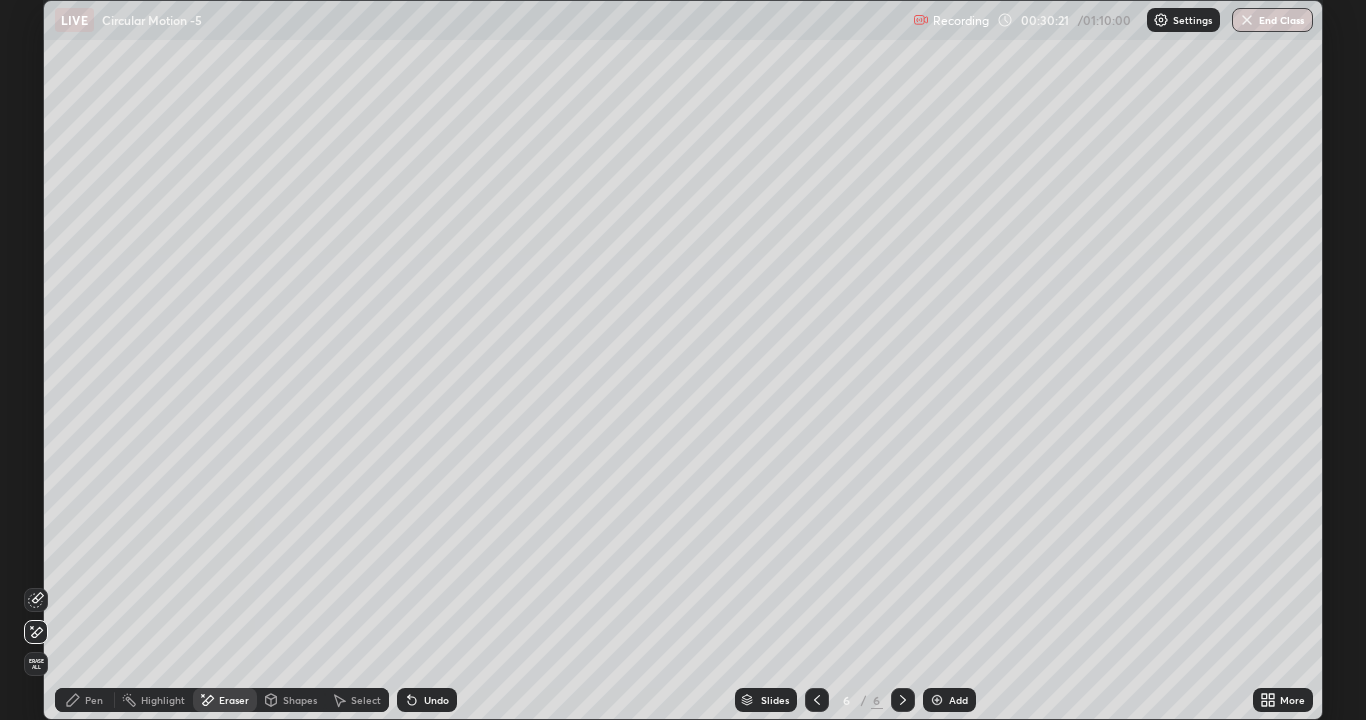 click on "Pen" at bounding box center (94, 700) 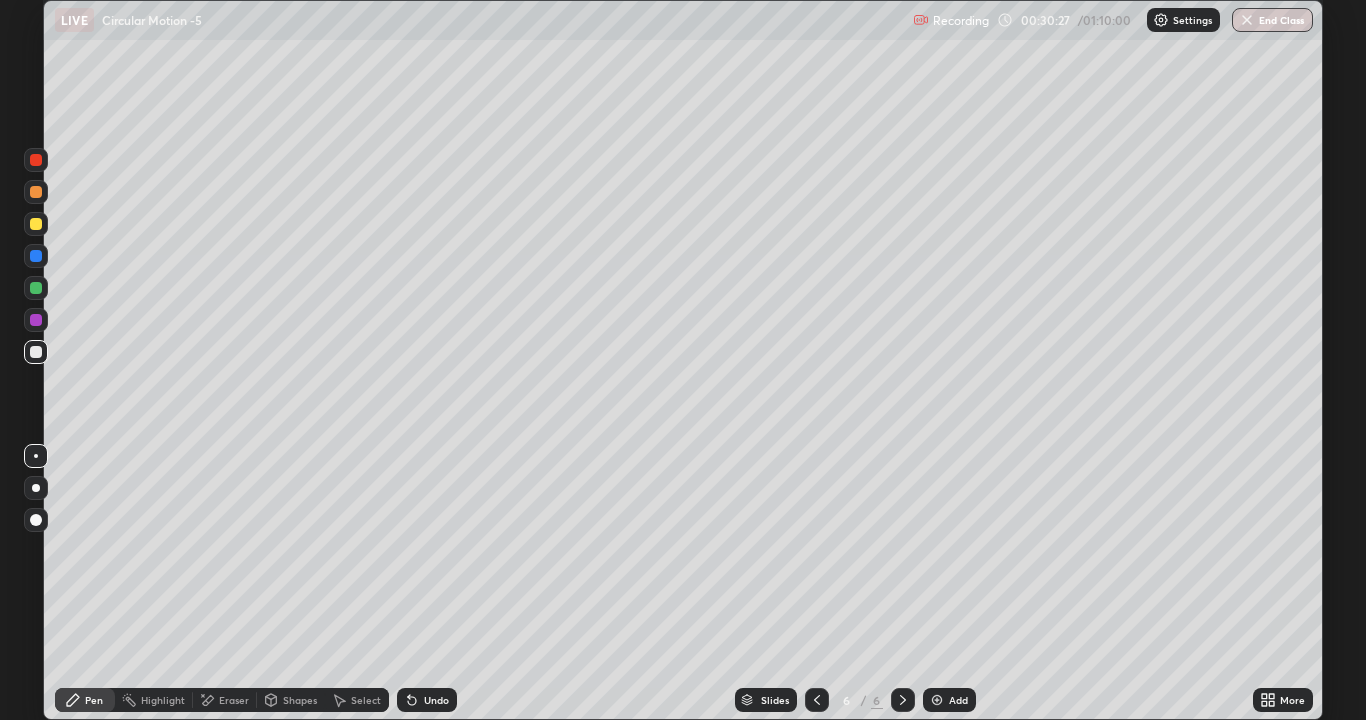 click on "Undo" at bounding box center (427, 700) 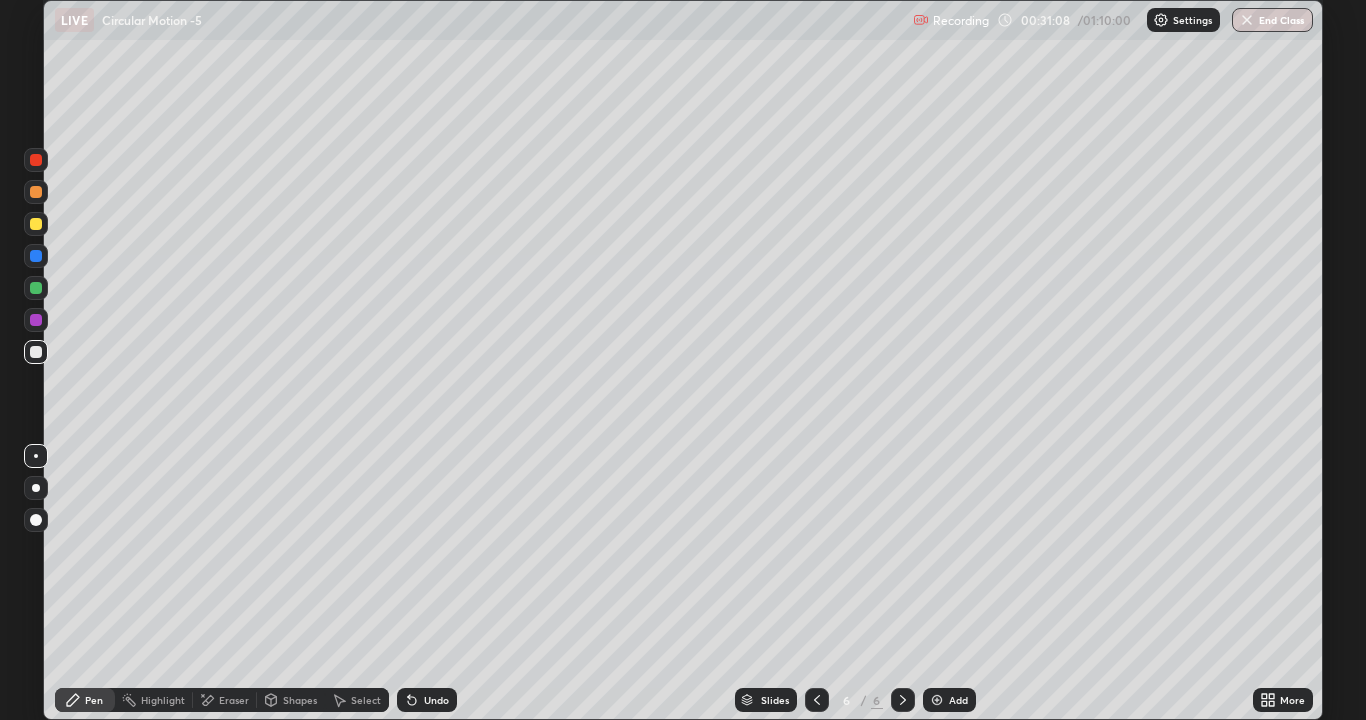 click on "Eraser" at bounding box center (225, 700) 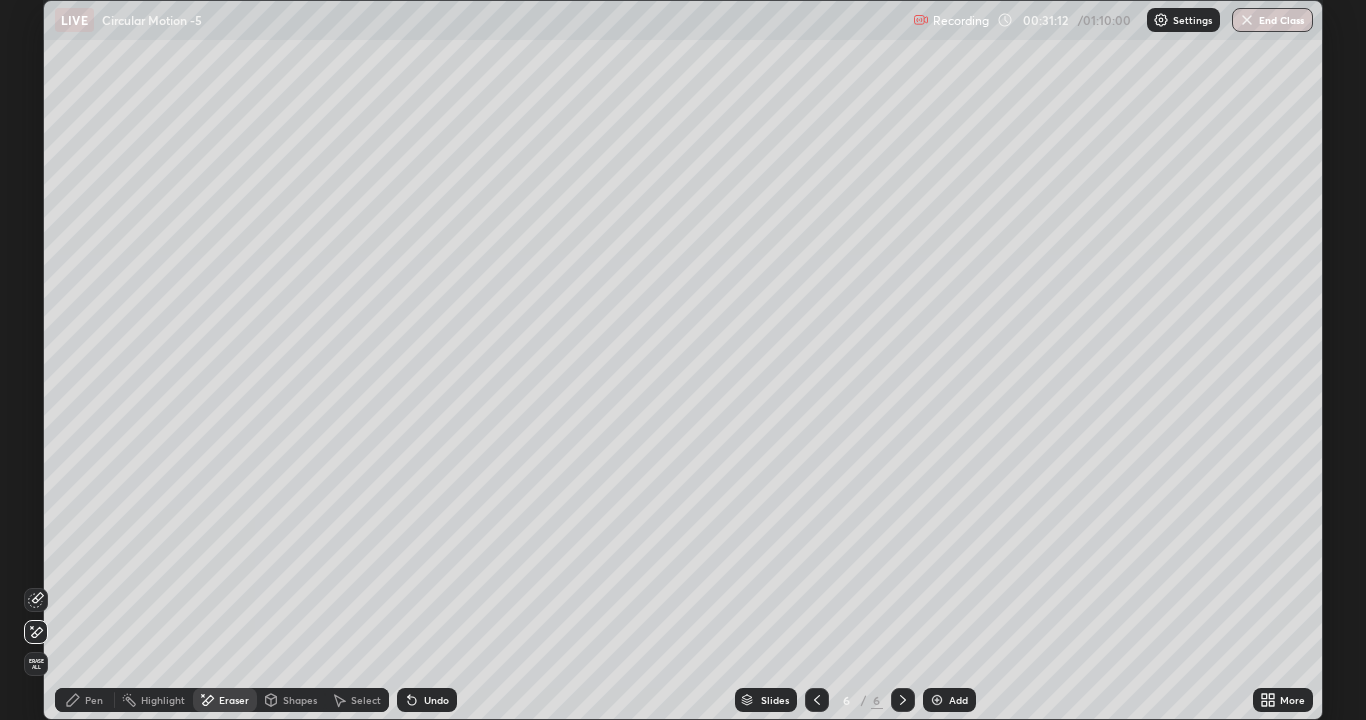 click on "Pen" at bounding box center [85, 700] 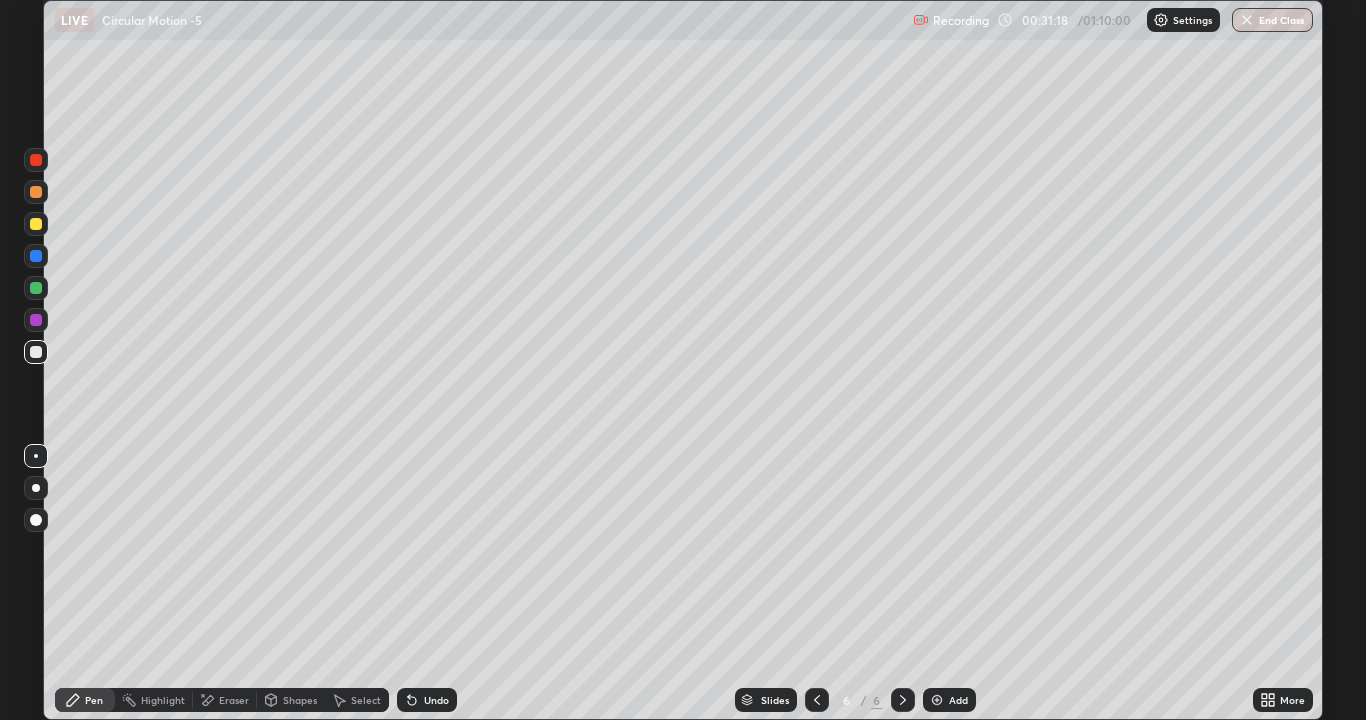 click on "Undo" at bounding box center (427, 700) 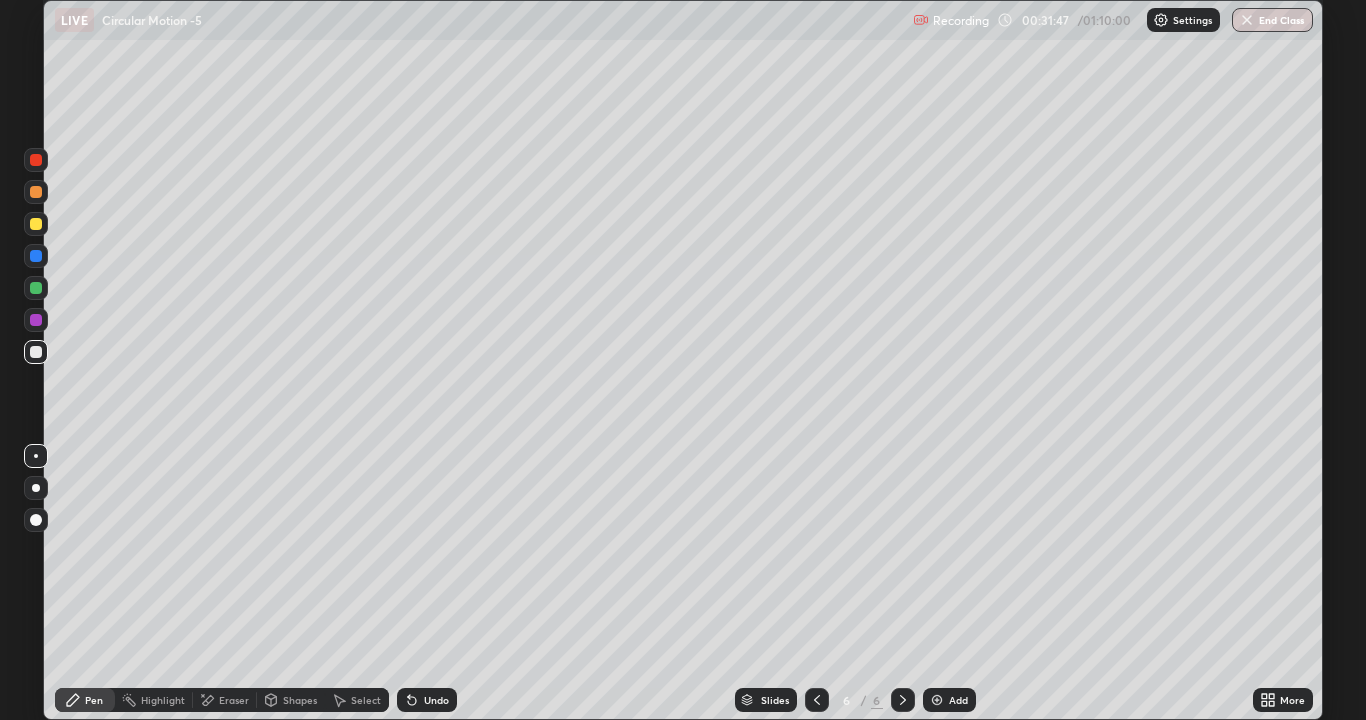 click on "Eraser" at bounding box center (234, 700) 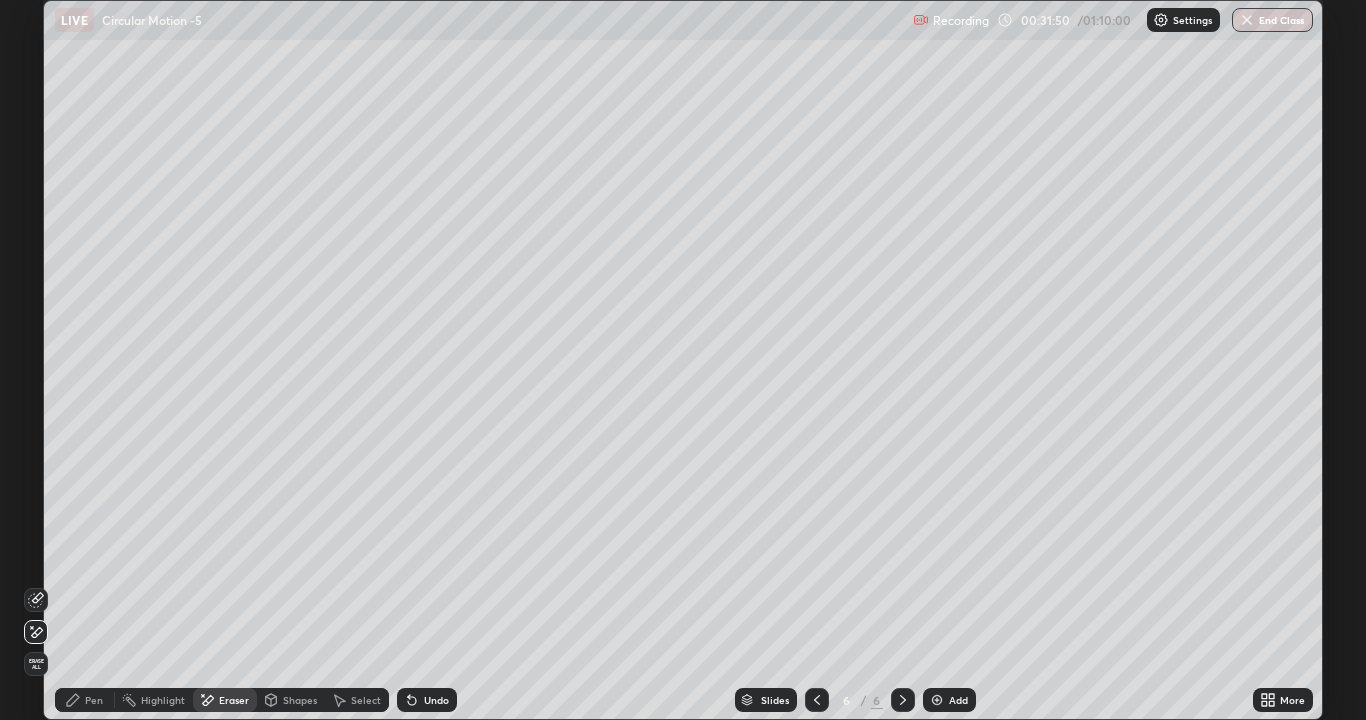 click 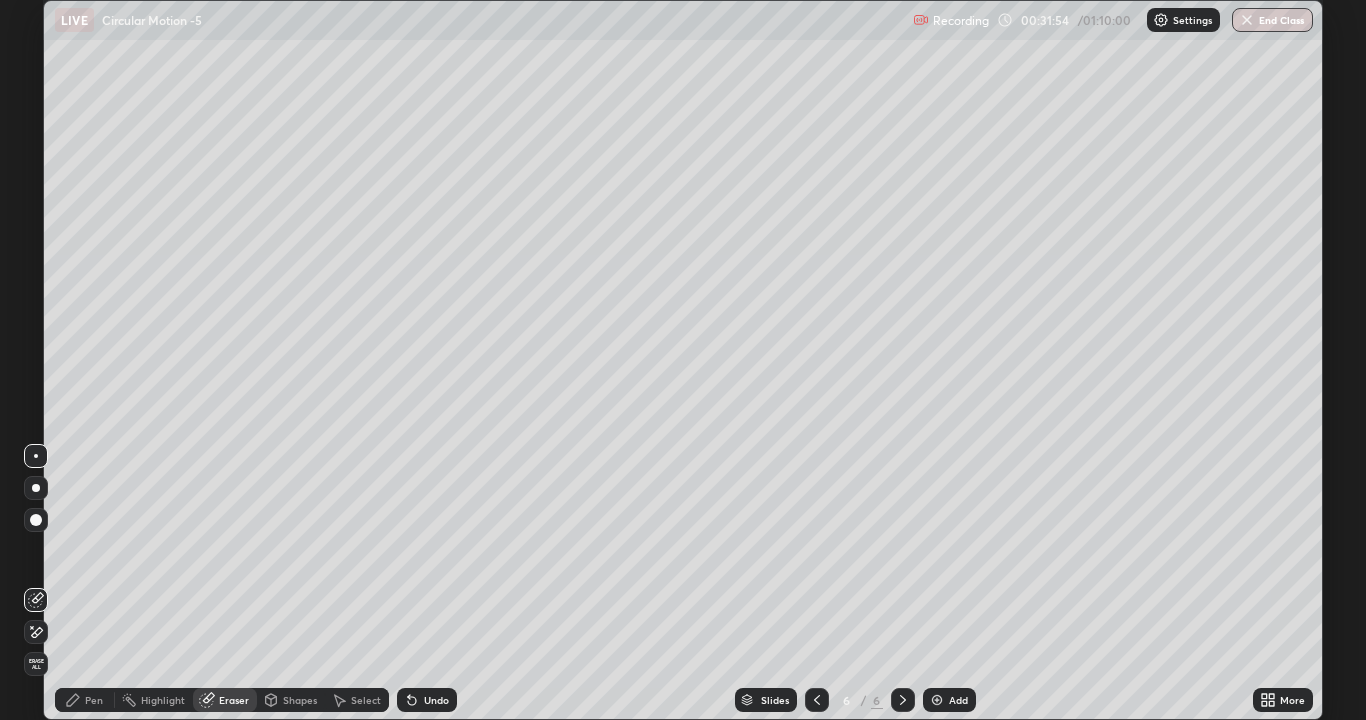click on "Pen" at bounding box center (94, 700) 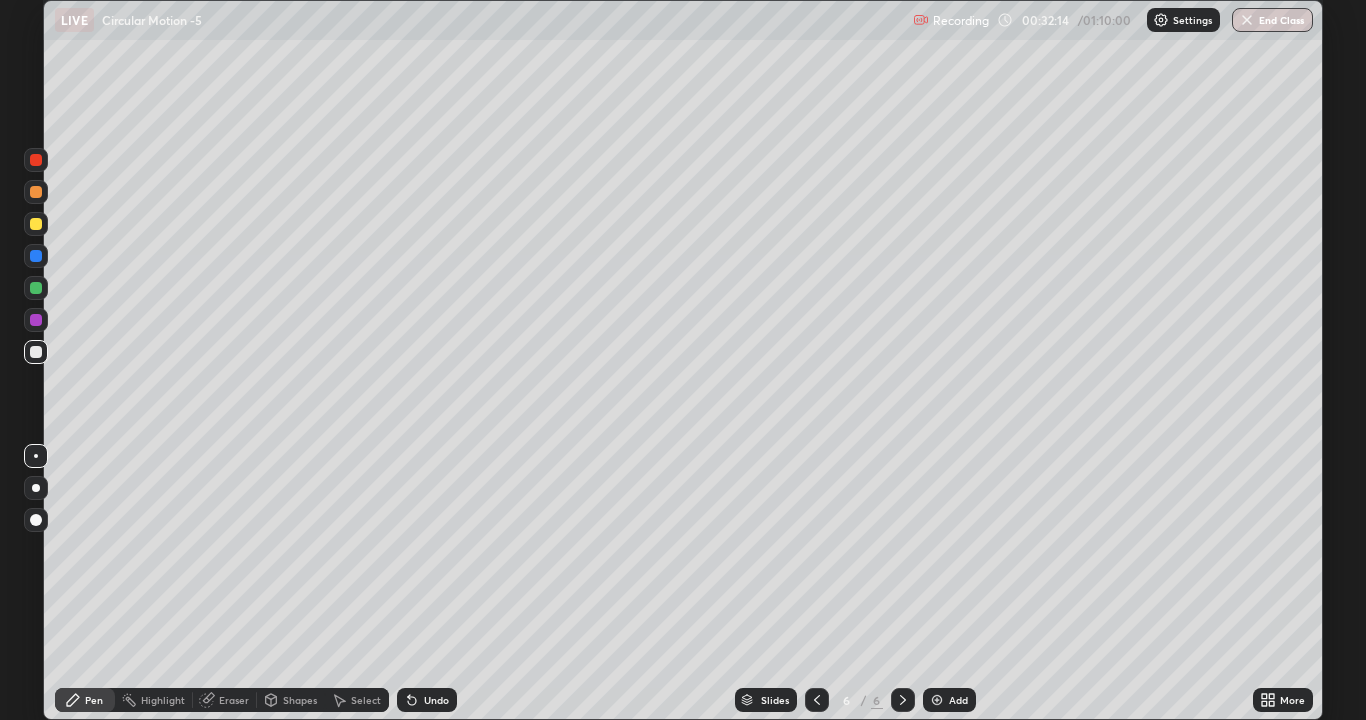 click on "Undo" at bounding box center (427, 700) 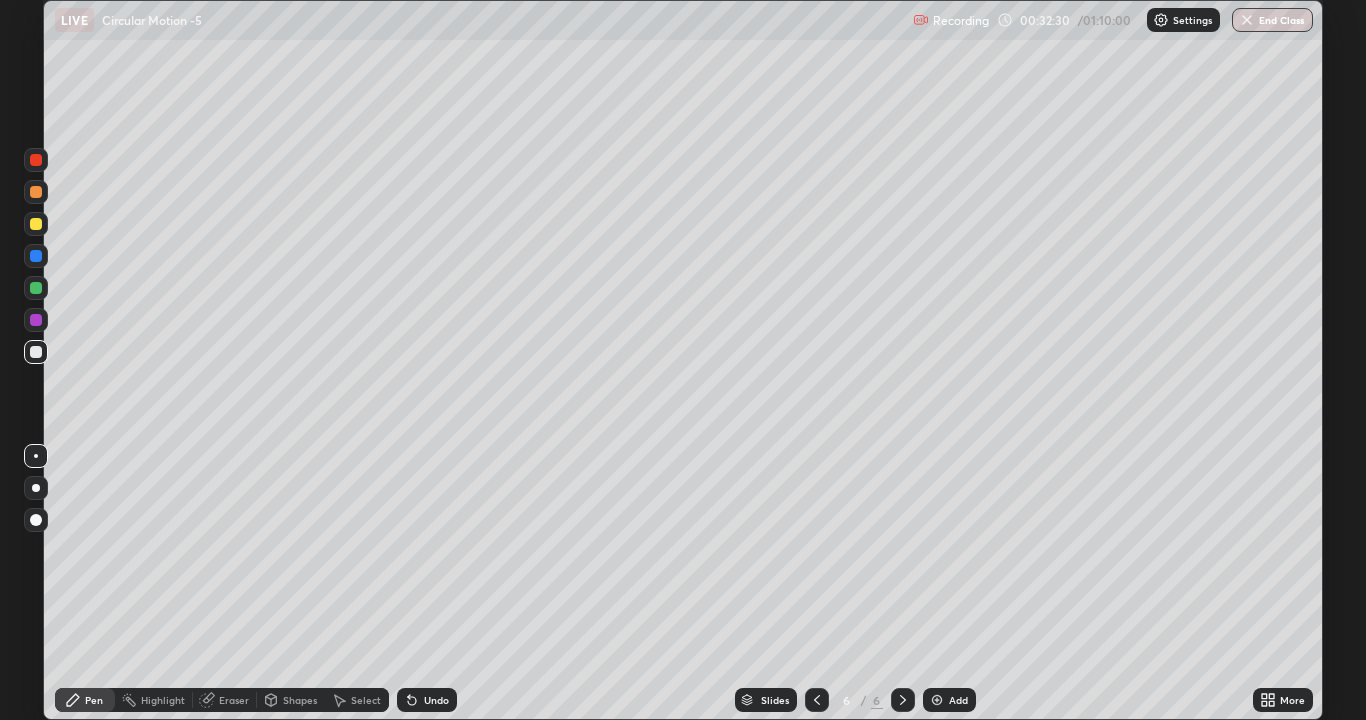 click on "Eraser" at bounding box center (225, 700) 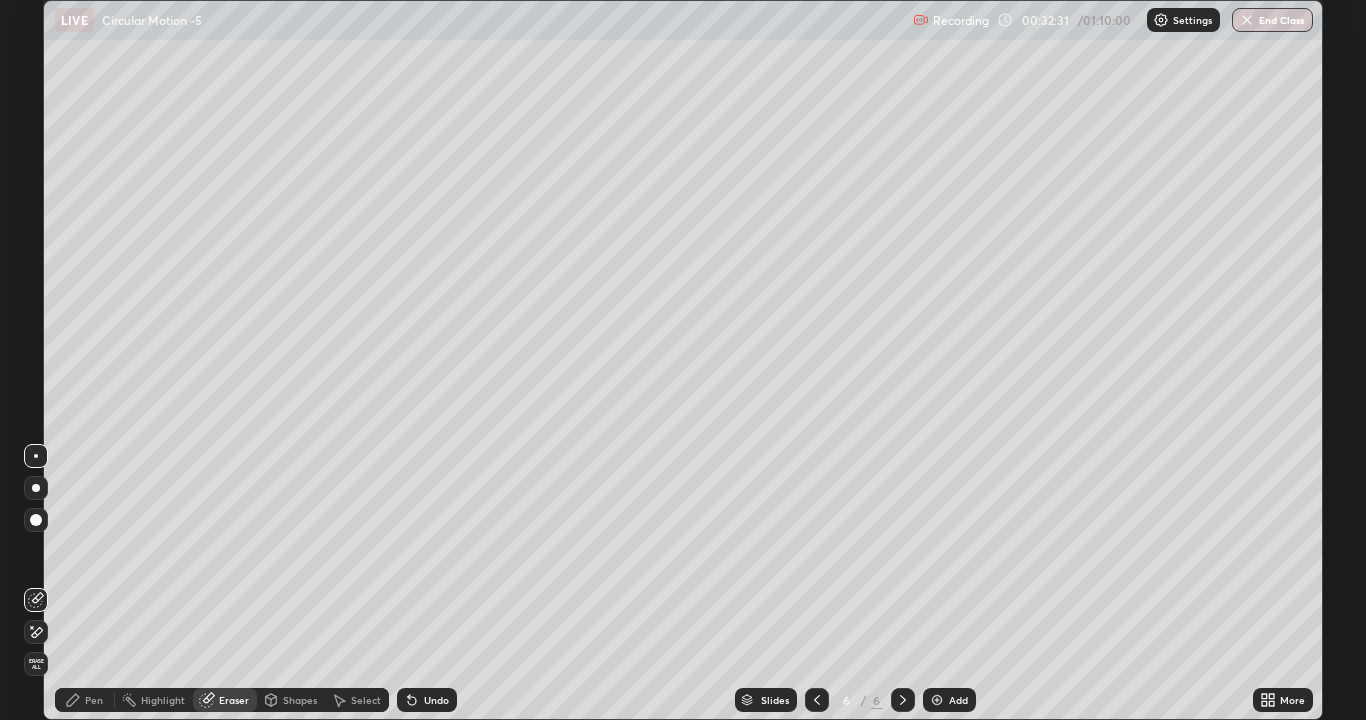 click 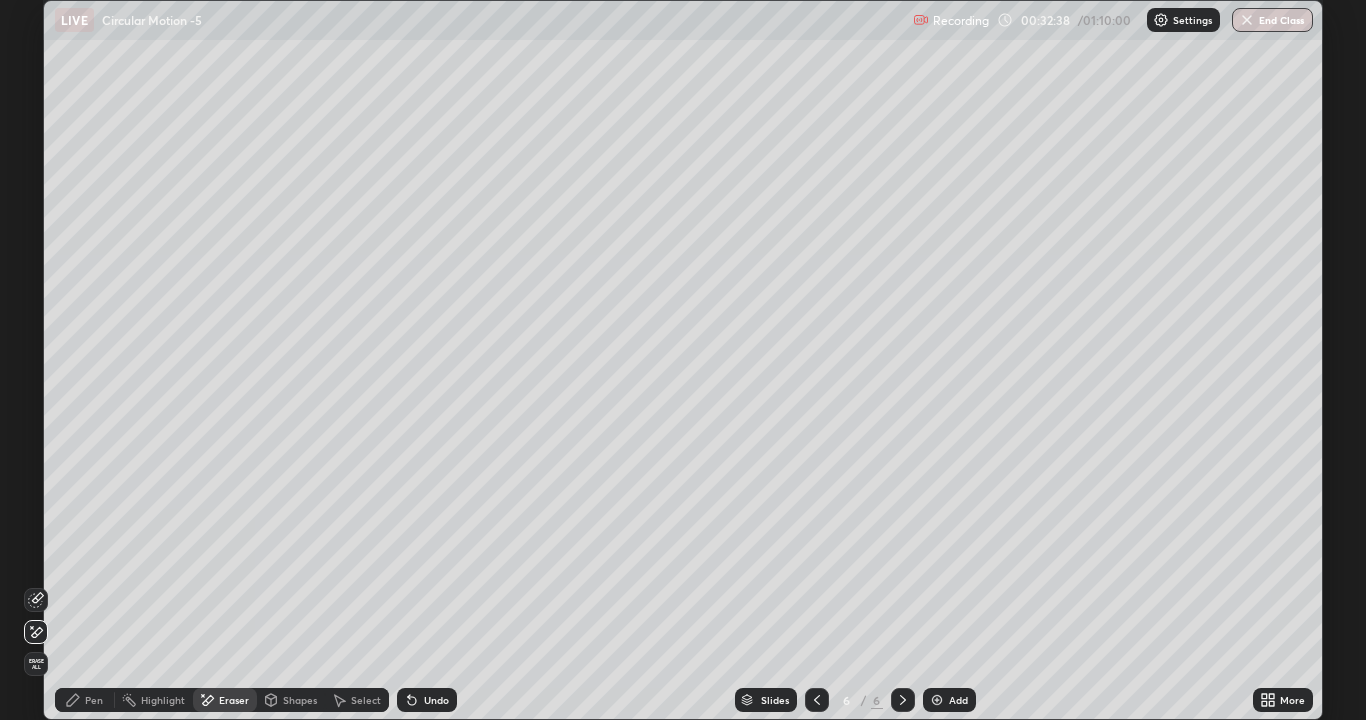 click on "Undo" at bounding box center [436, 700] 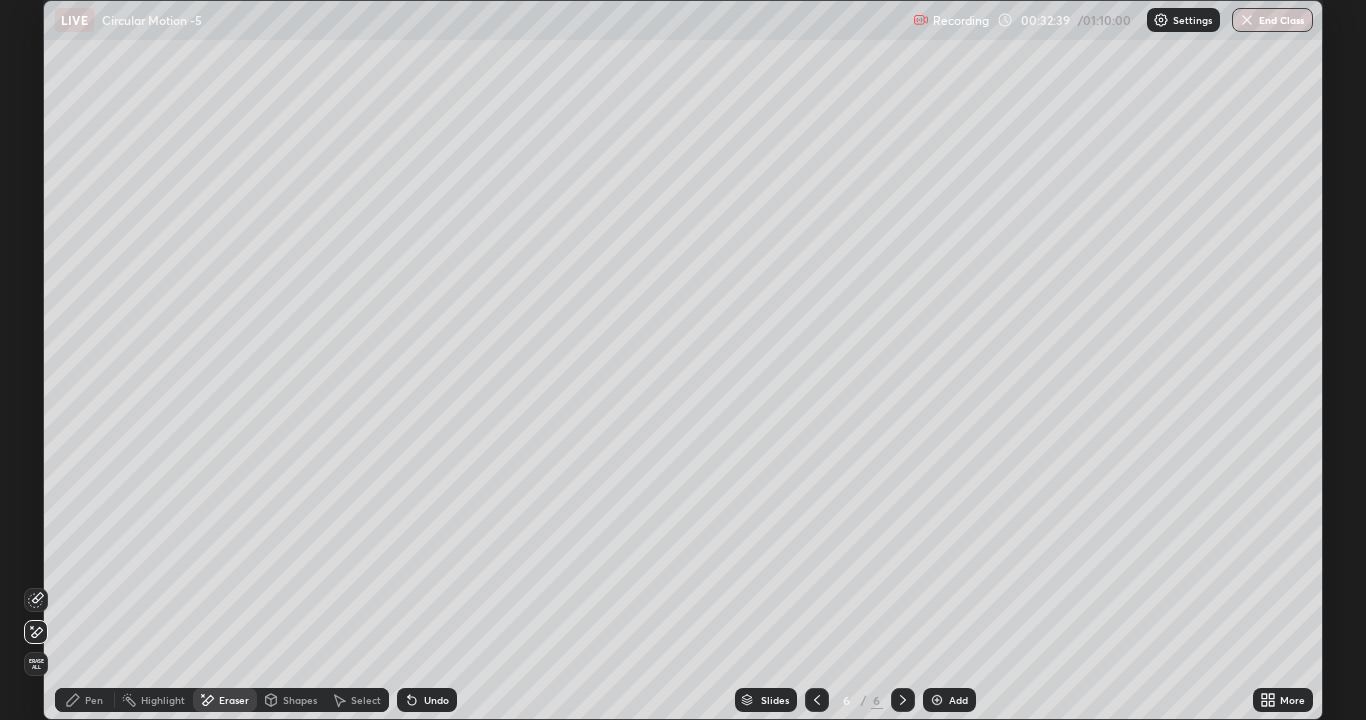 click on "Undo" at bounding box center (436, 700) 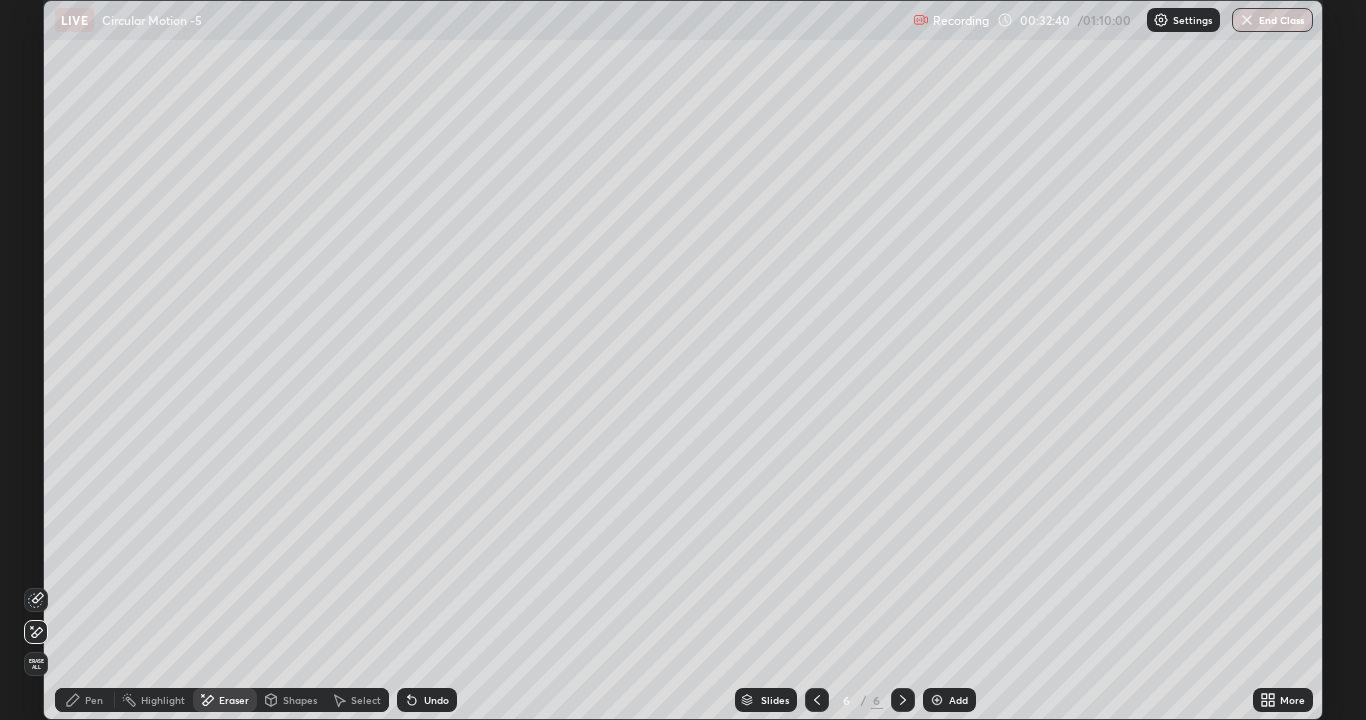 click on "Pen" at bounding box center [94, 700] 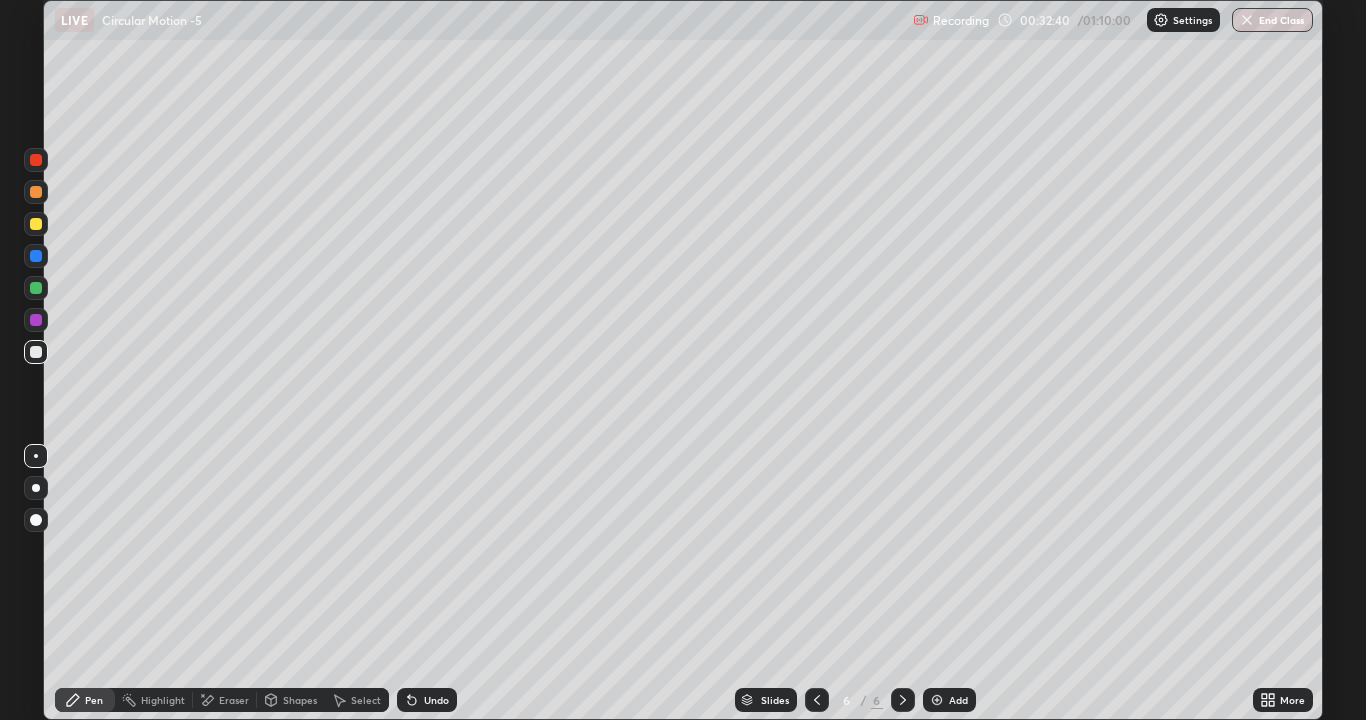 click on "Pen" at bounding box center (94, 700) 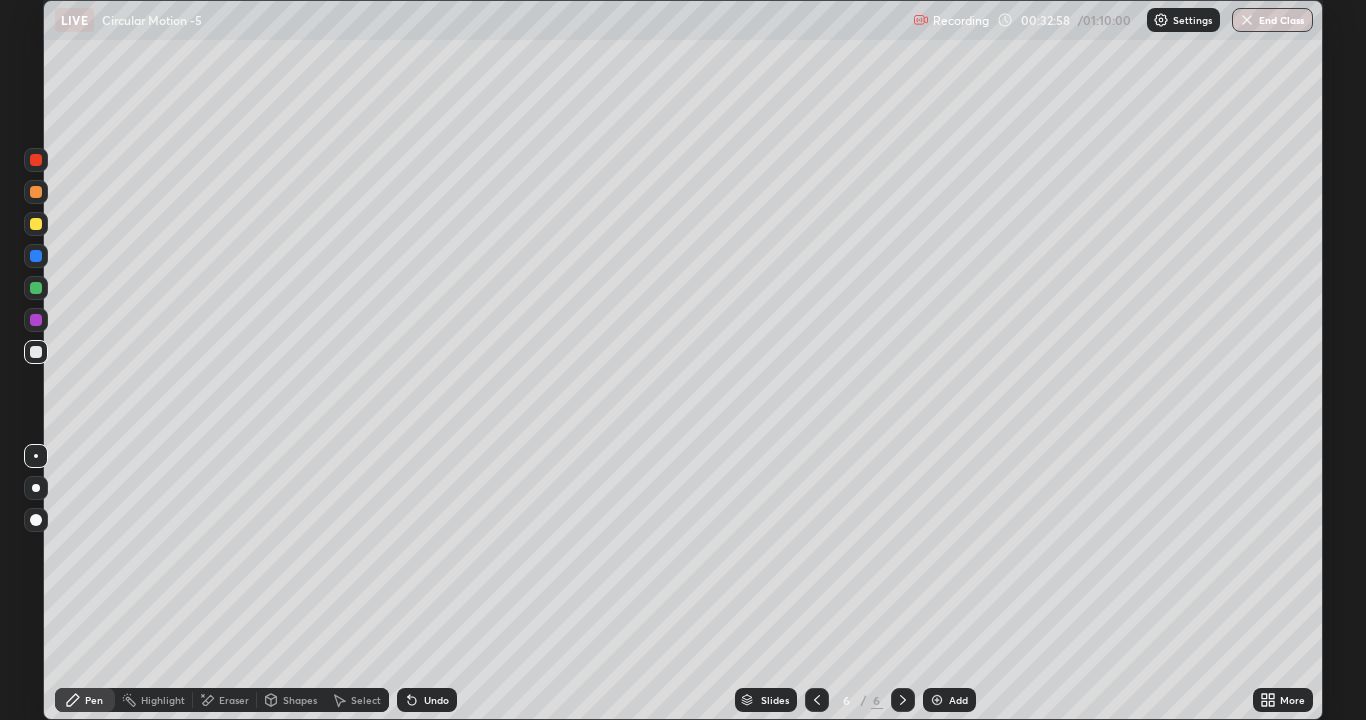 click on "Undo" at bounding box center (427, 700) 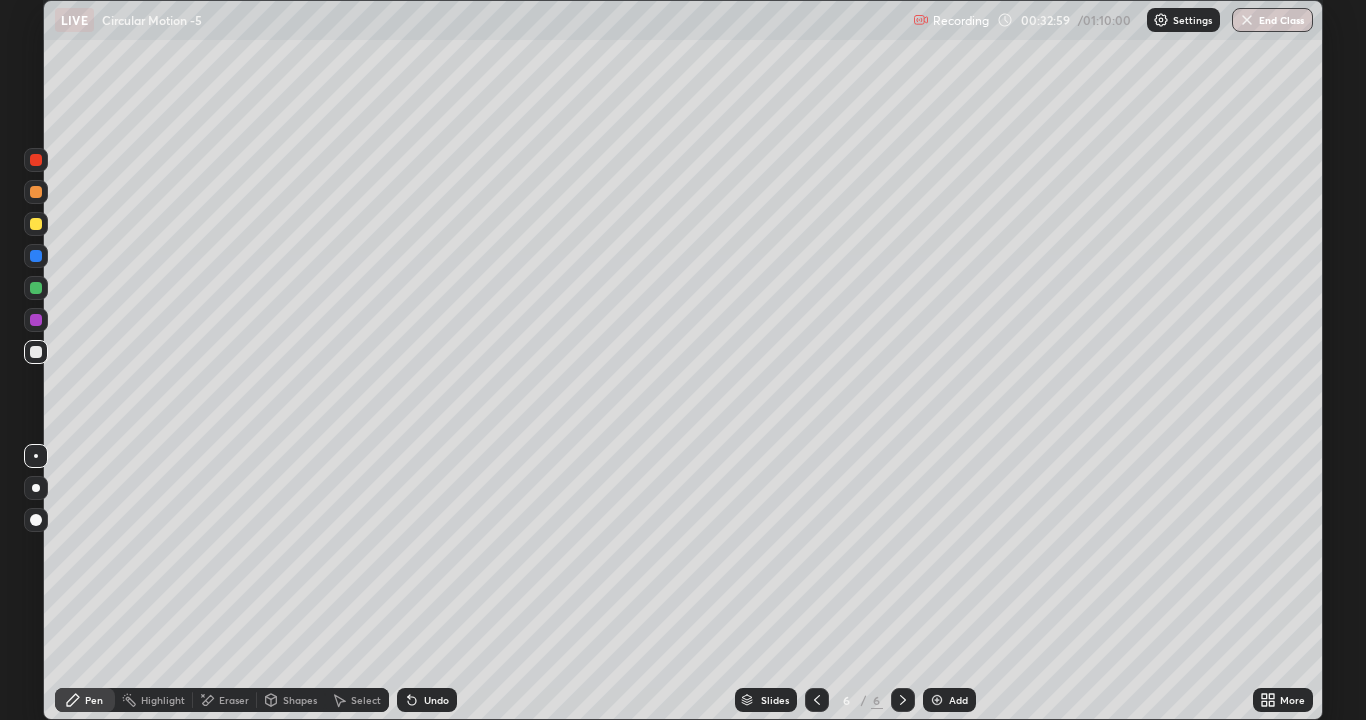 click on "Undo" at bounding box center [427, 700] 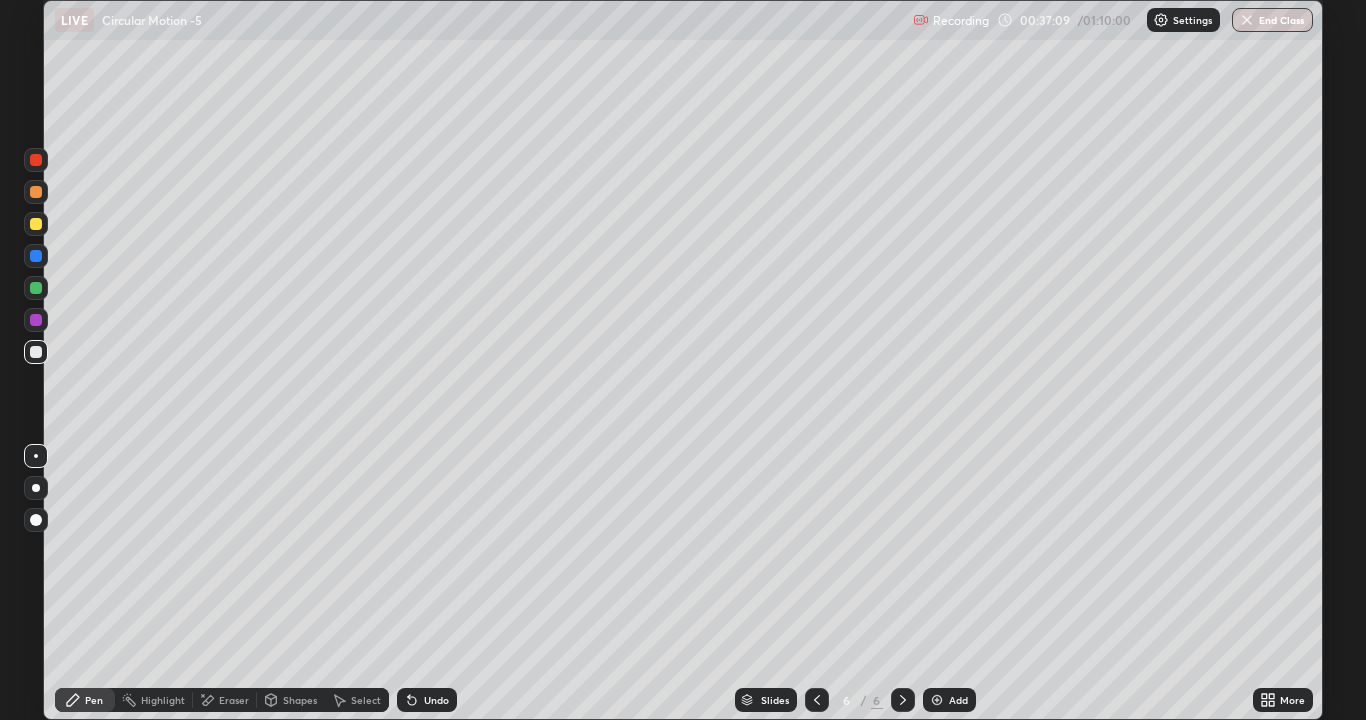 click on "Add" at bounding box center [958, 700] 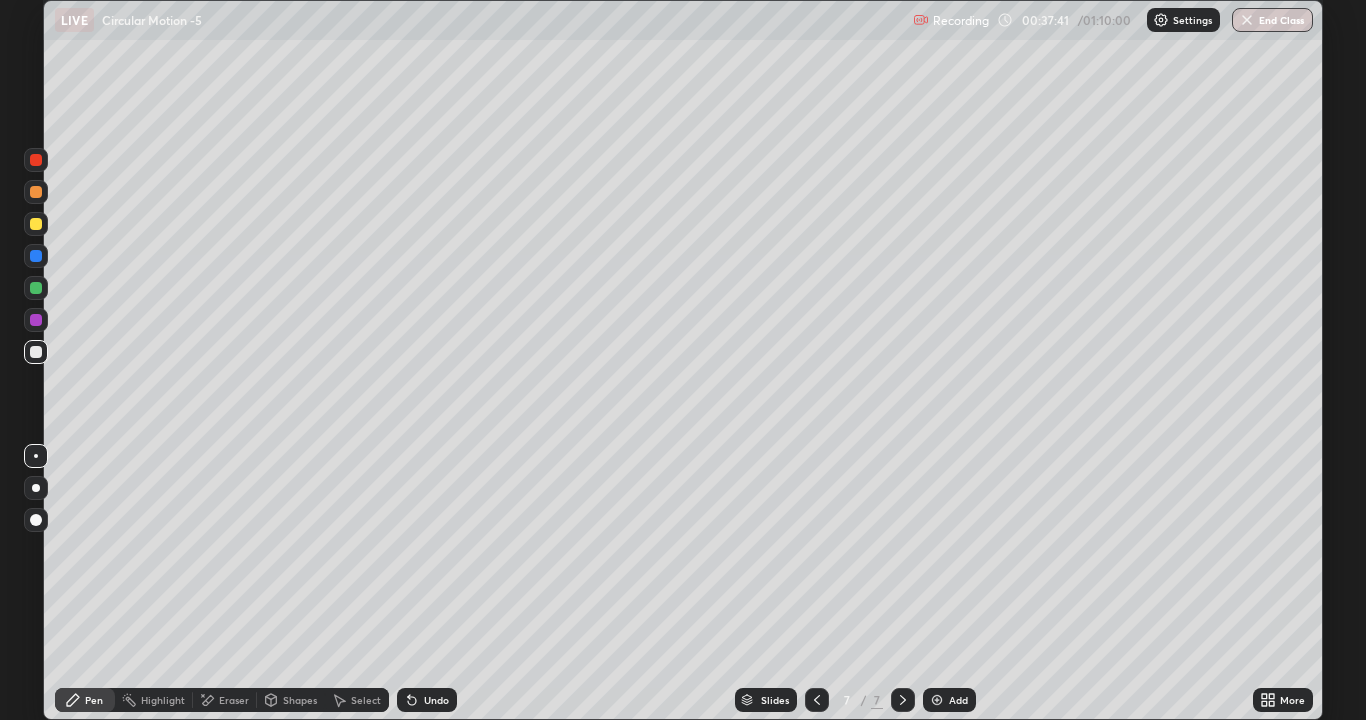 click 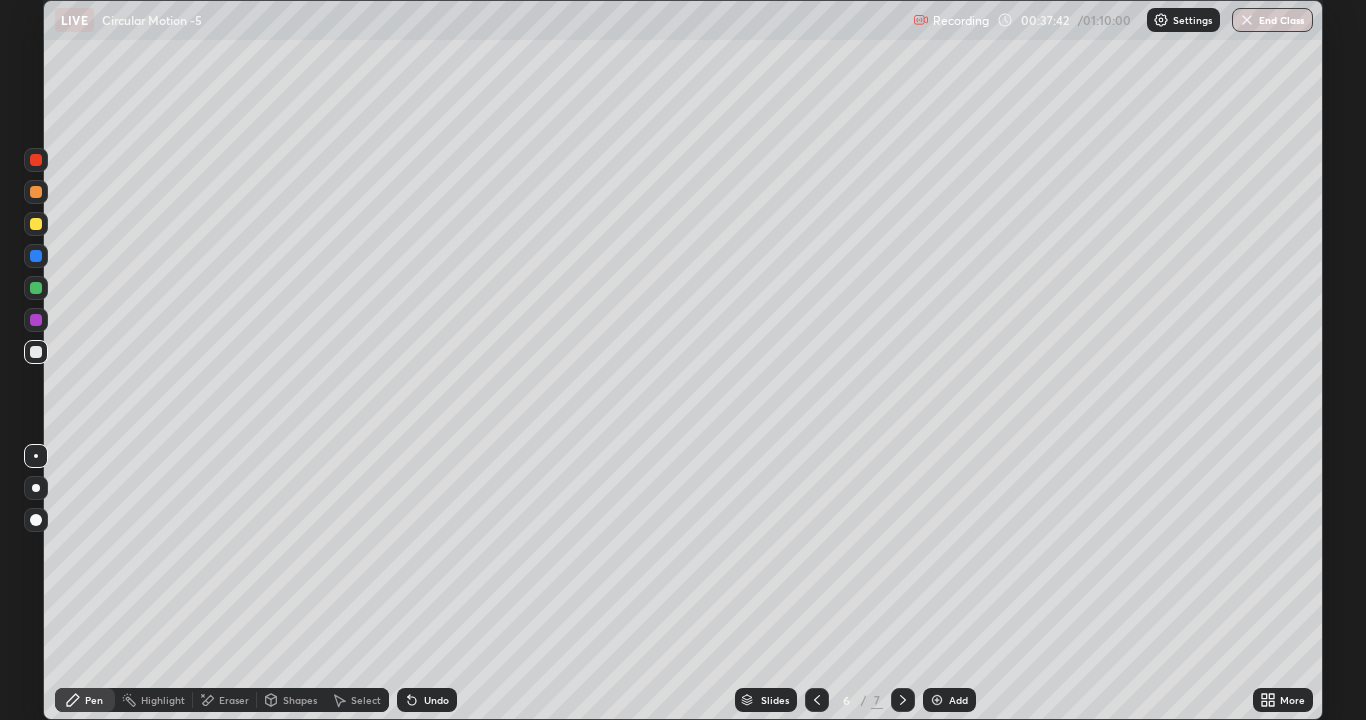 click 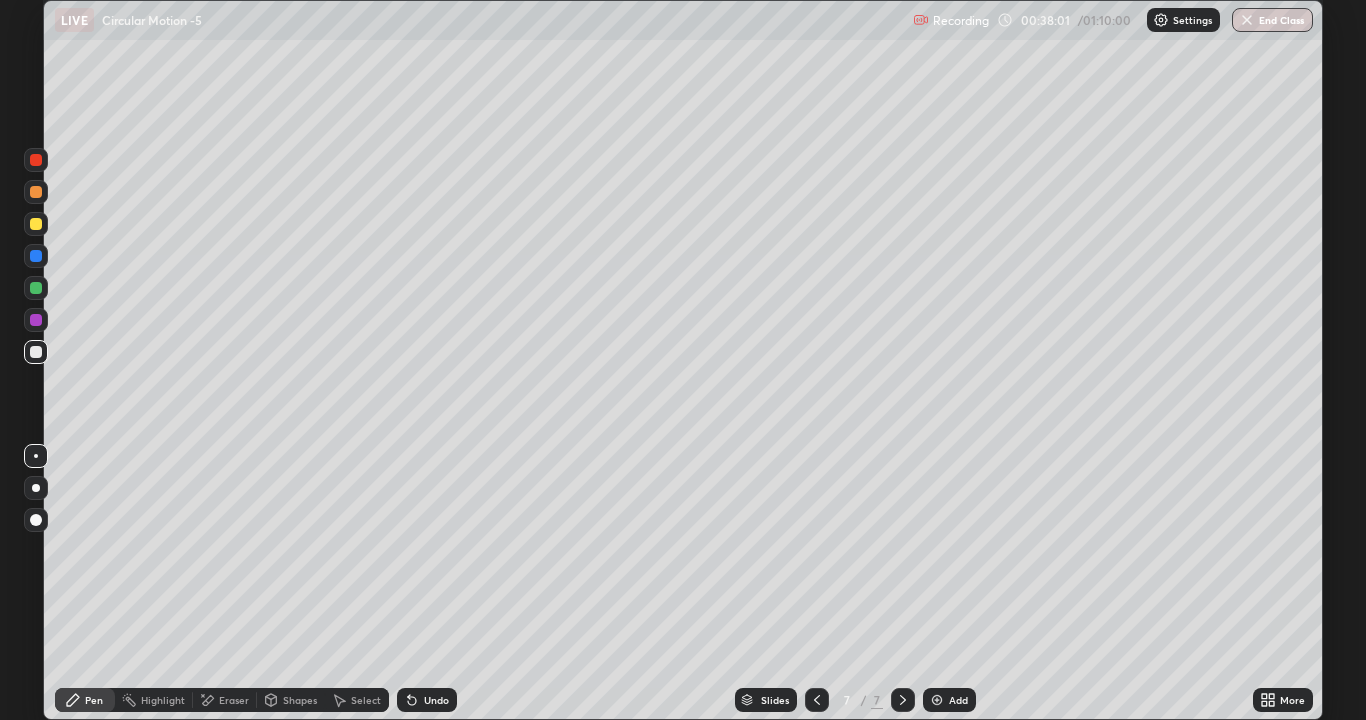 click 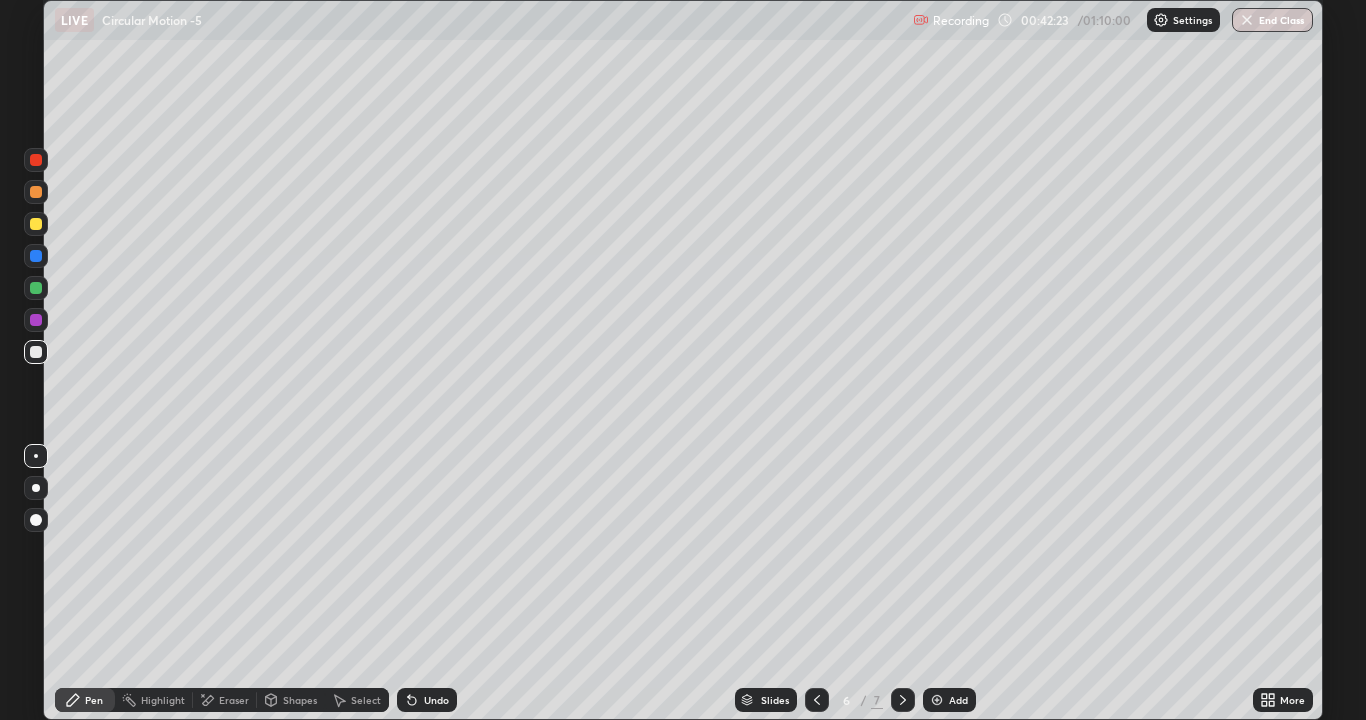 click 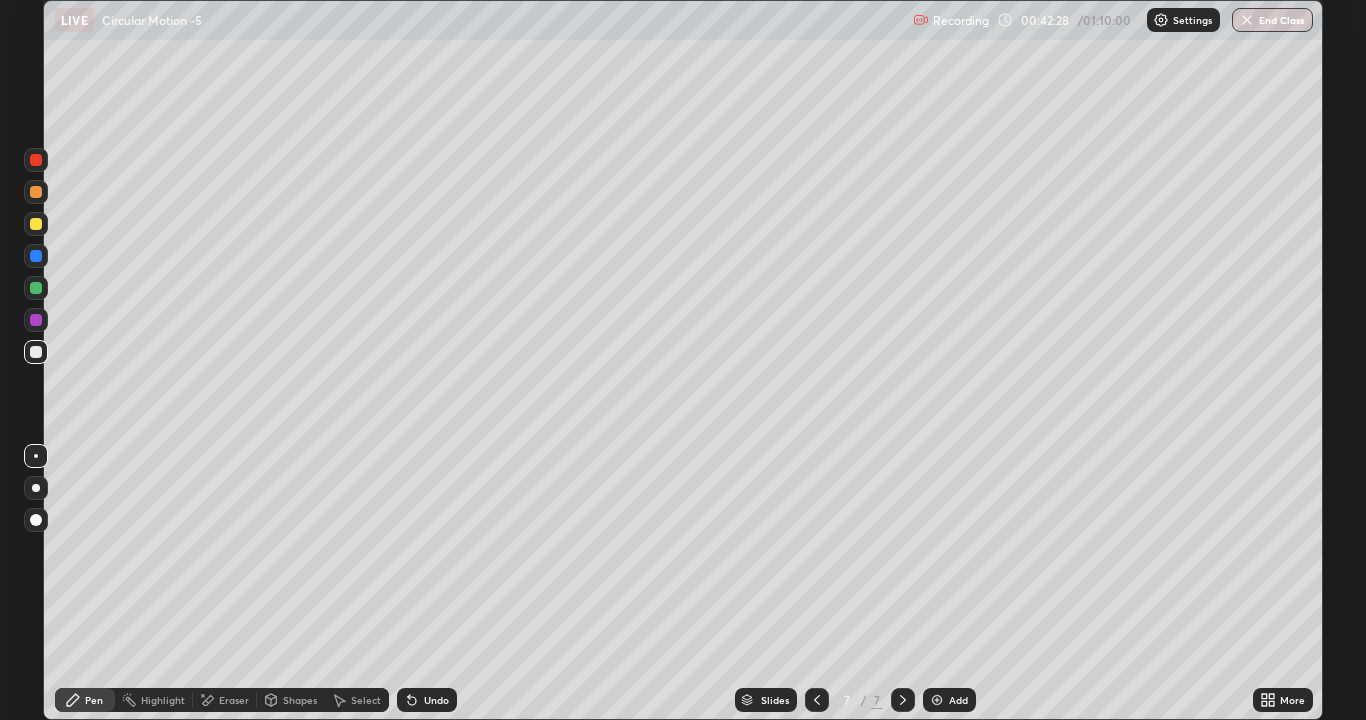 click 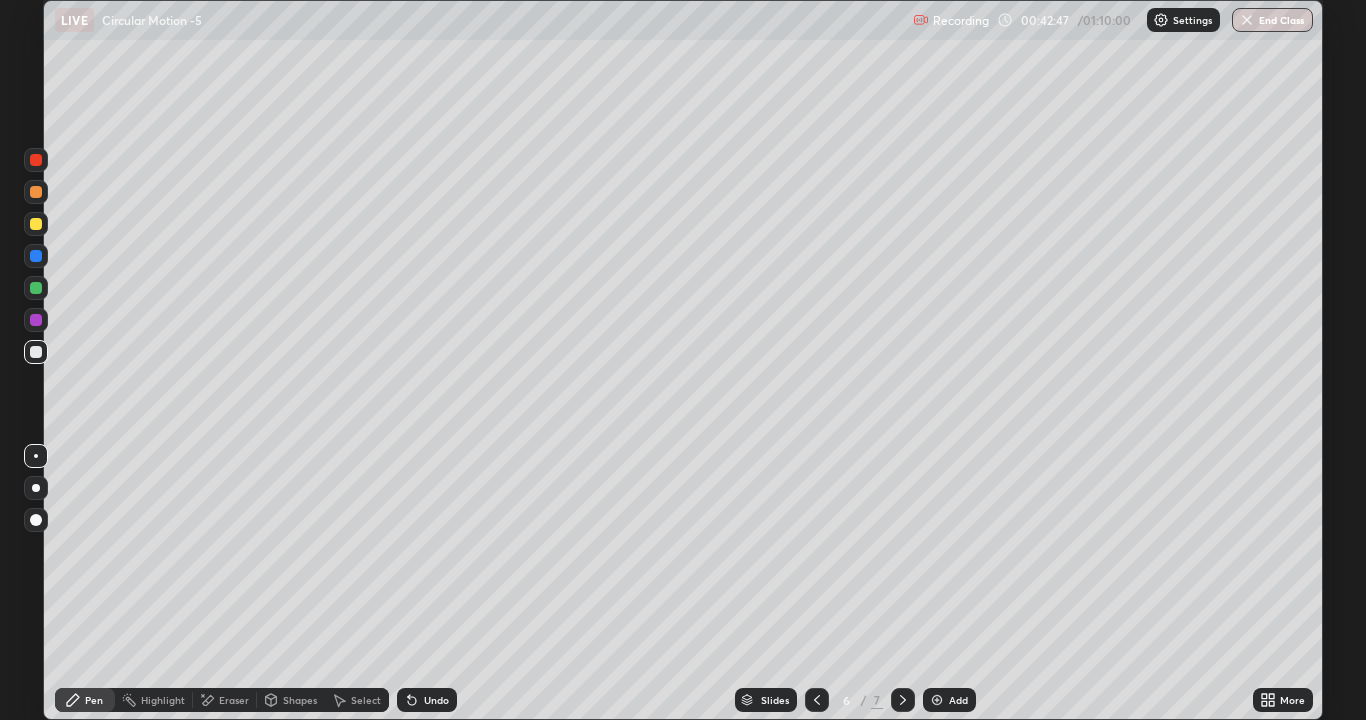 click 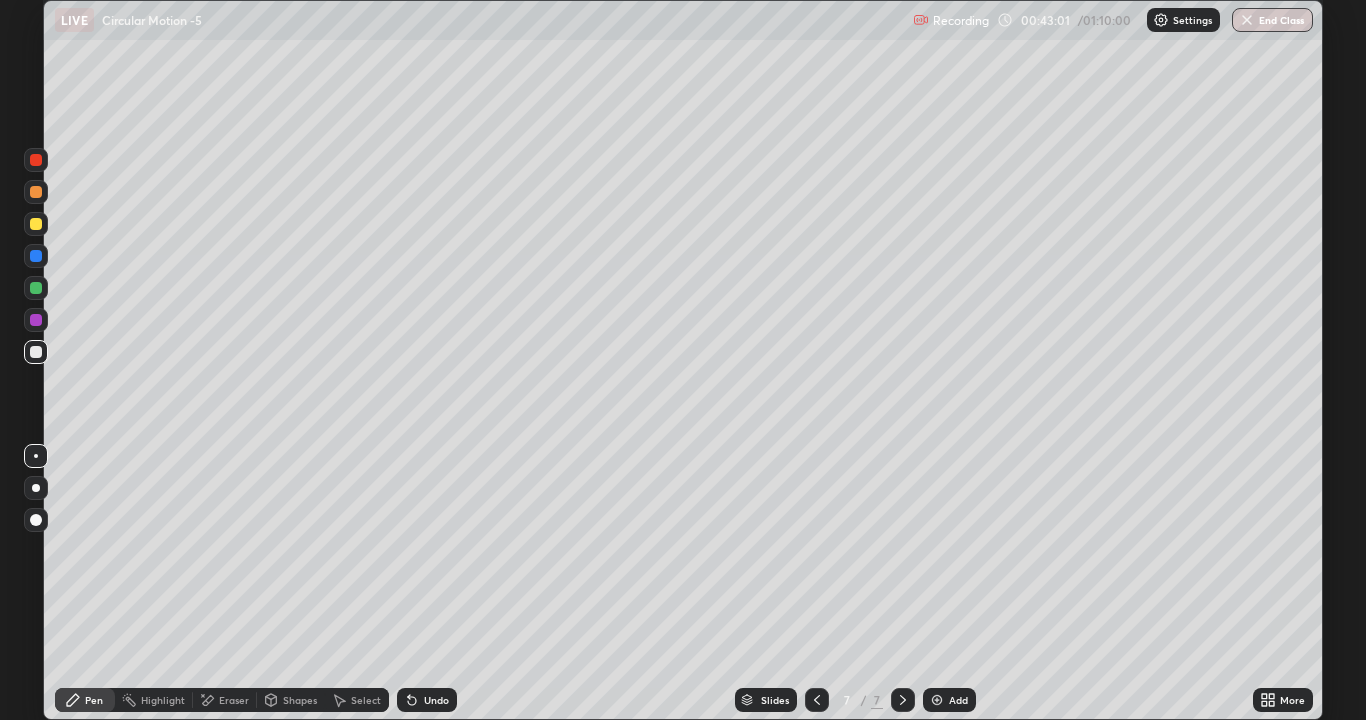 click 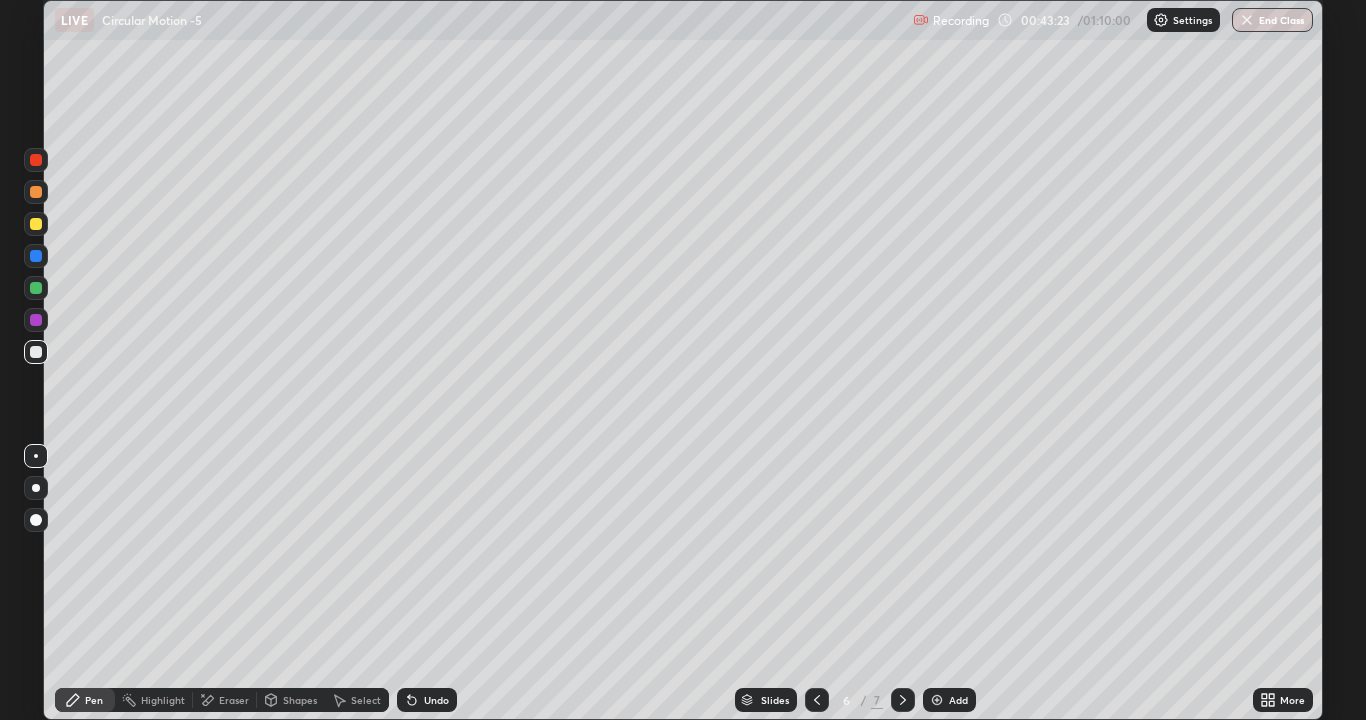 click 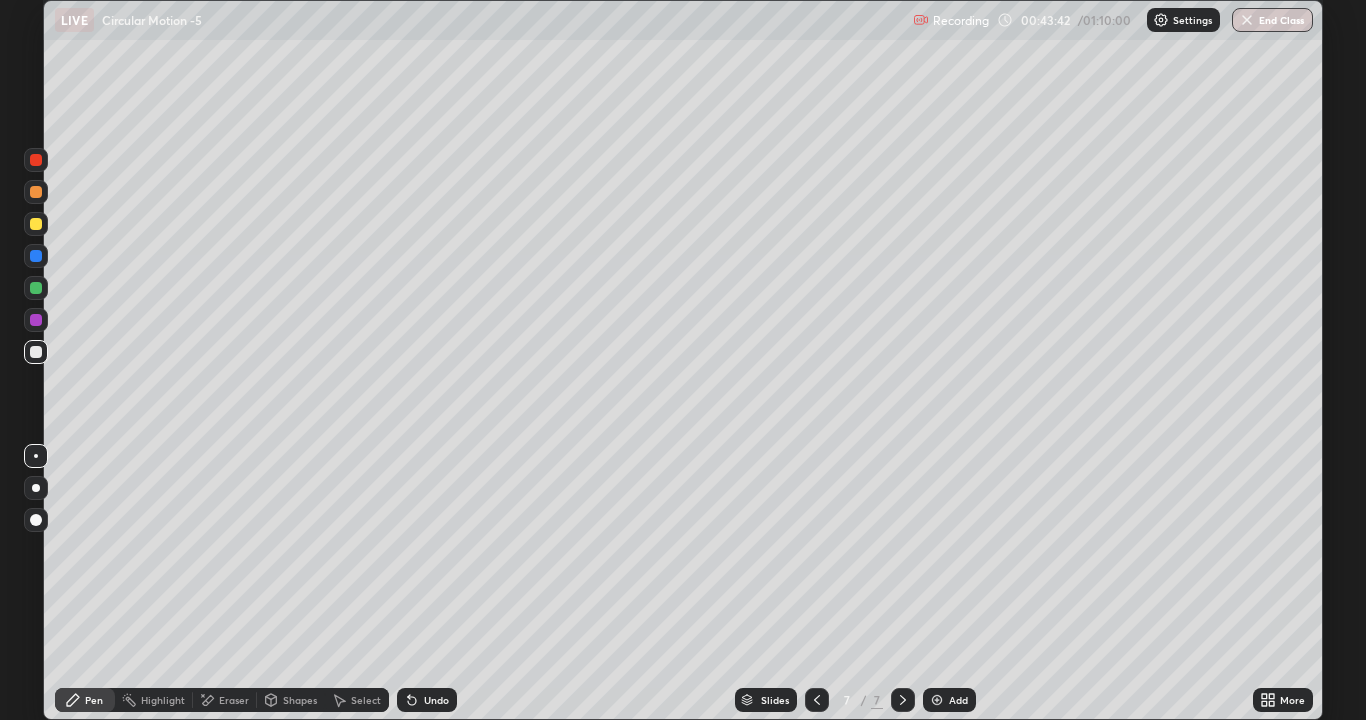 click 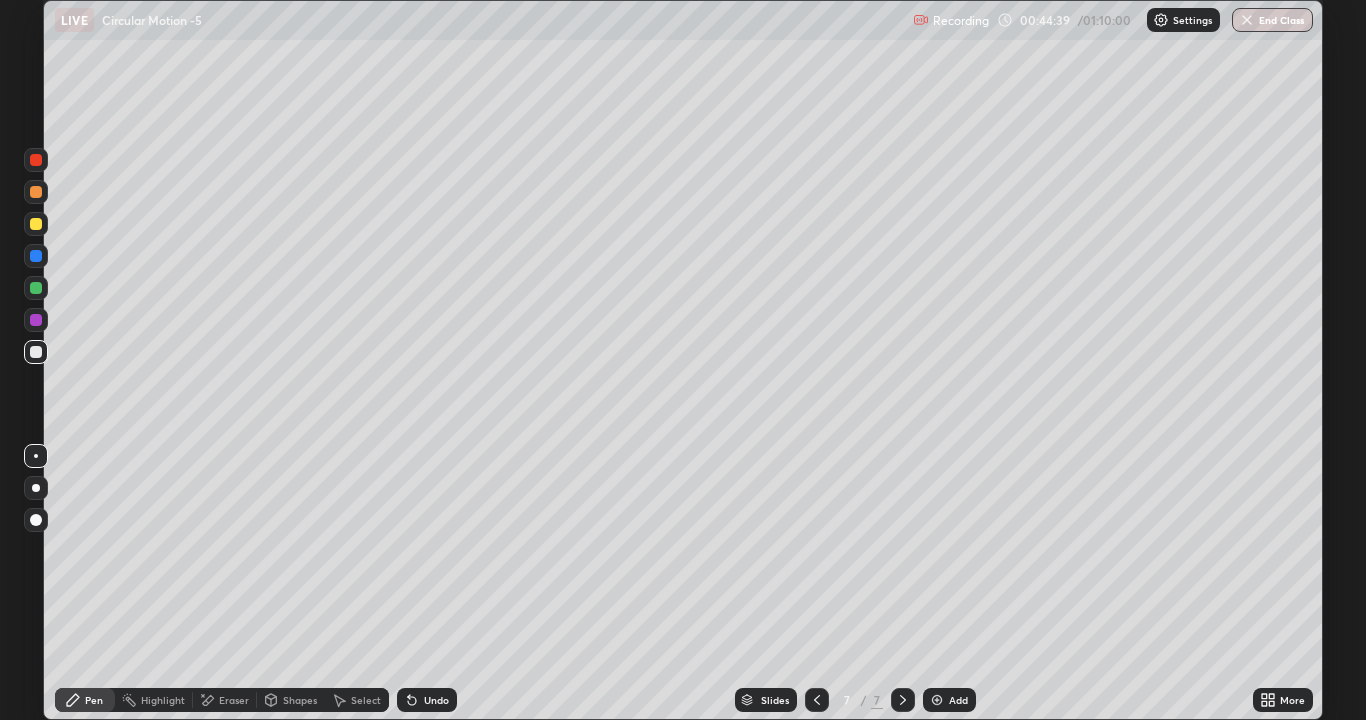 click 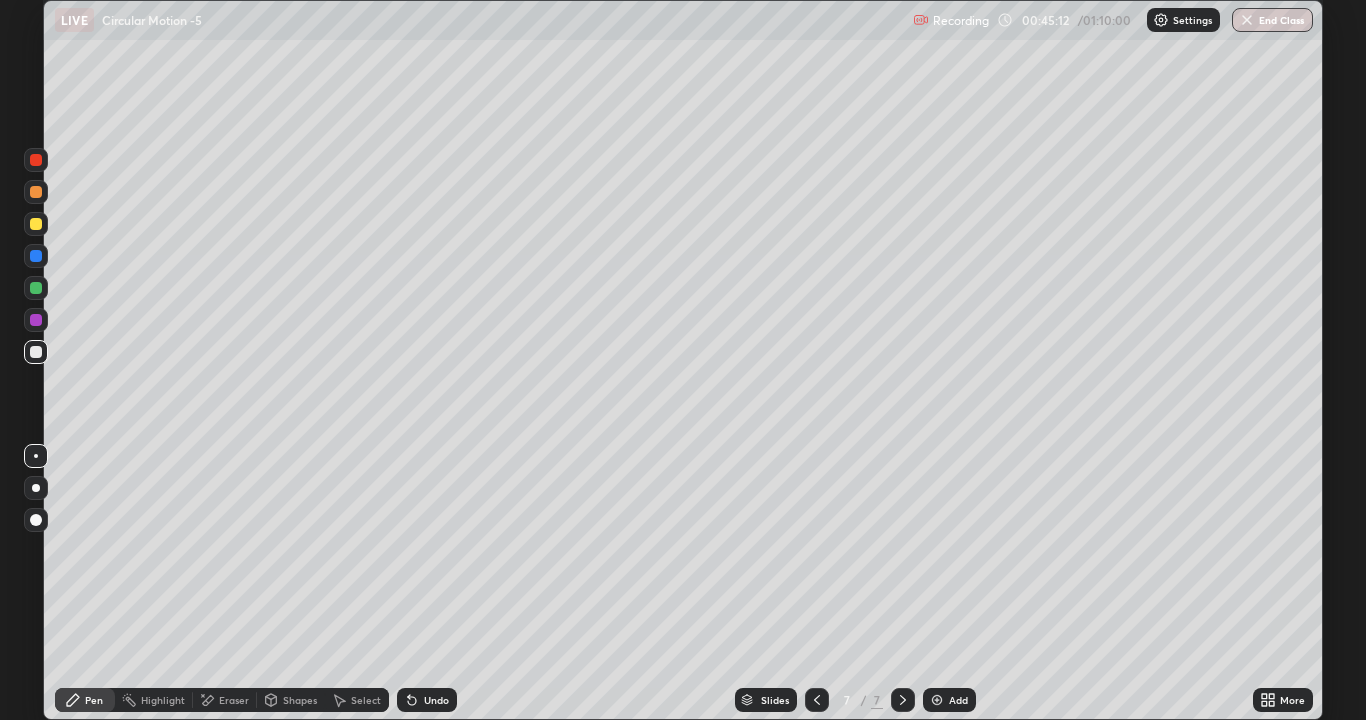 click 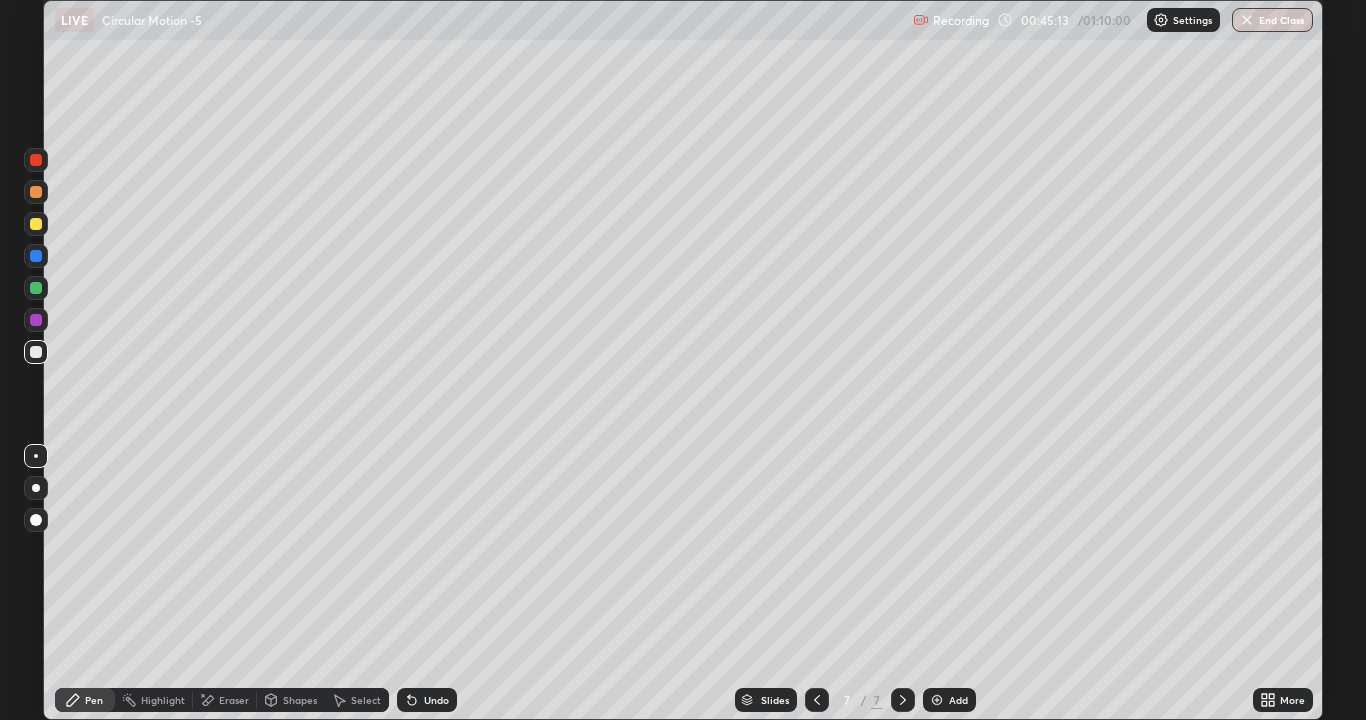 click on "Undo" at bounding box center [427, 700] 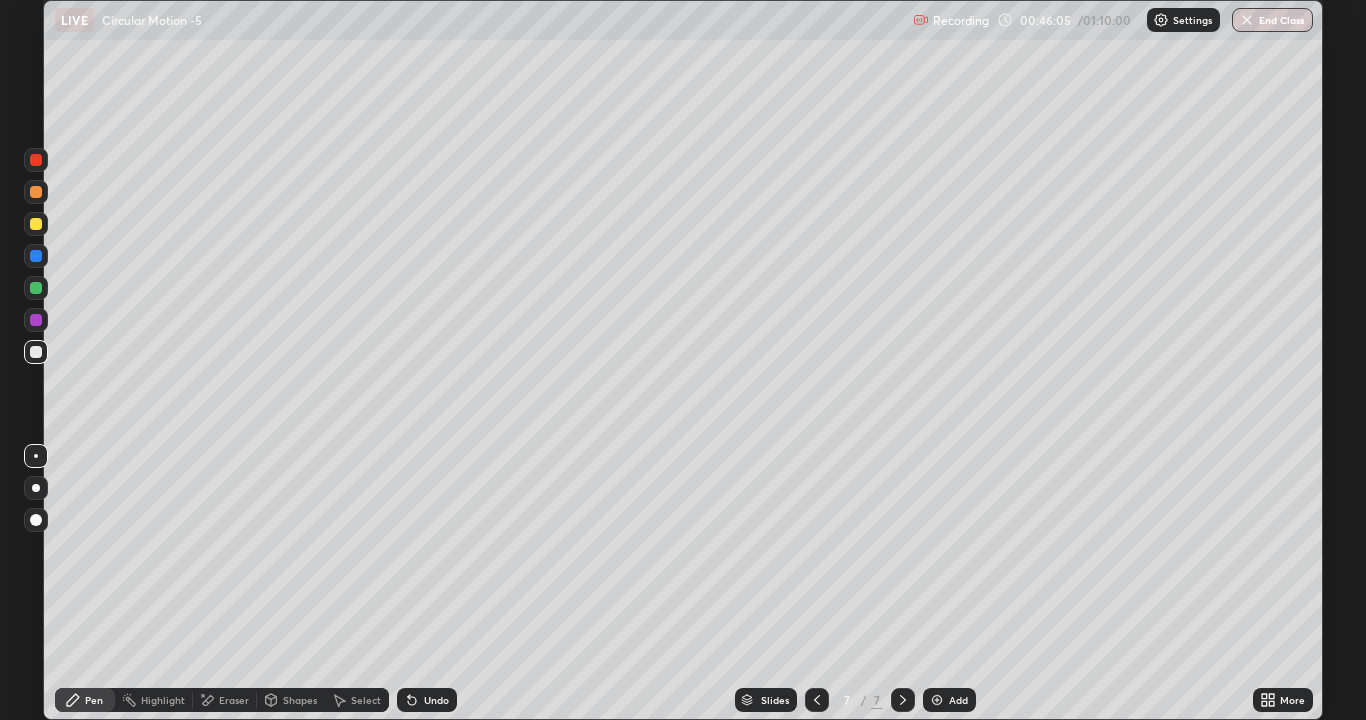 click on "Eraser" at bounding box center (234, 700) 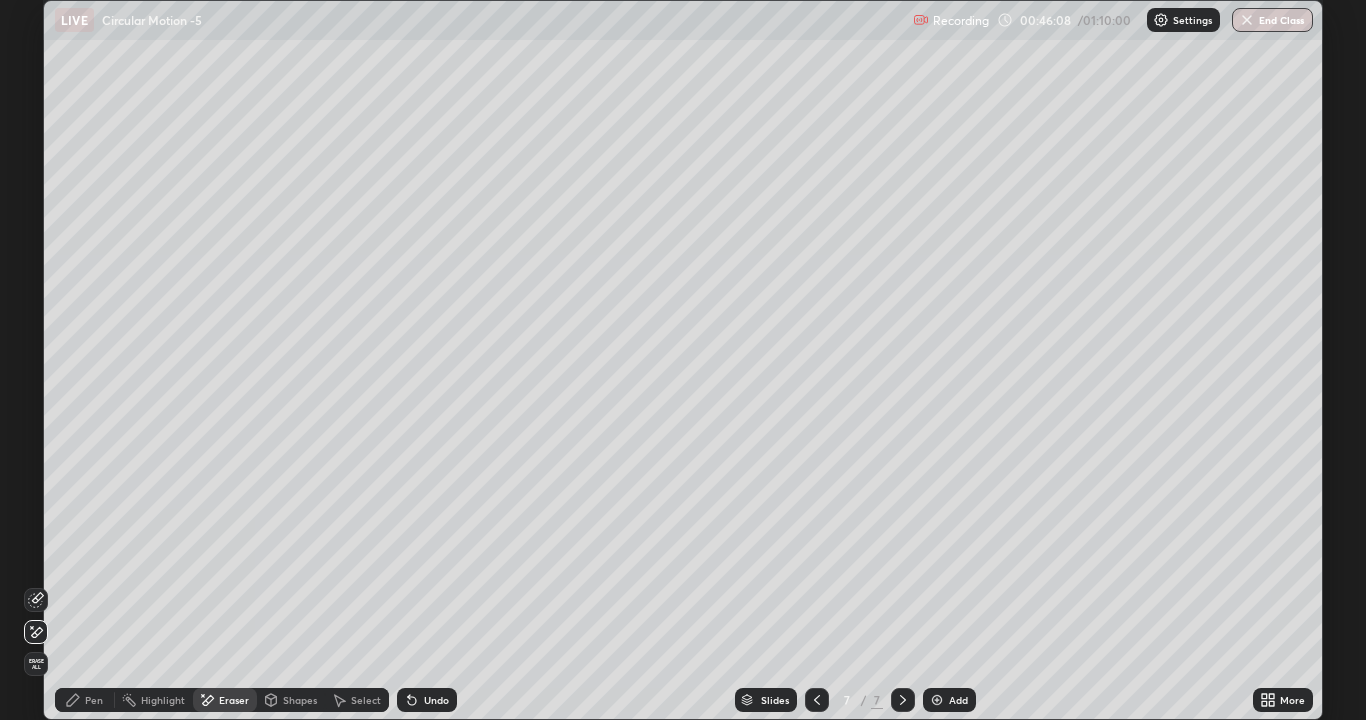 click on "Pen" at bounding box center (94, 700) 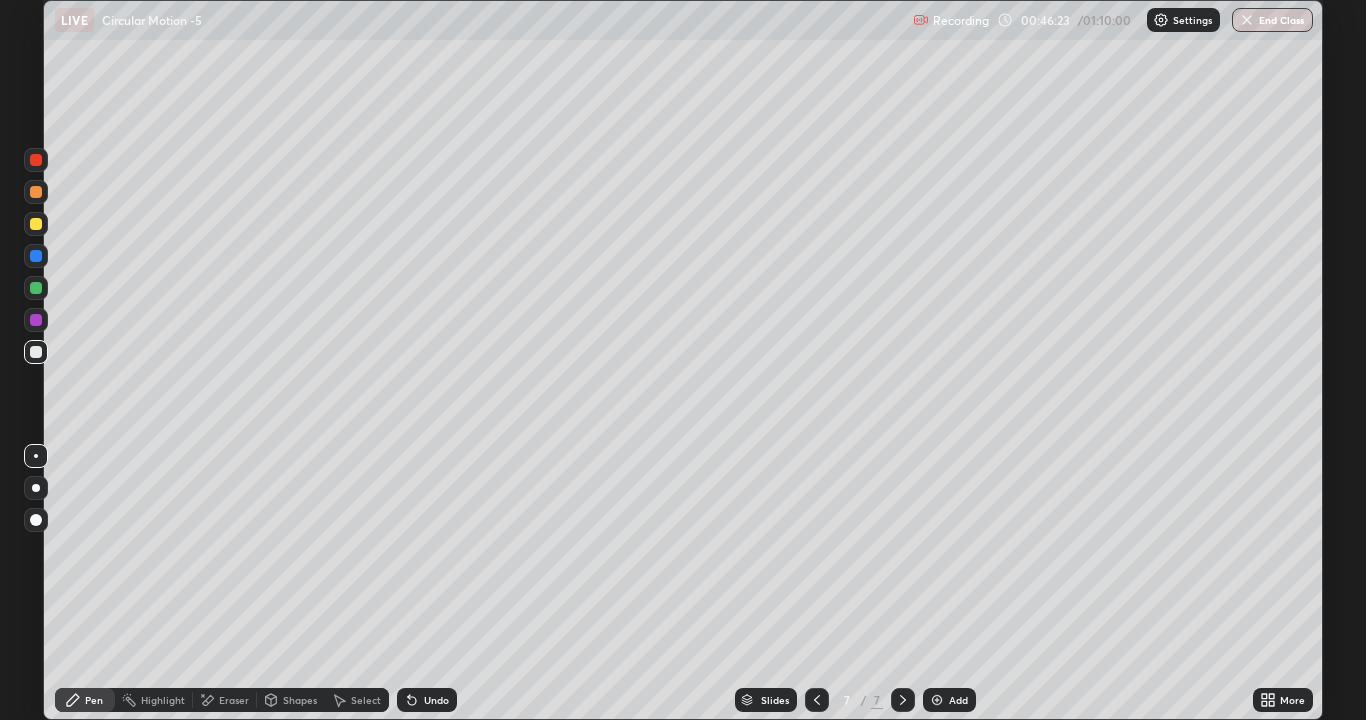click on "Undo" at bounding box center [436, 700] 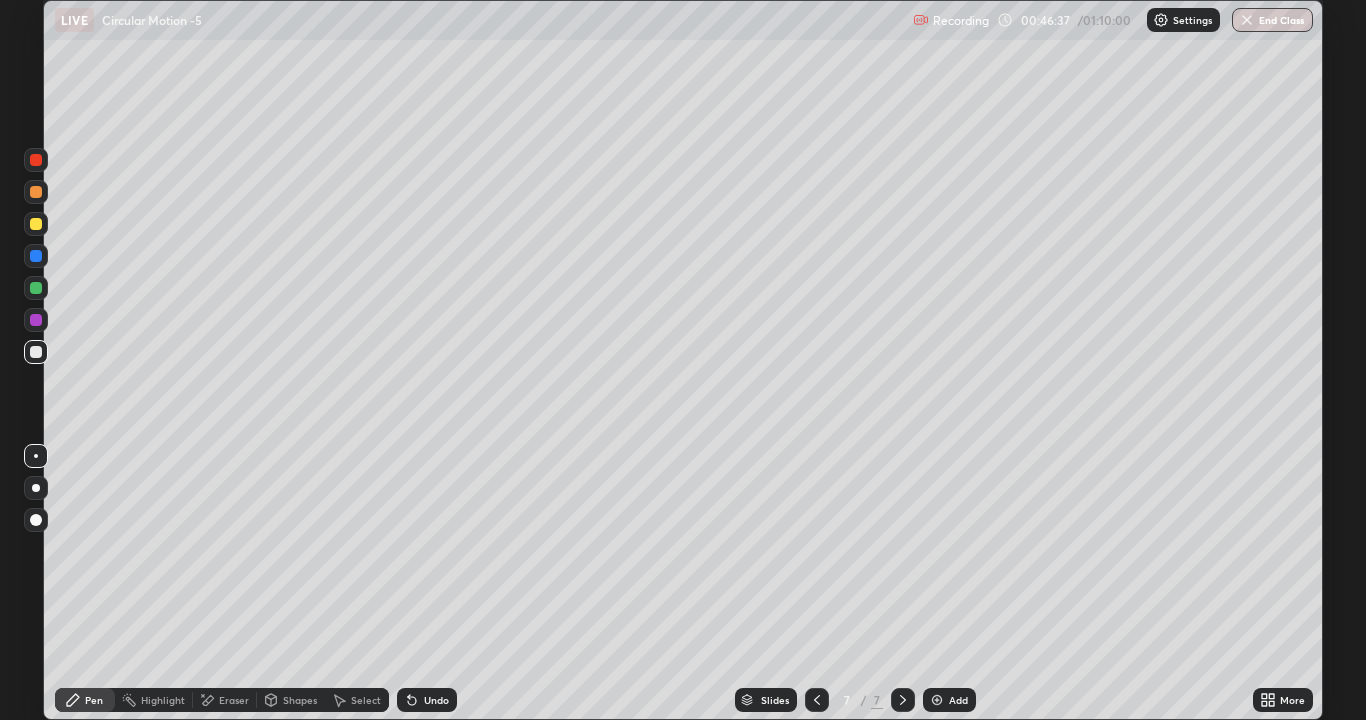 click on "Undo" at bounding box center [427, 700] 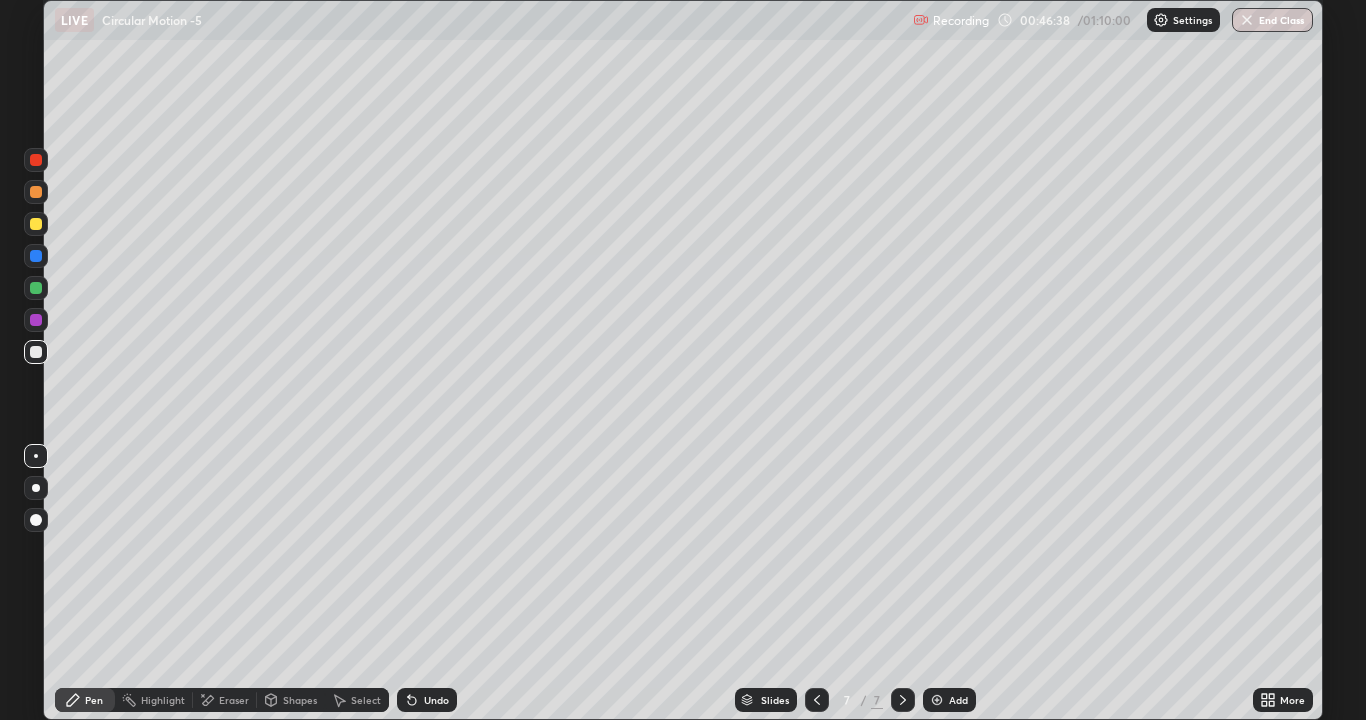 click 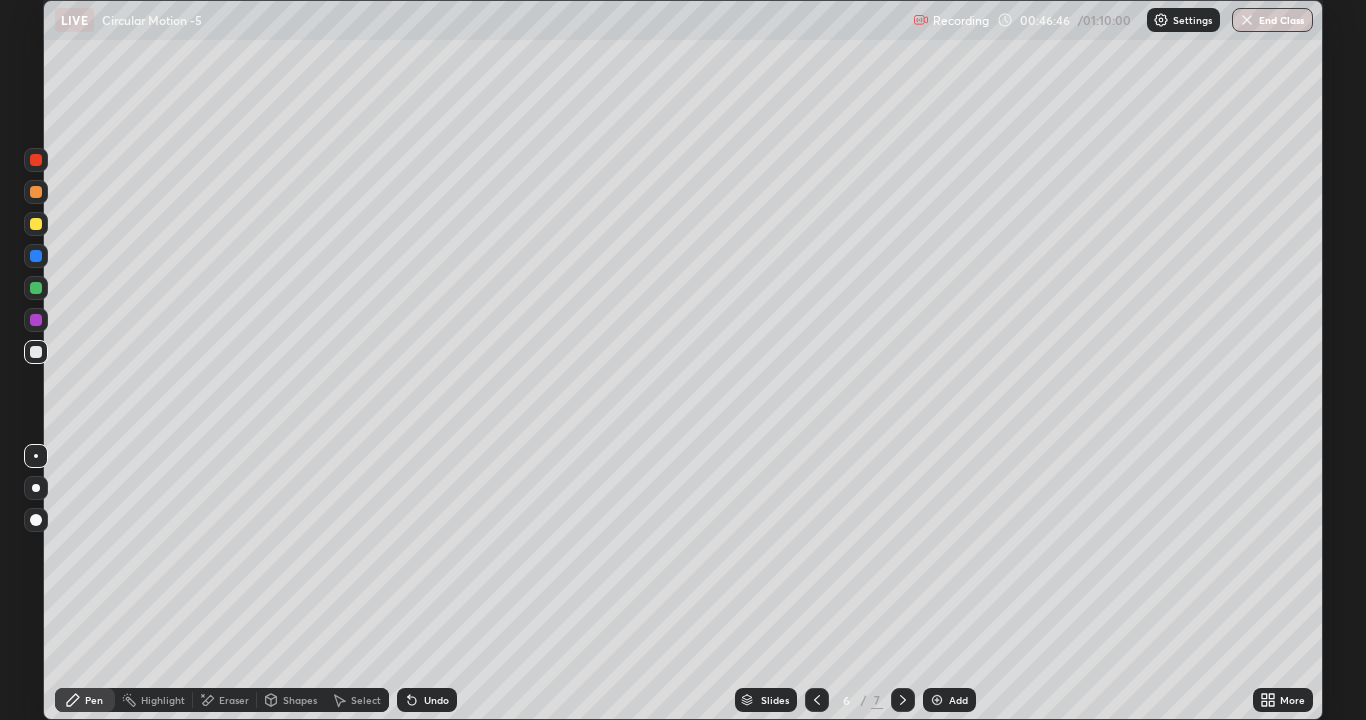 click 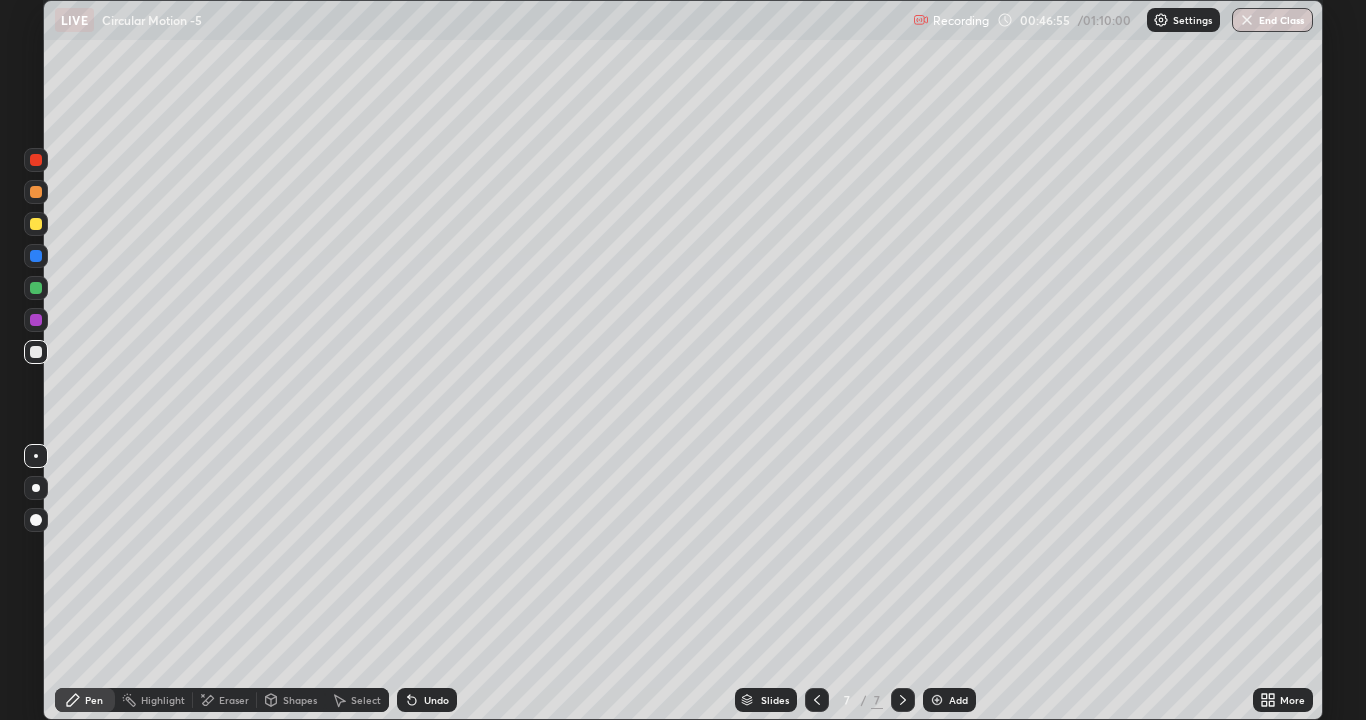 click on "Undo" at bounding box center [436, 700] 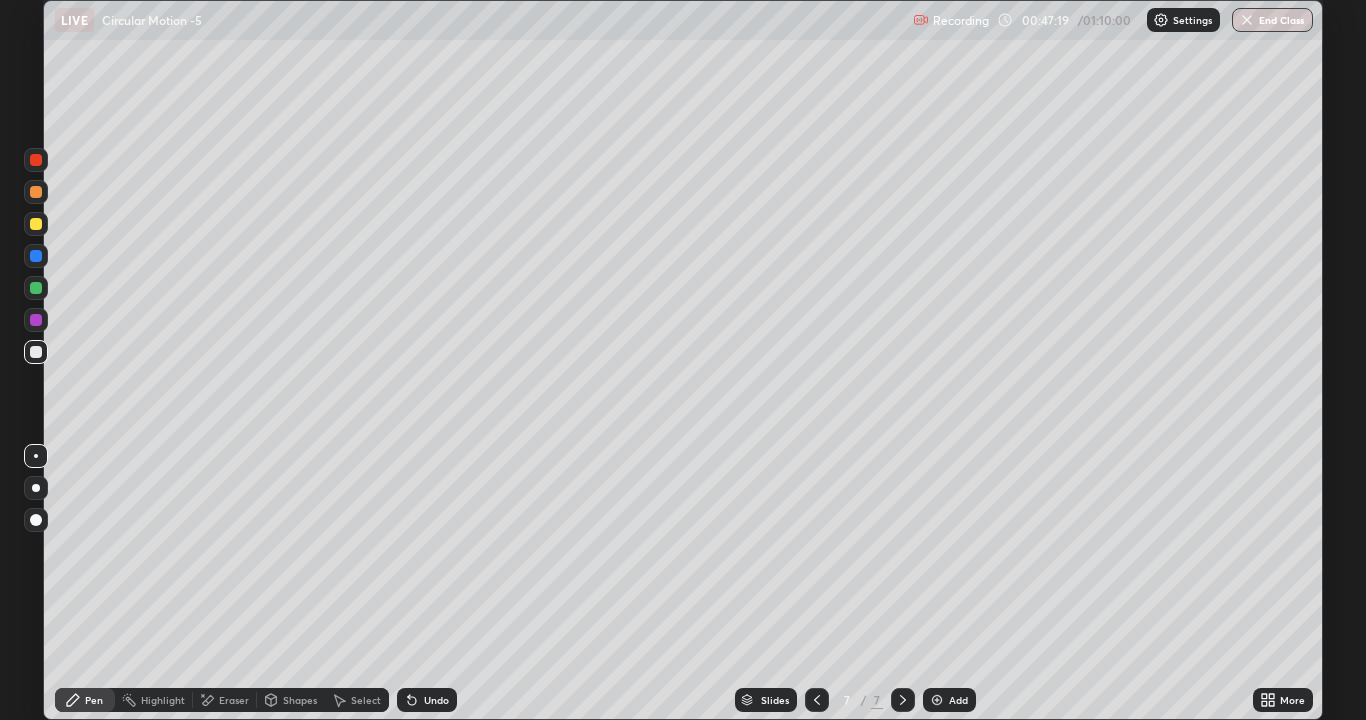 click on "Undo" at bounding box center [427, 700] 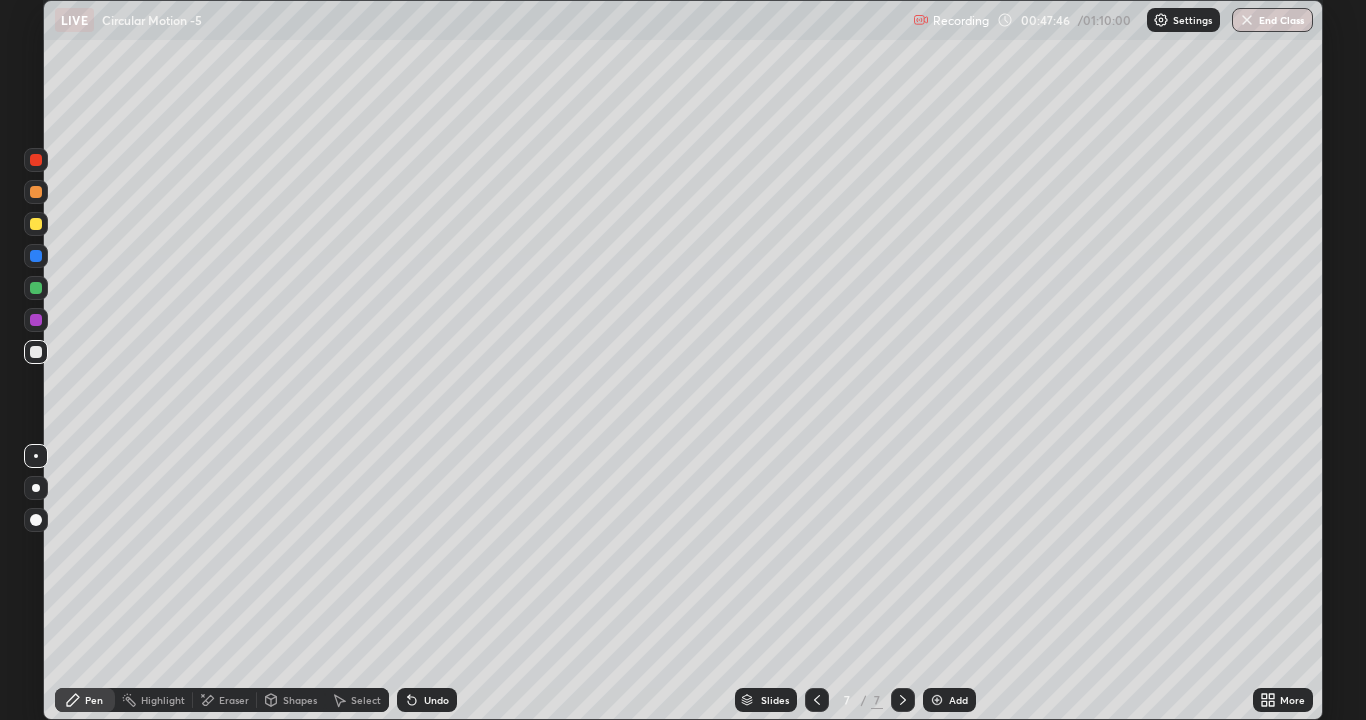 click on "Eraser" at bounding box center [234, 700] 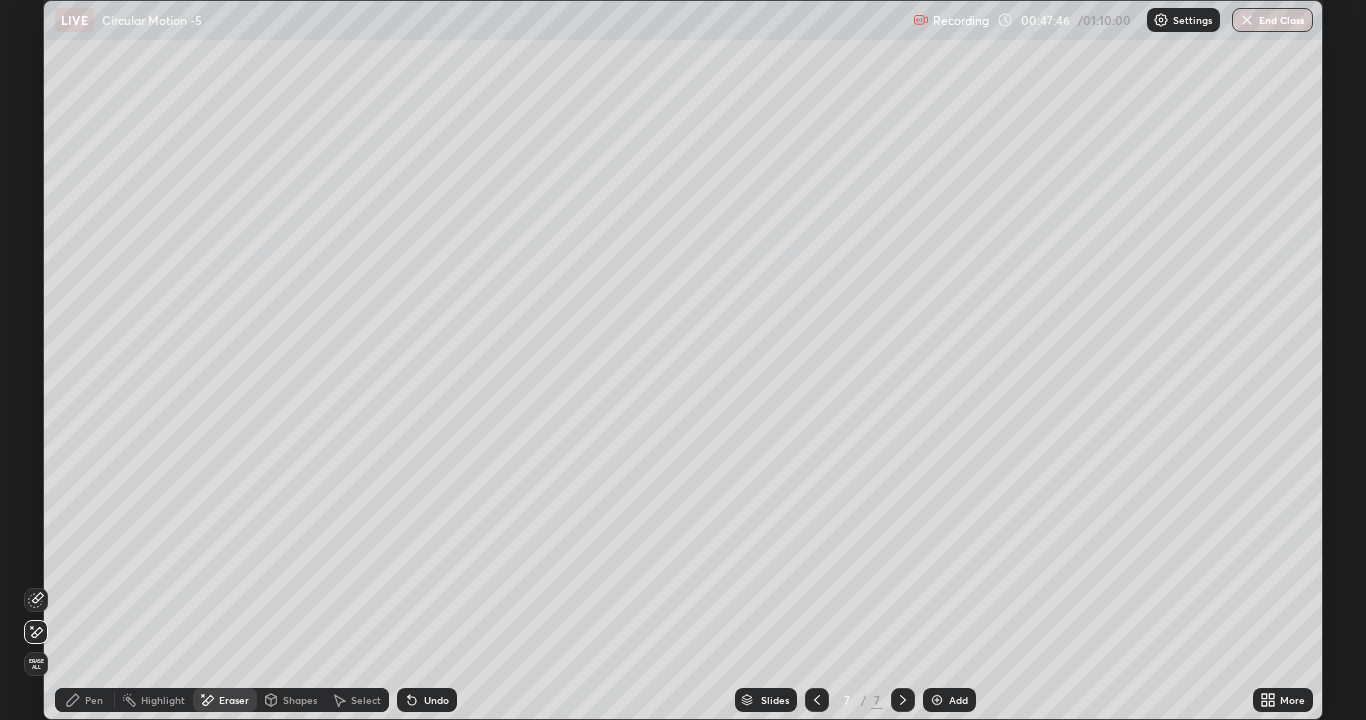 click 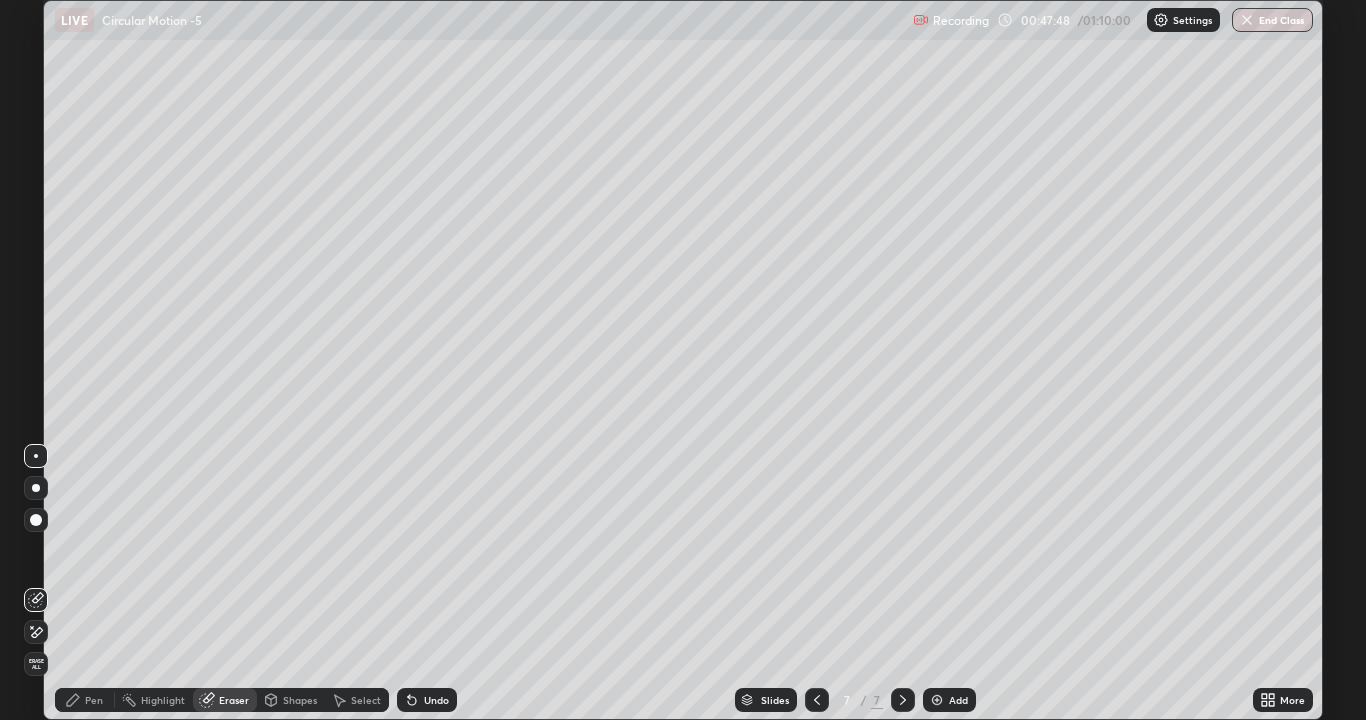 click on "Pen" at bounding box center [85, 700] 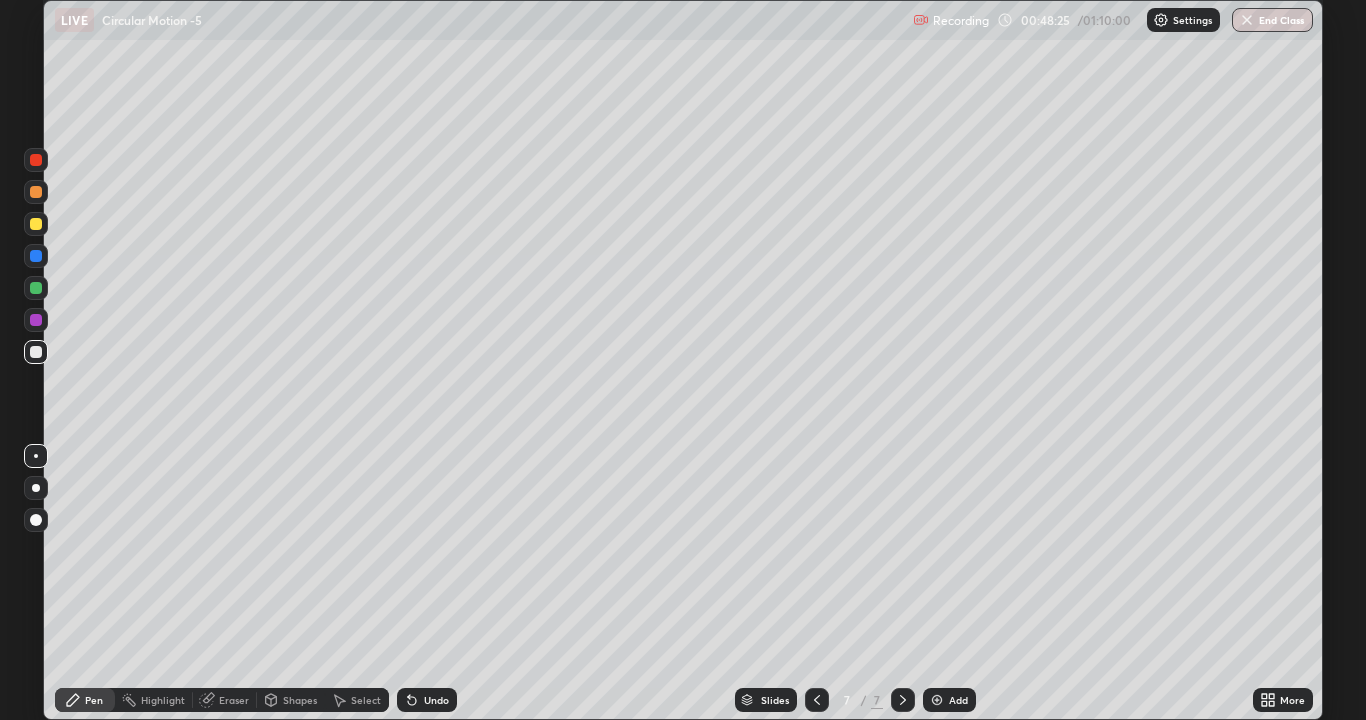click on "Eraser" at bounding box center (225, 700) 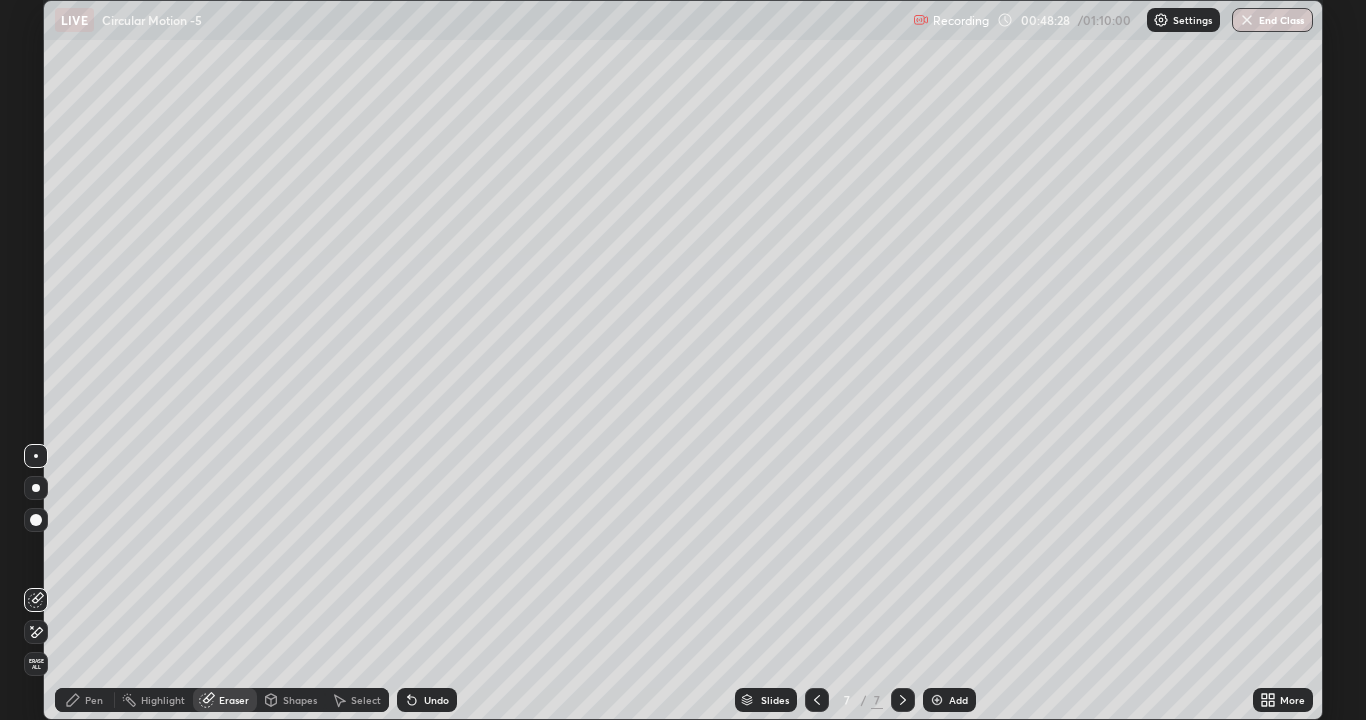 click on "Pen" at bounding box center [94, 700] 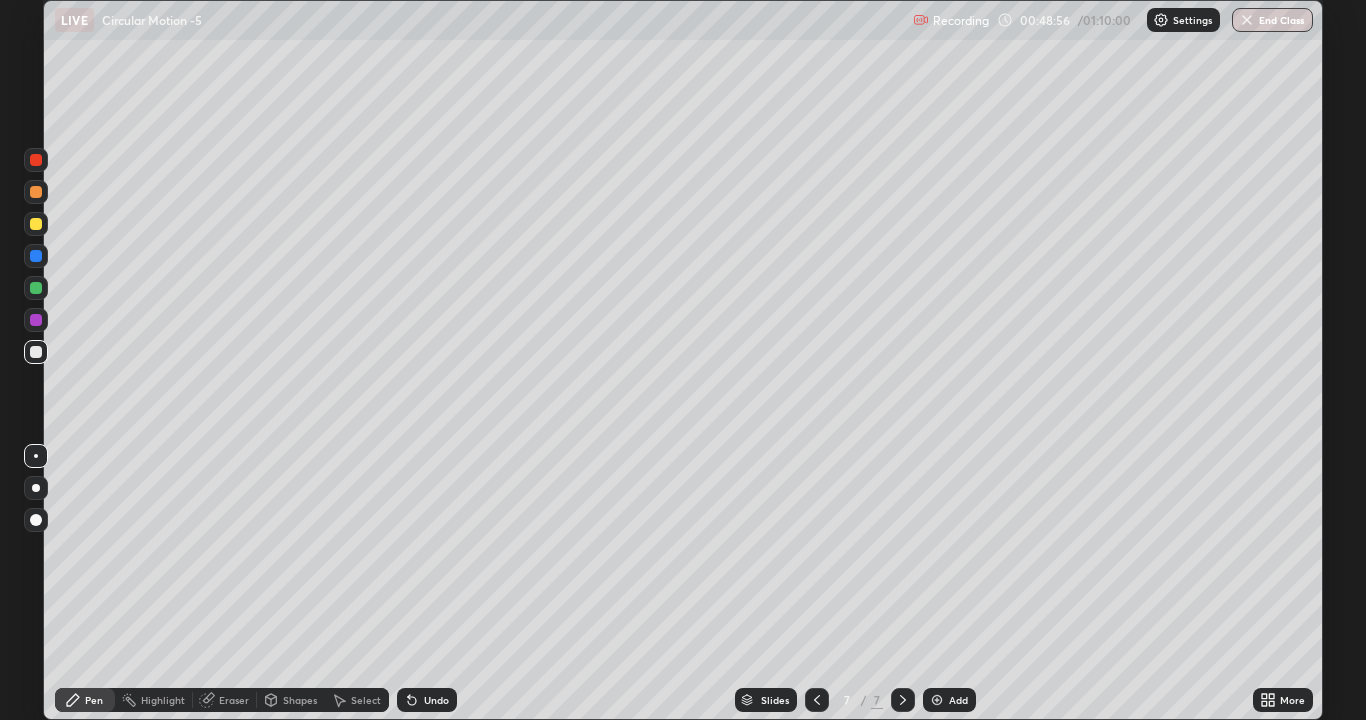 click on "Eraser" at bounding box center [234, 700] 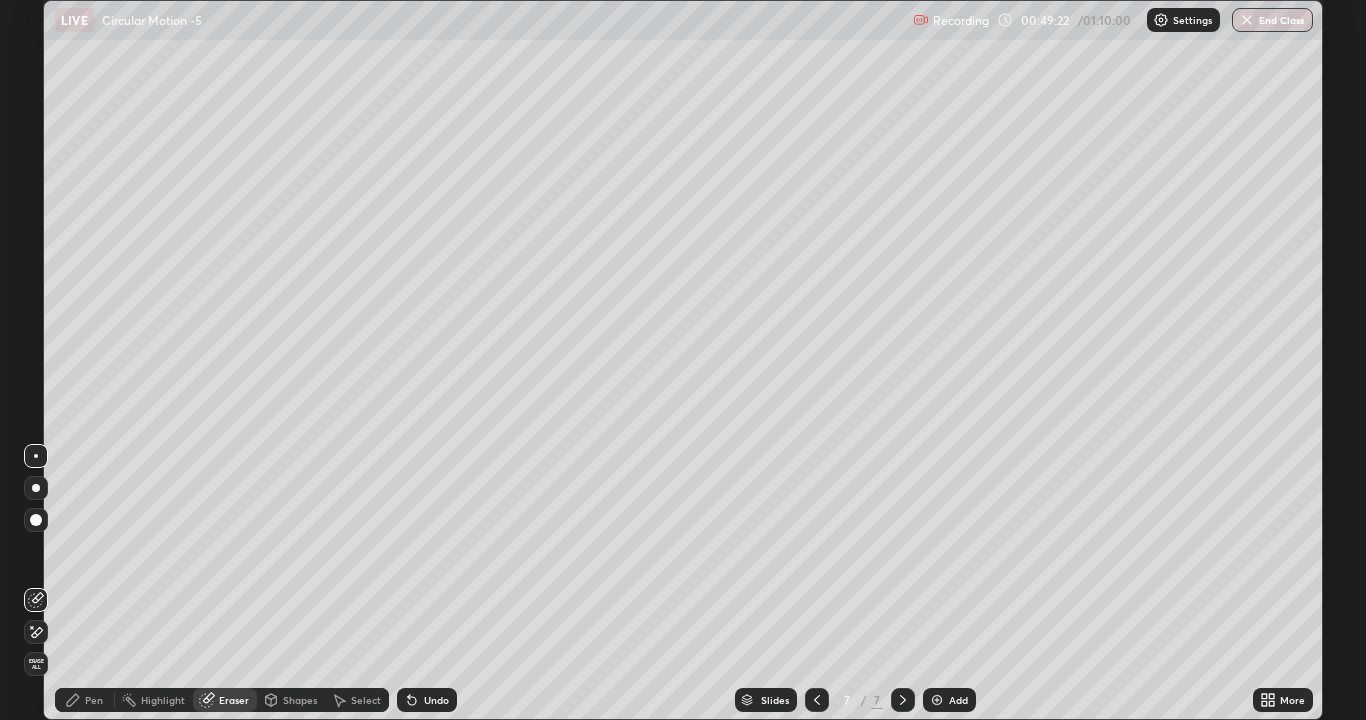 click on "Add" at bounding box center (958, 700) 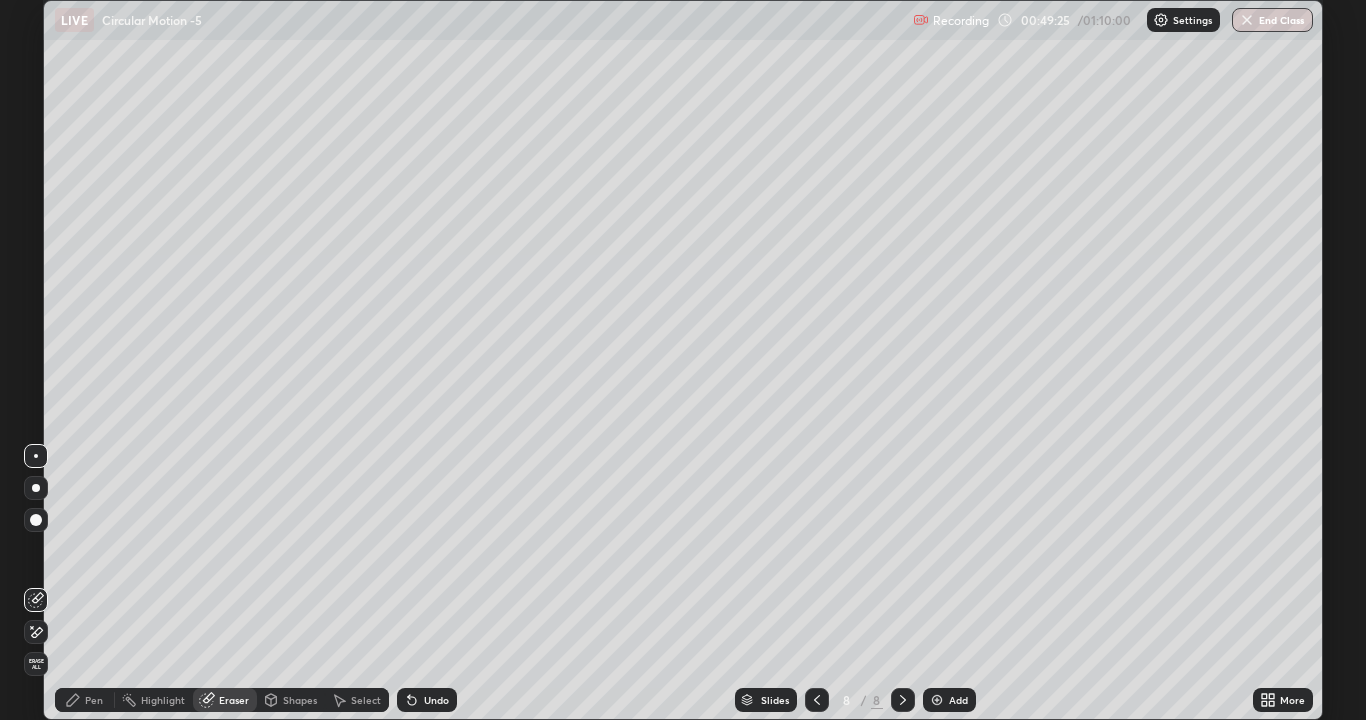 click on "Pen" at bounding box center (85, 700) 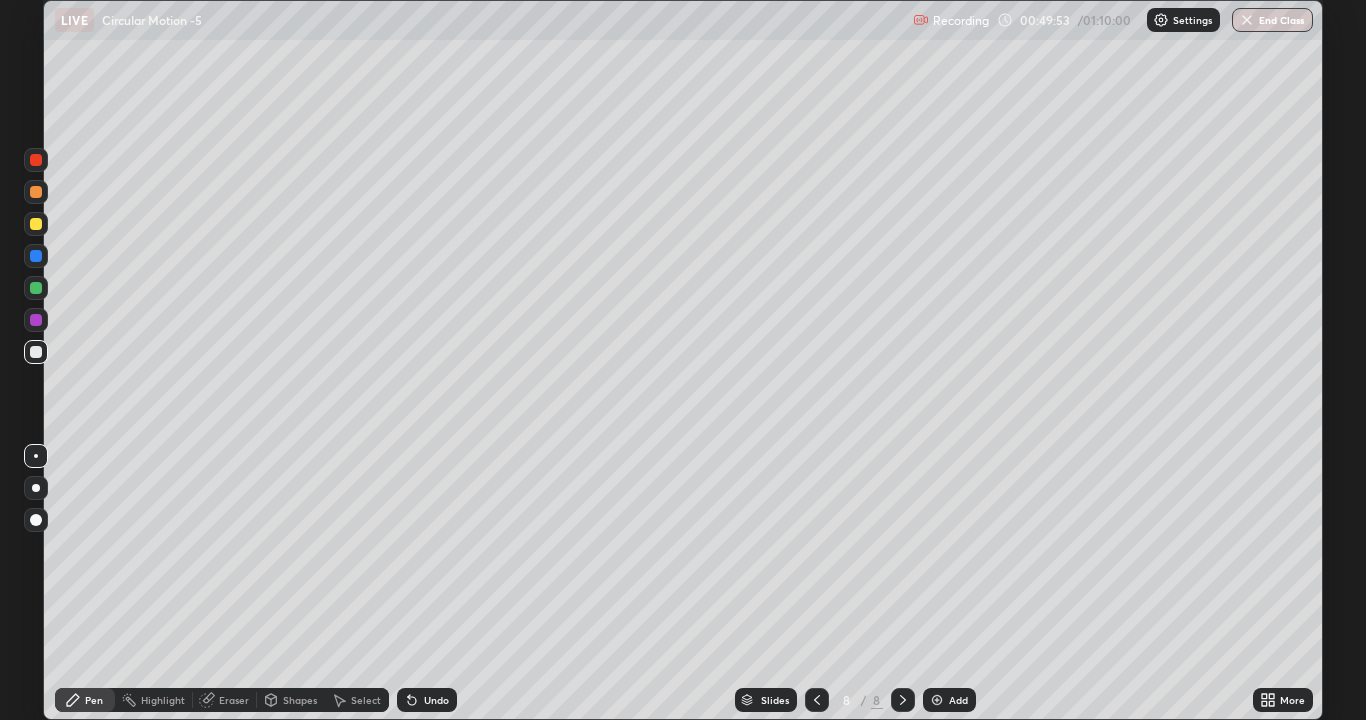 click 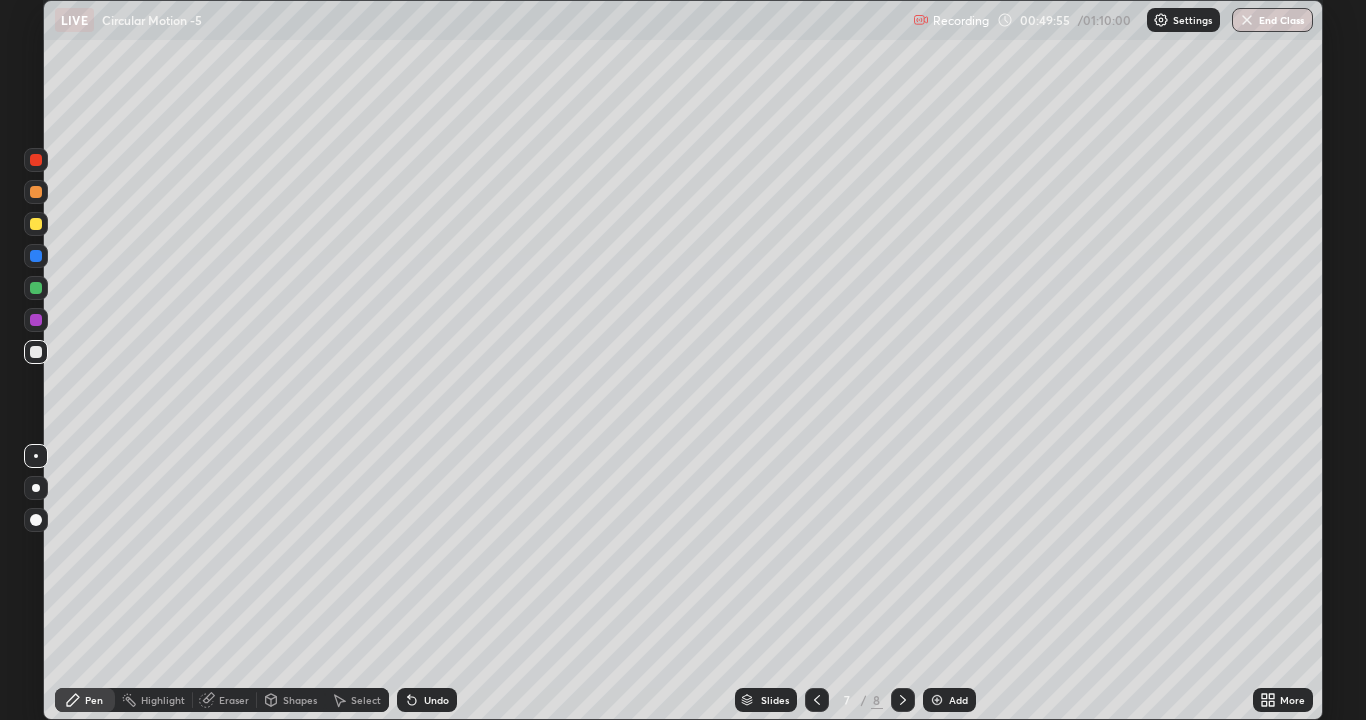 click 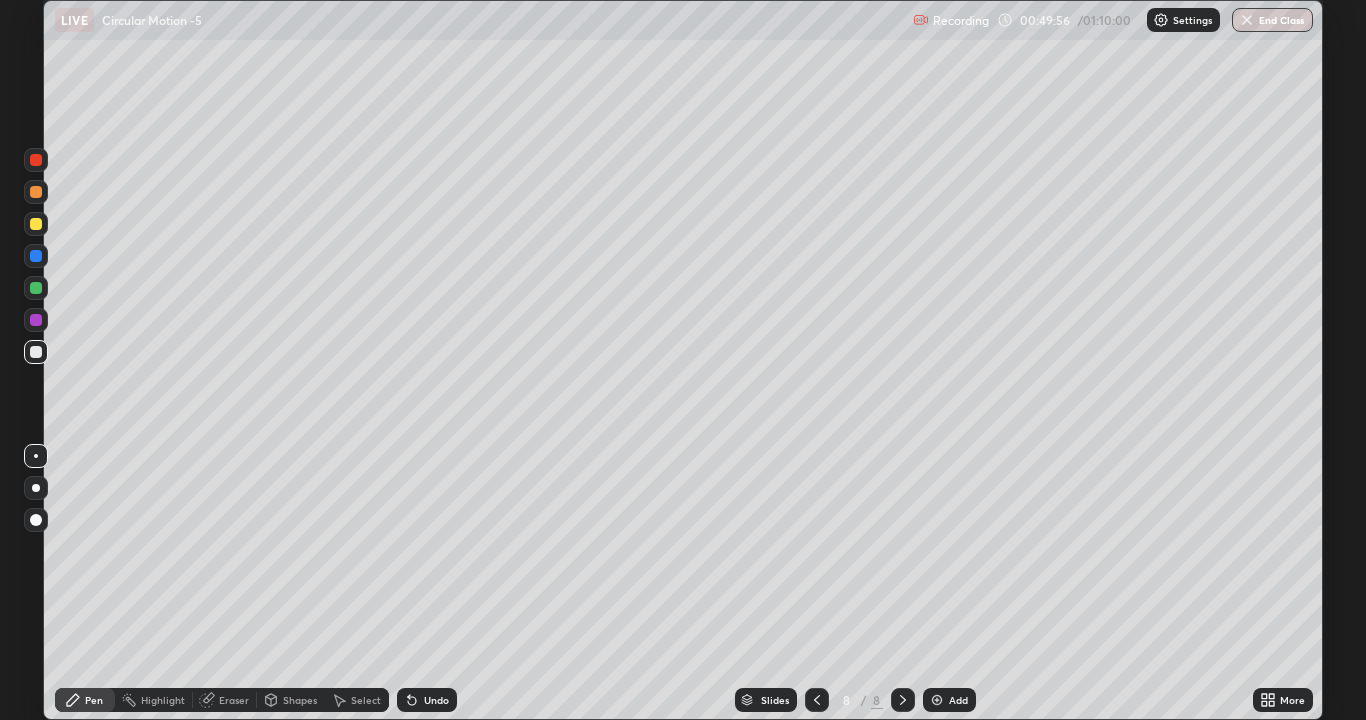 click on "Eraser" at bounding box center [234, 700] 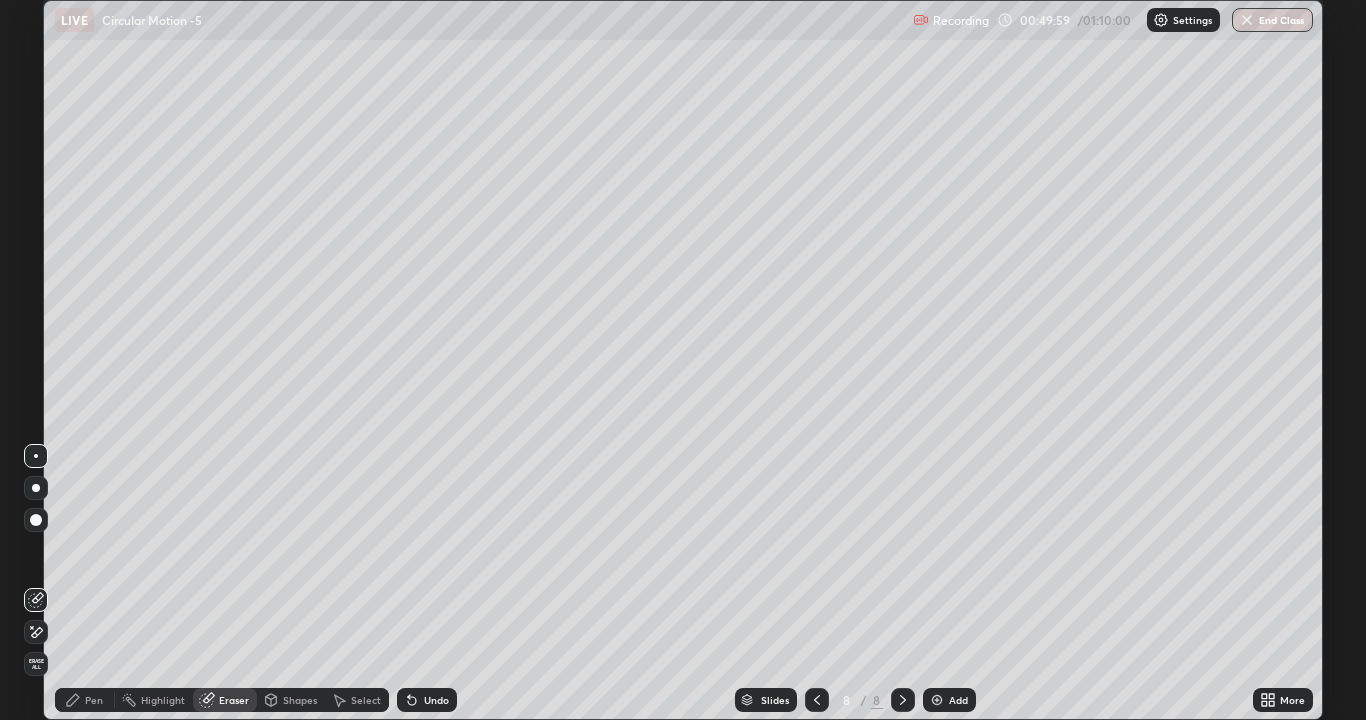 click on "Pen" at bounding box center [94, 700] 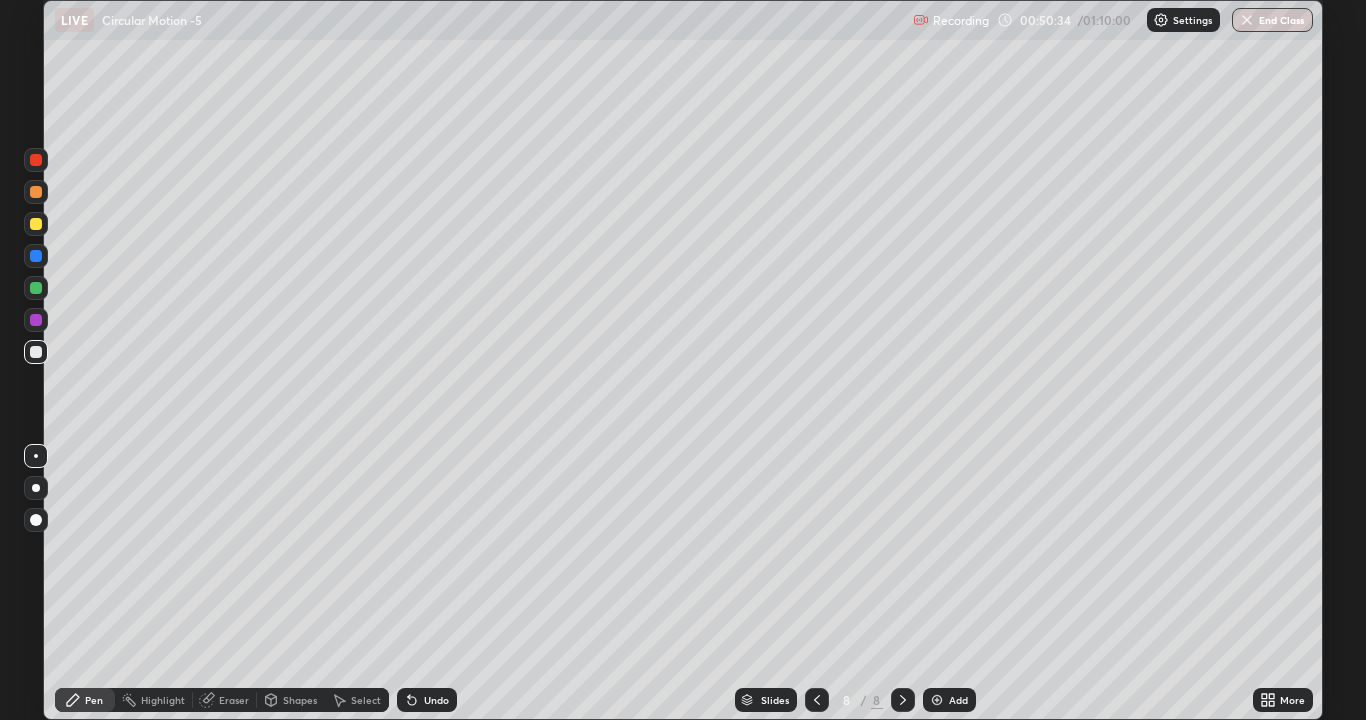 click on "Undo" at bounding box center (436, 700) 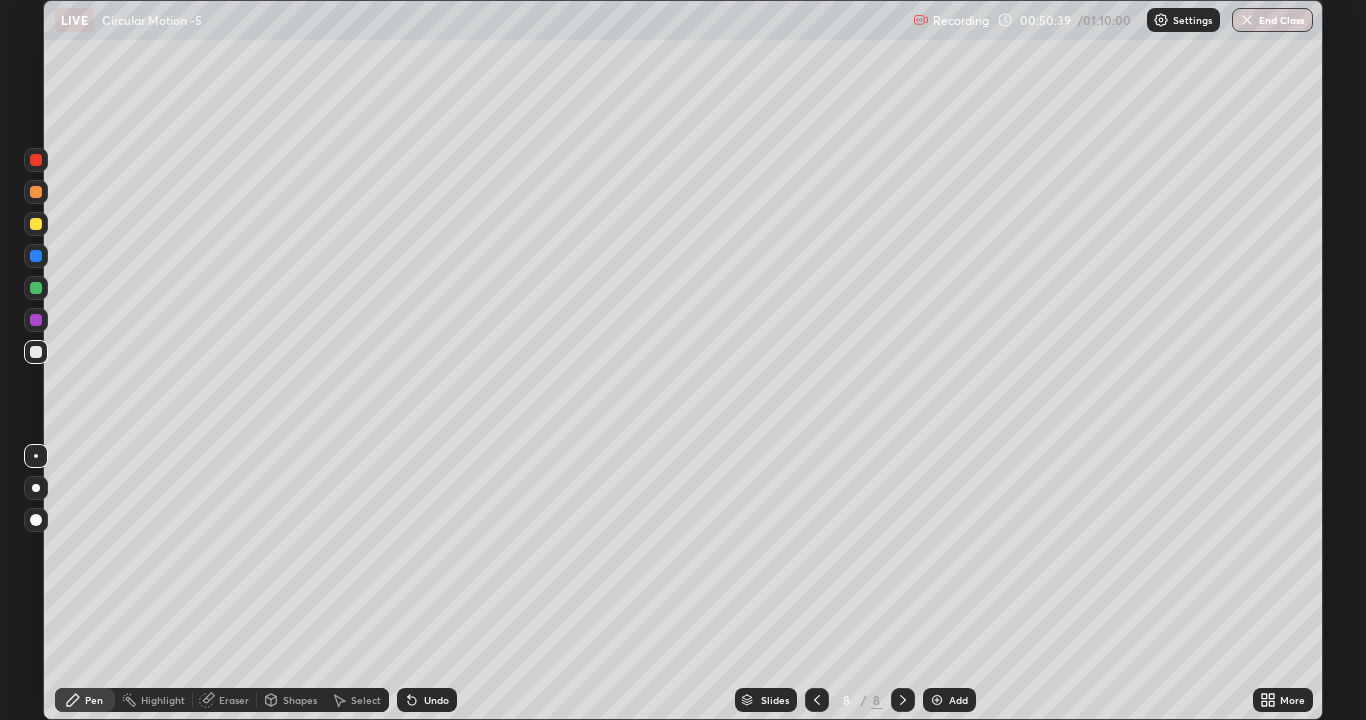 click on "Undo" at bounding box center (436, 700) 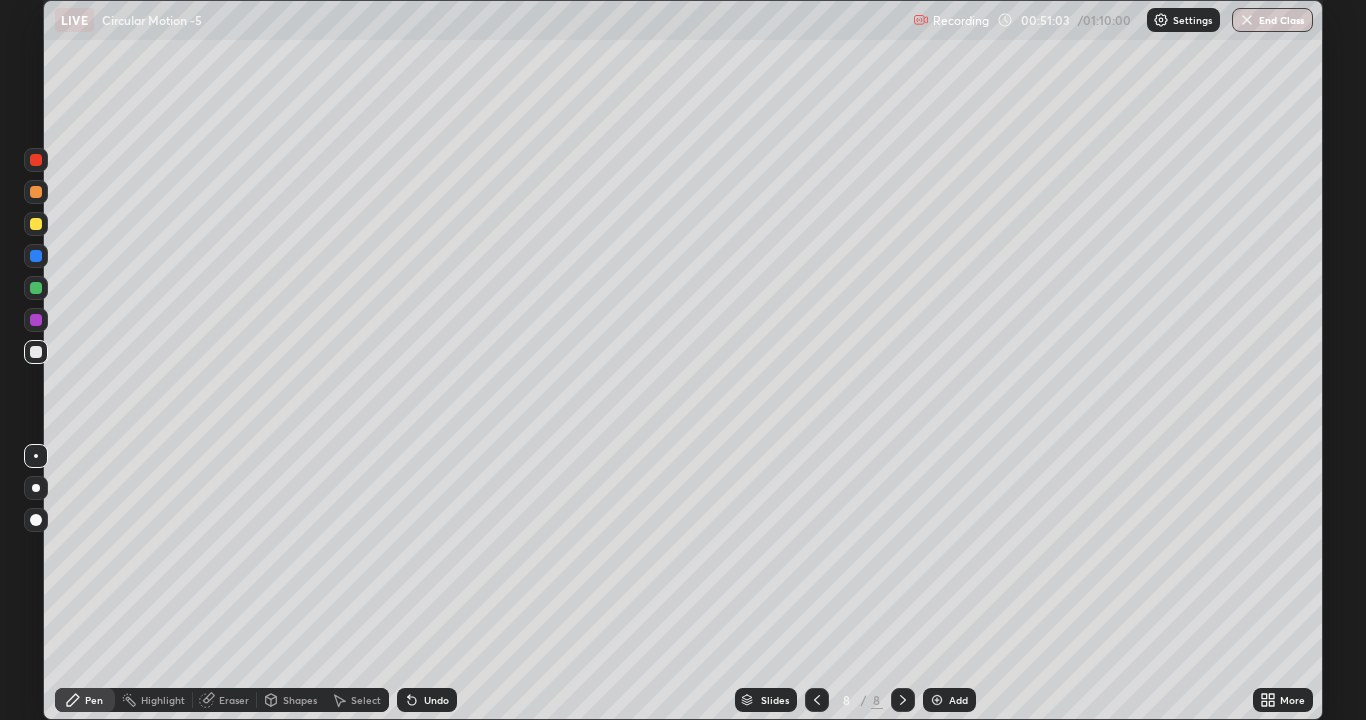 click 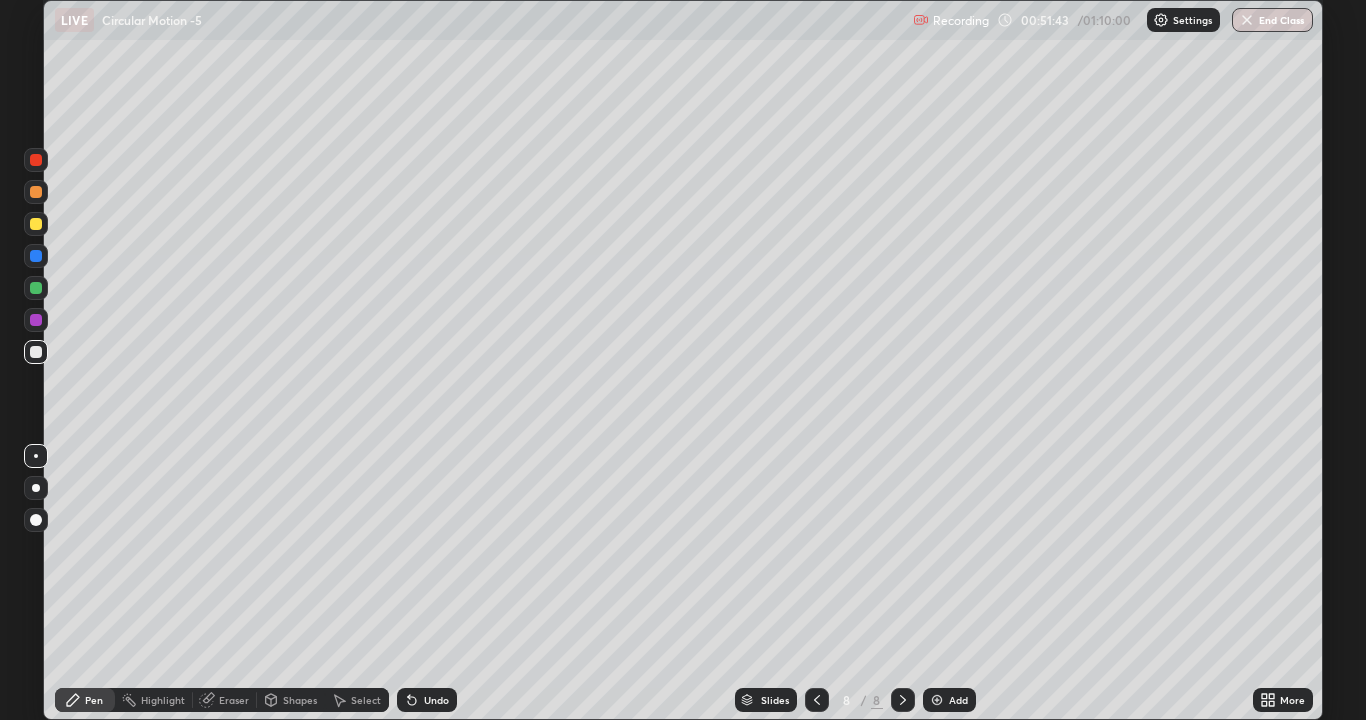 click on "Undo" at bounding box center (436, 700) 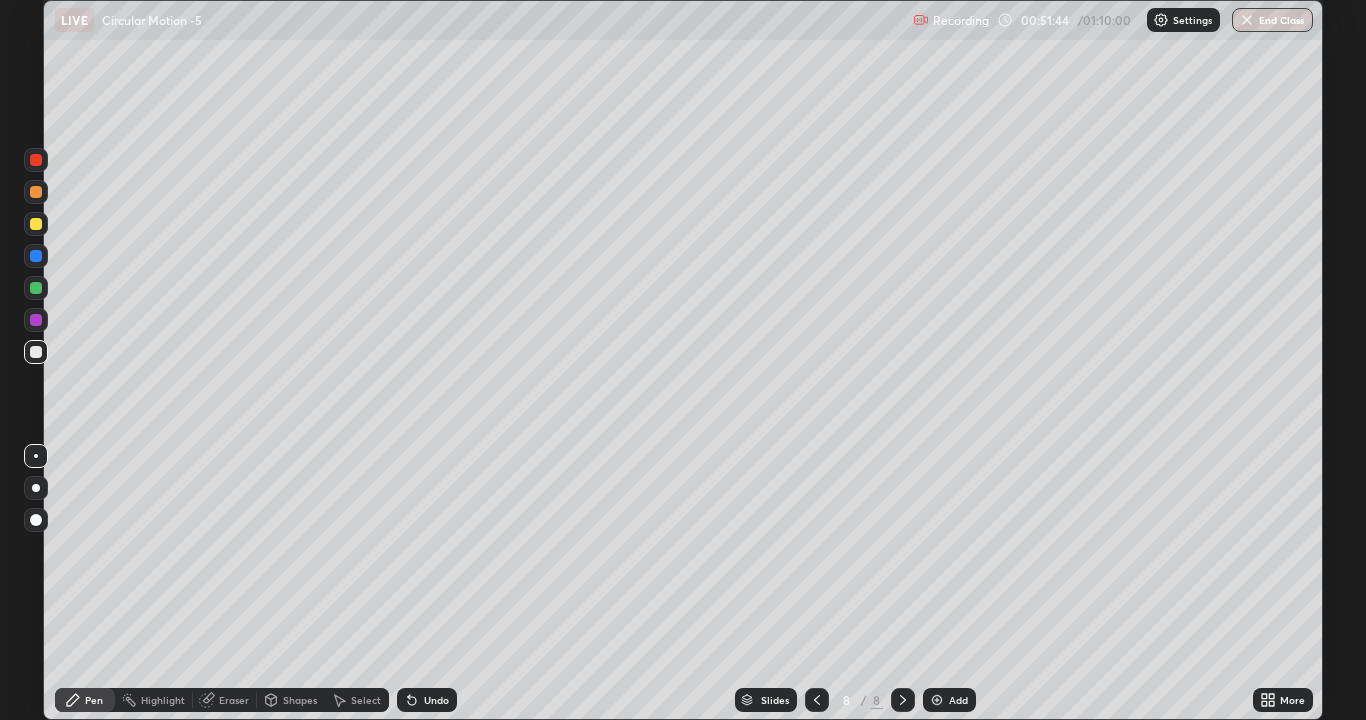 click on "Undo" at bounding box center (436, 700) 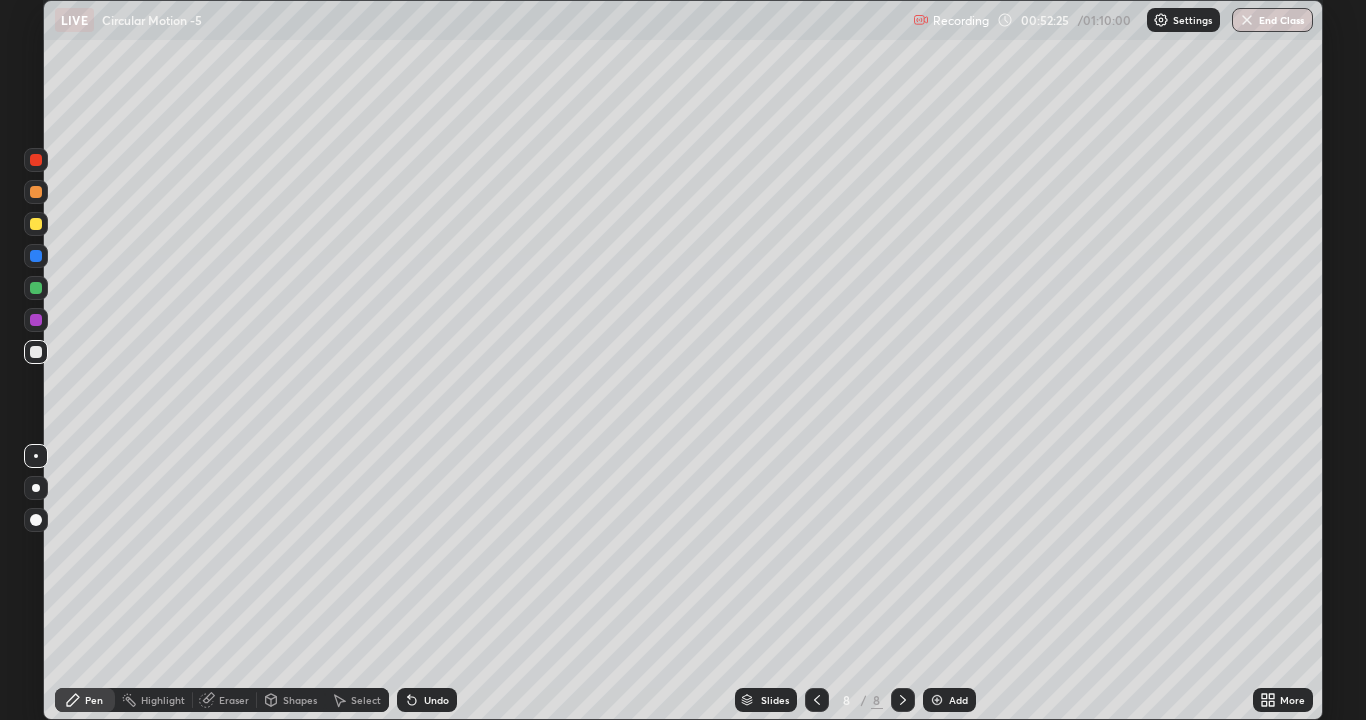click on "Eraser" at bounding box center (234, 700) 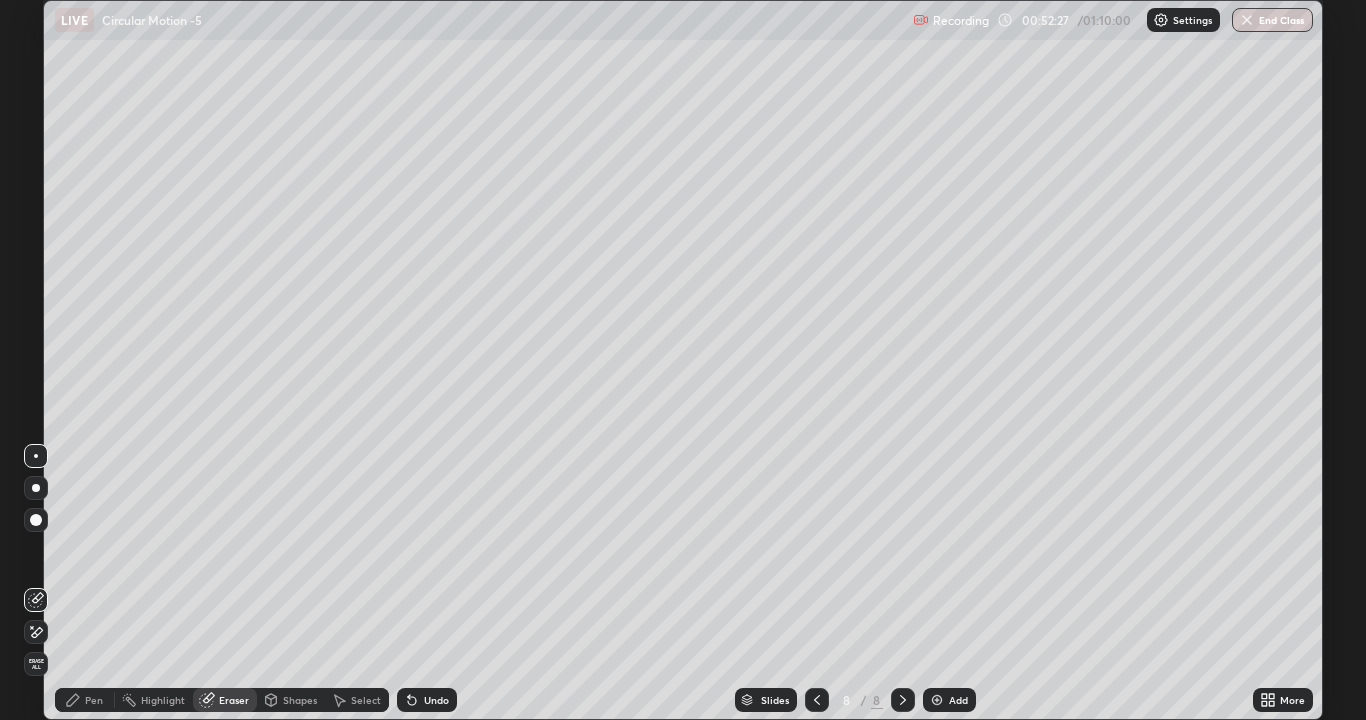 click 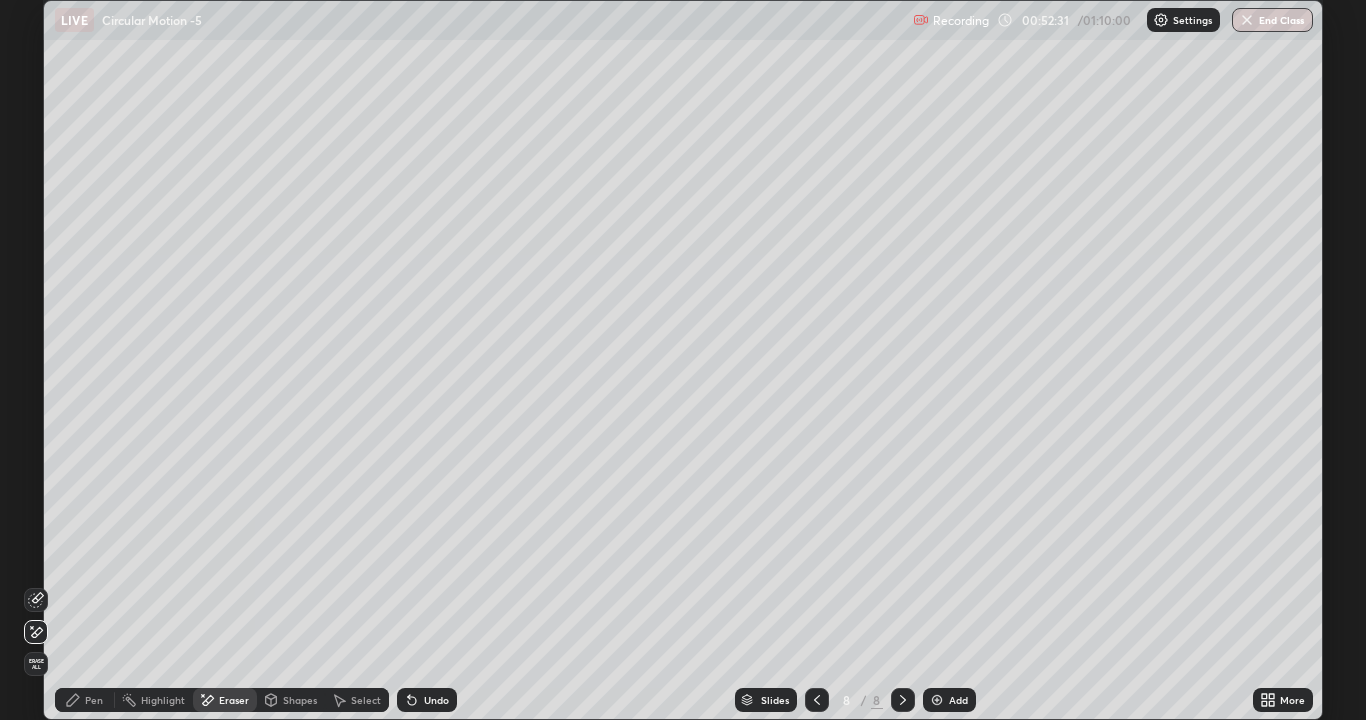 click 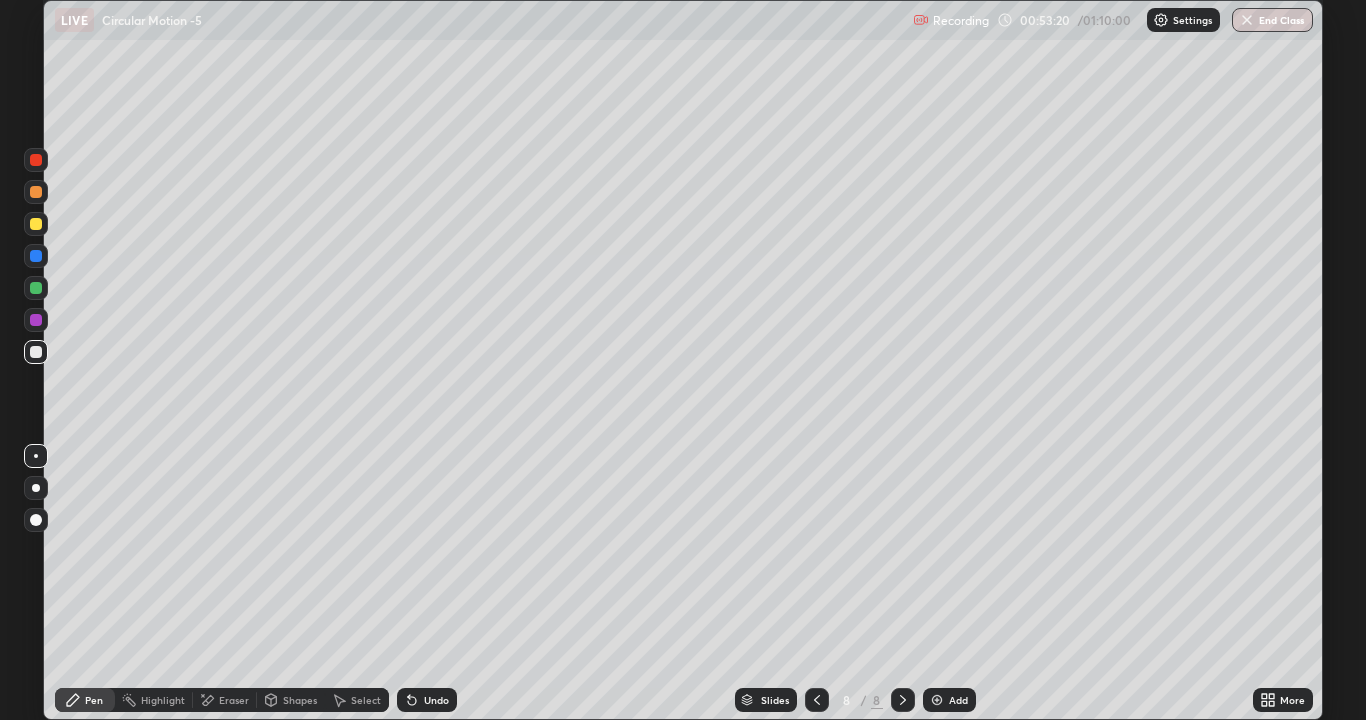 click at bounding box center (937, 700) 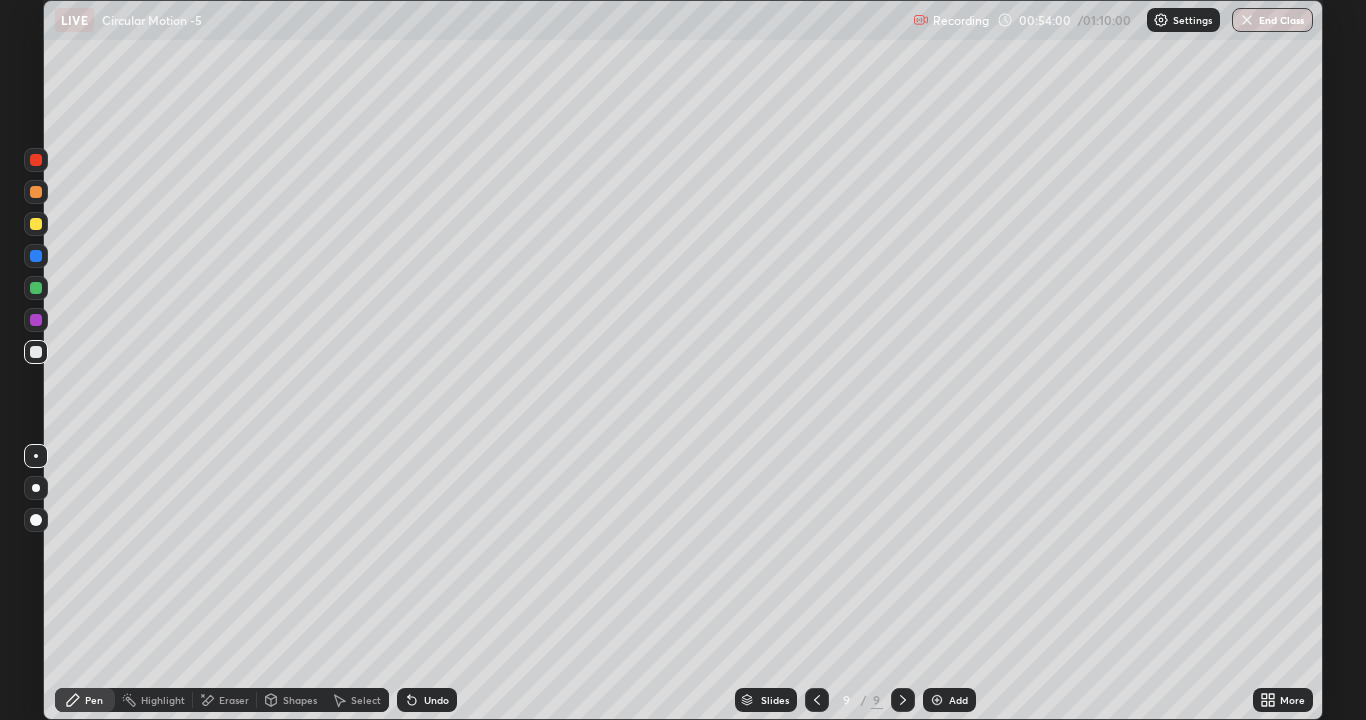 click on "Undo" at bounding box center [436, 700] 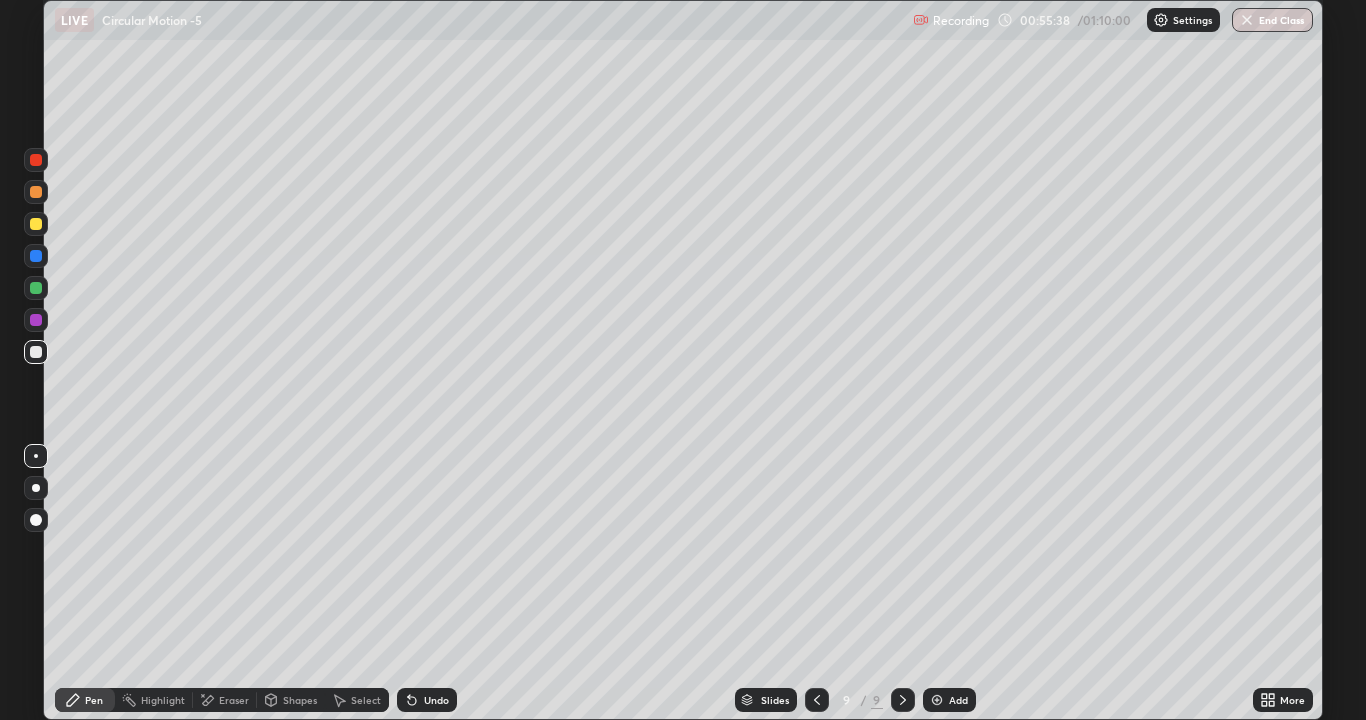 click on "Undo" at bounding box center (436, 700) 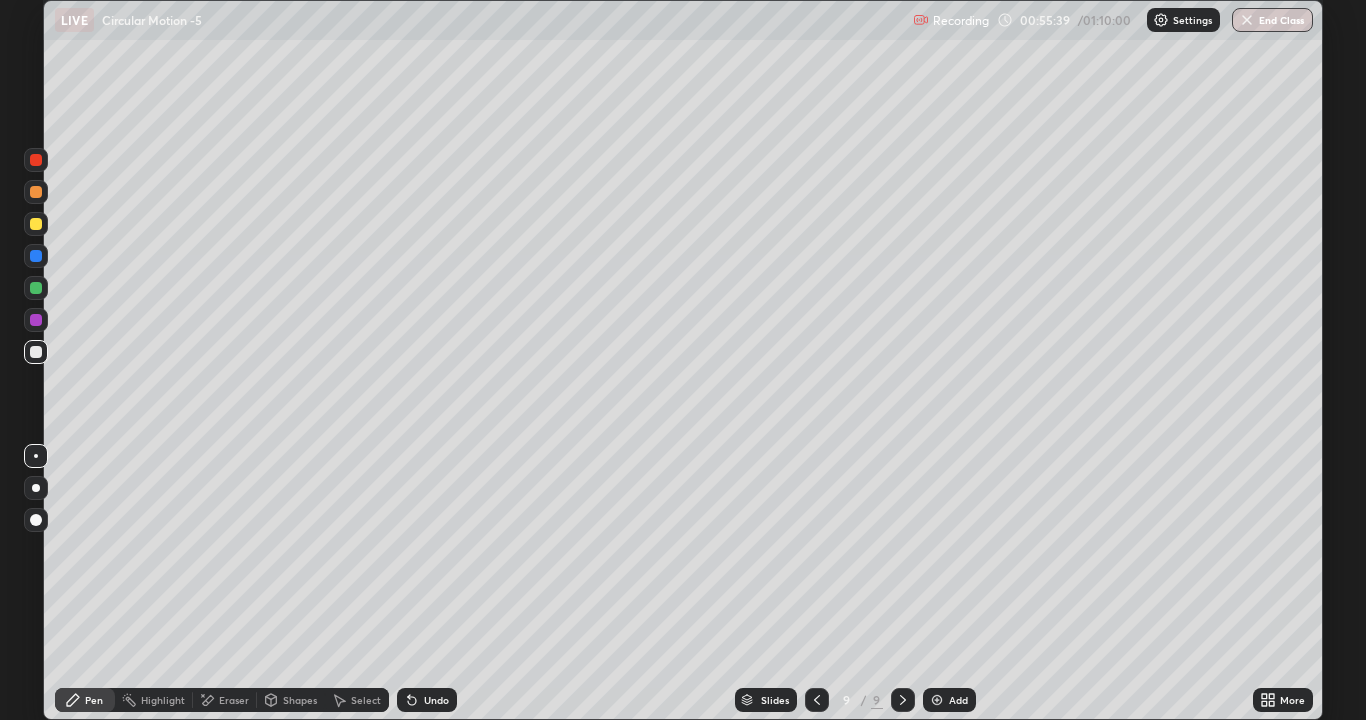 click on "Undo" at bounding box center [436, 700] 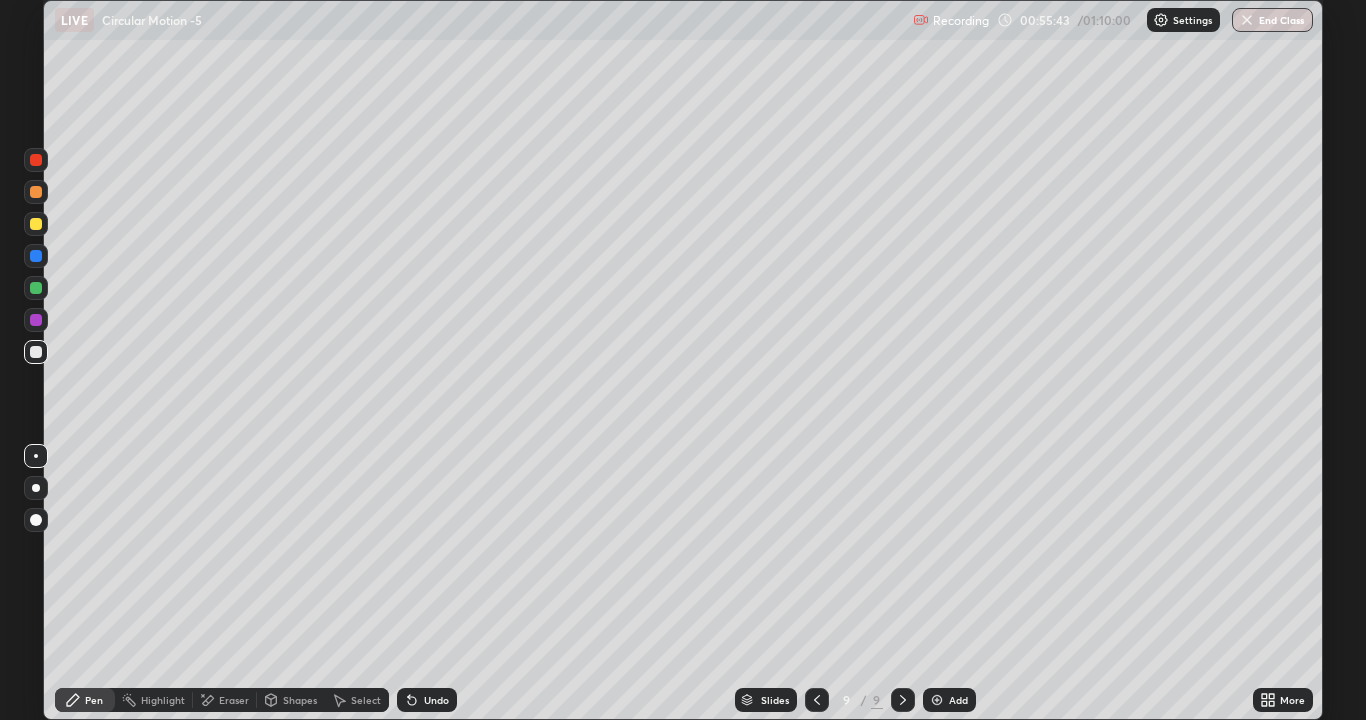 click 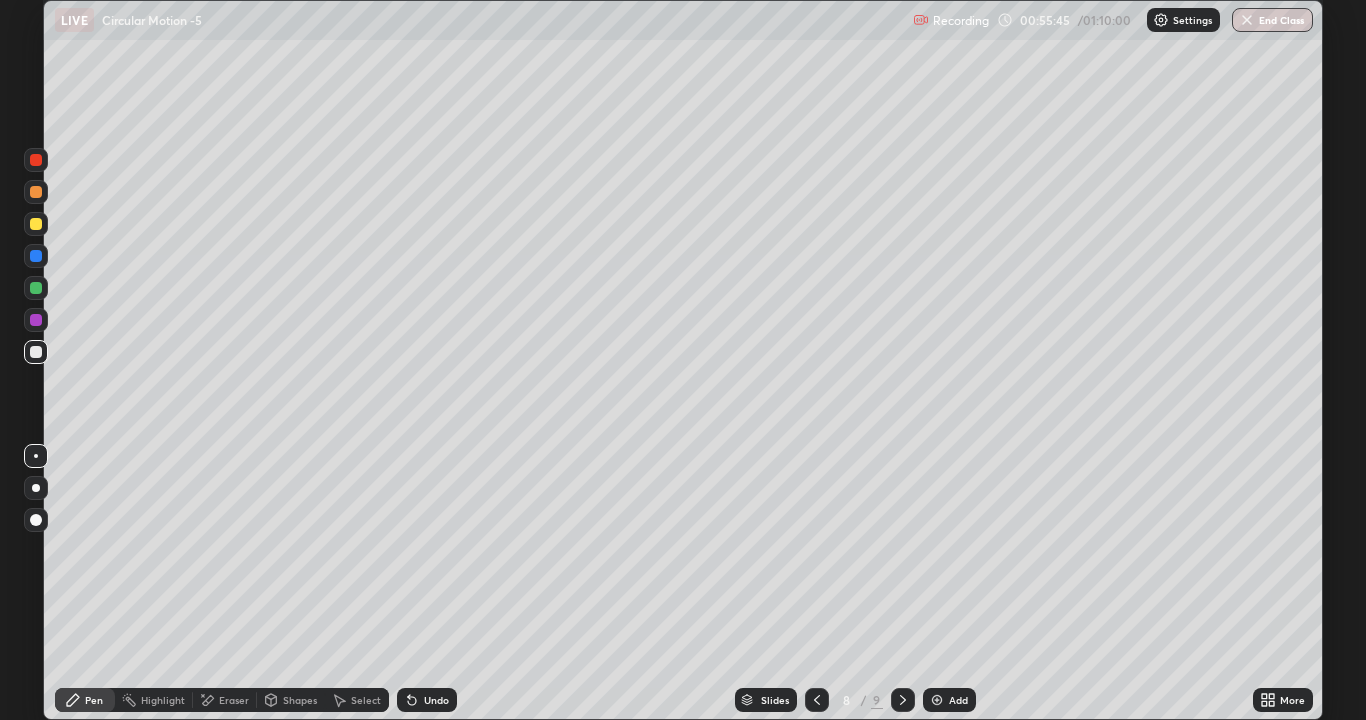 click at bounding box center [817, 700] 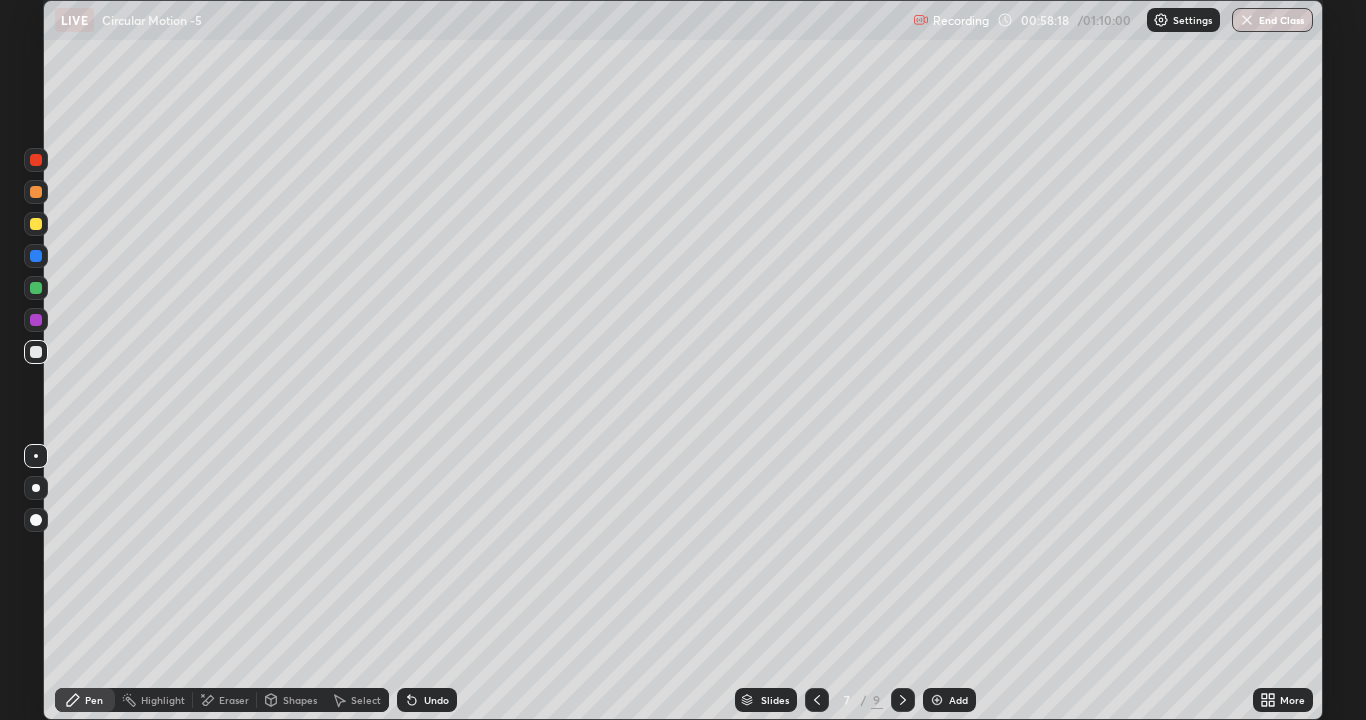click at bounding box center (903, 700) 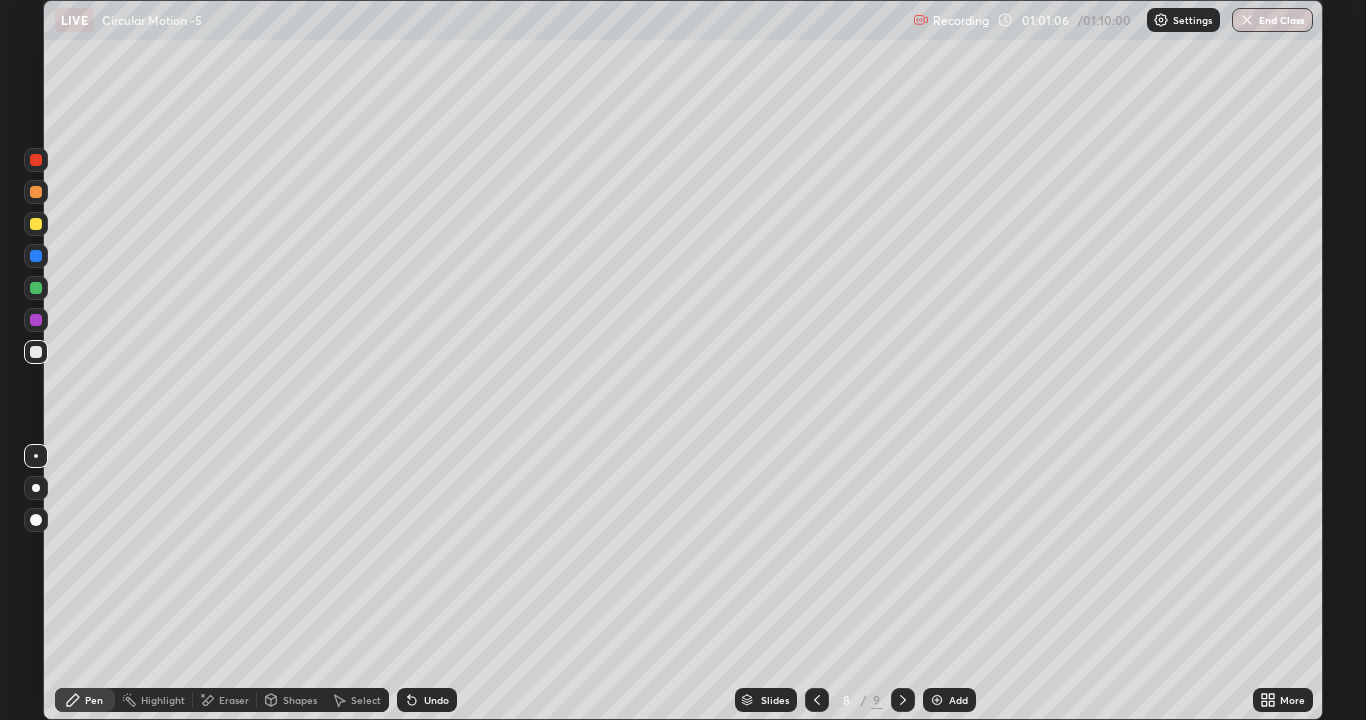 click at bounding box center (903, 700) 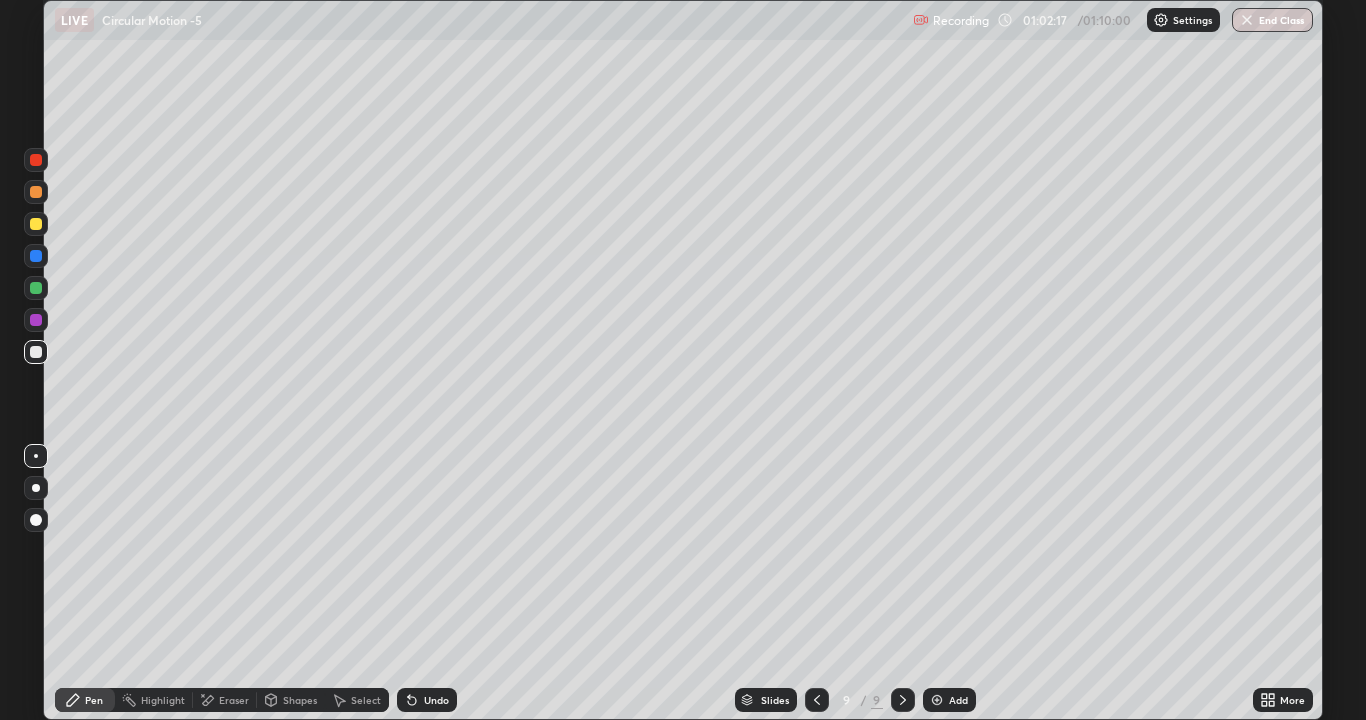 click on "End Class" at bounding box center [1272, 20] 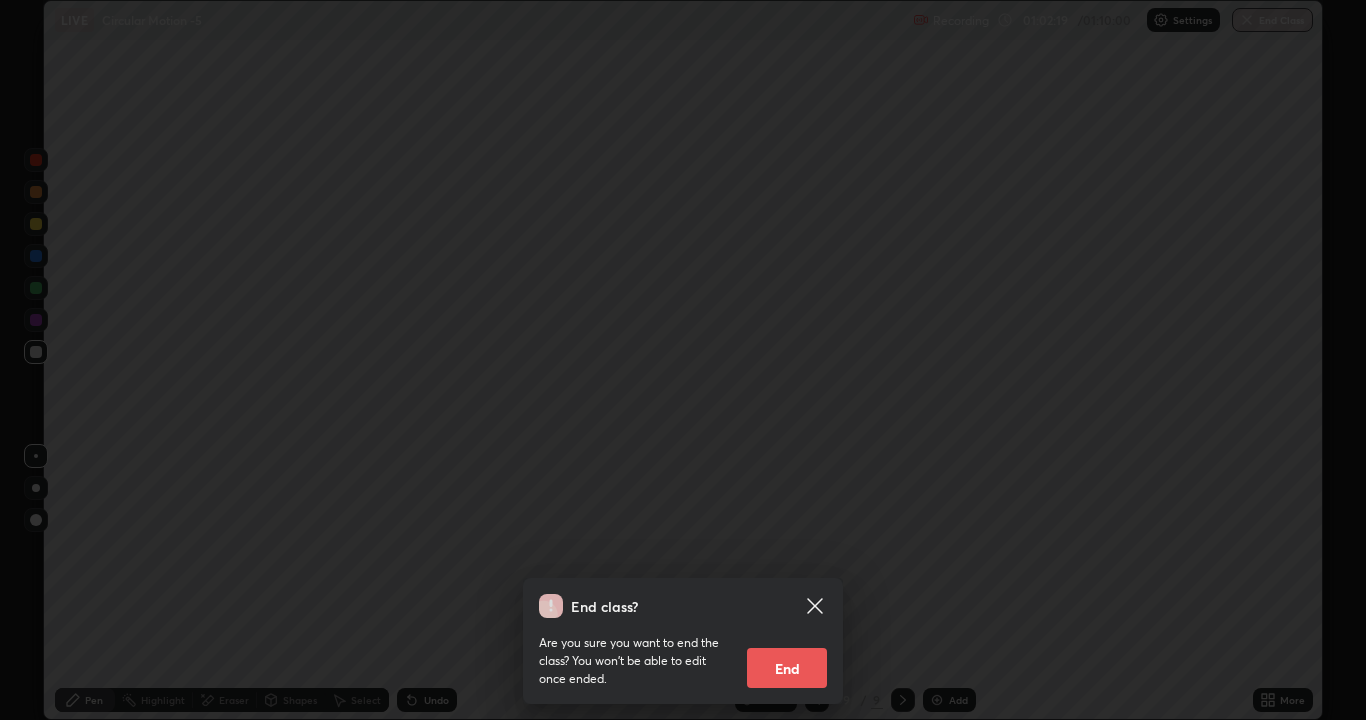 click on "End" at bounding box center (787, 668) 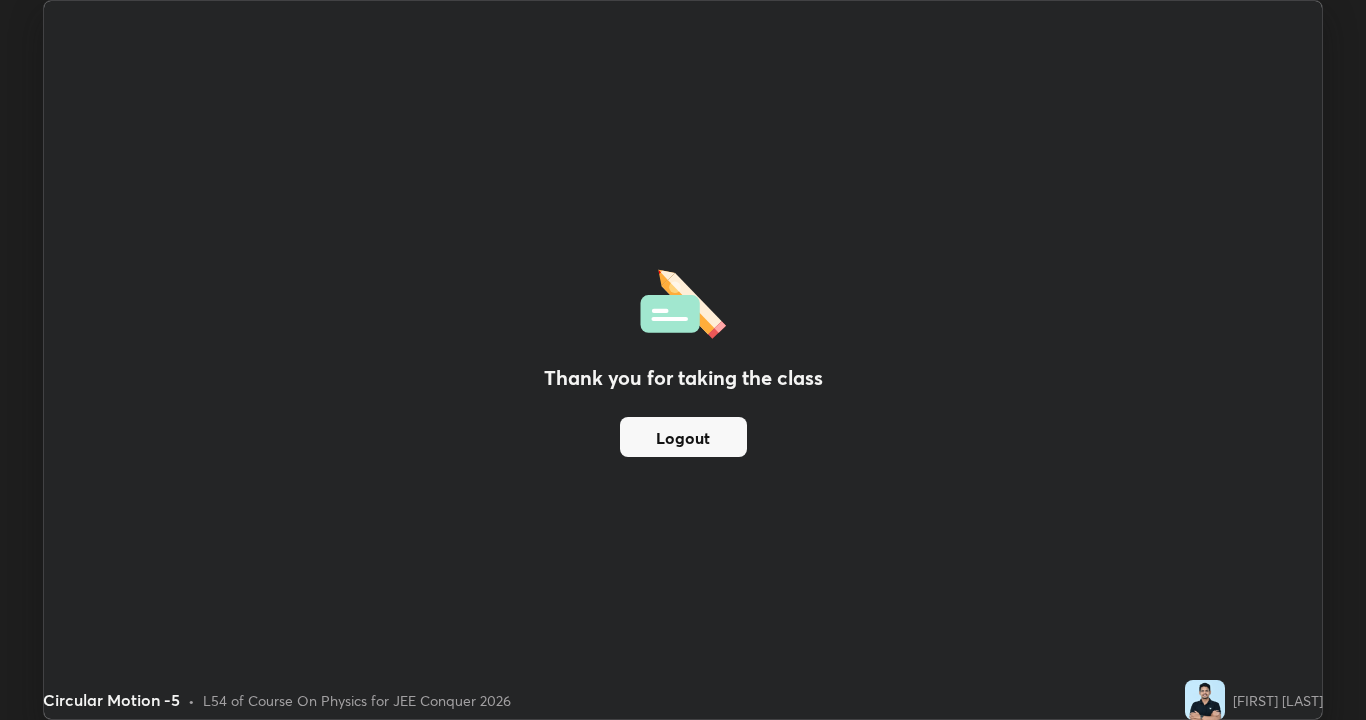 click on "Logout" at bounding box center (683, 437) 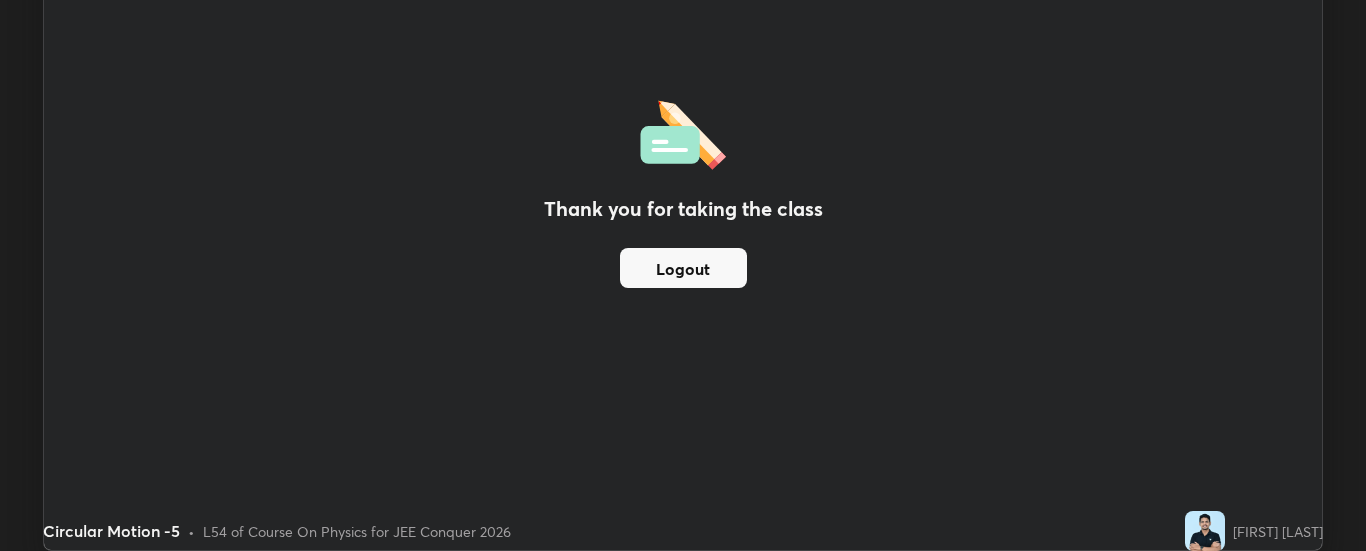 scroll, scrollTop: 551, scrollLeft: 1366, axis: both 